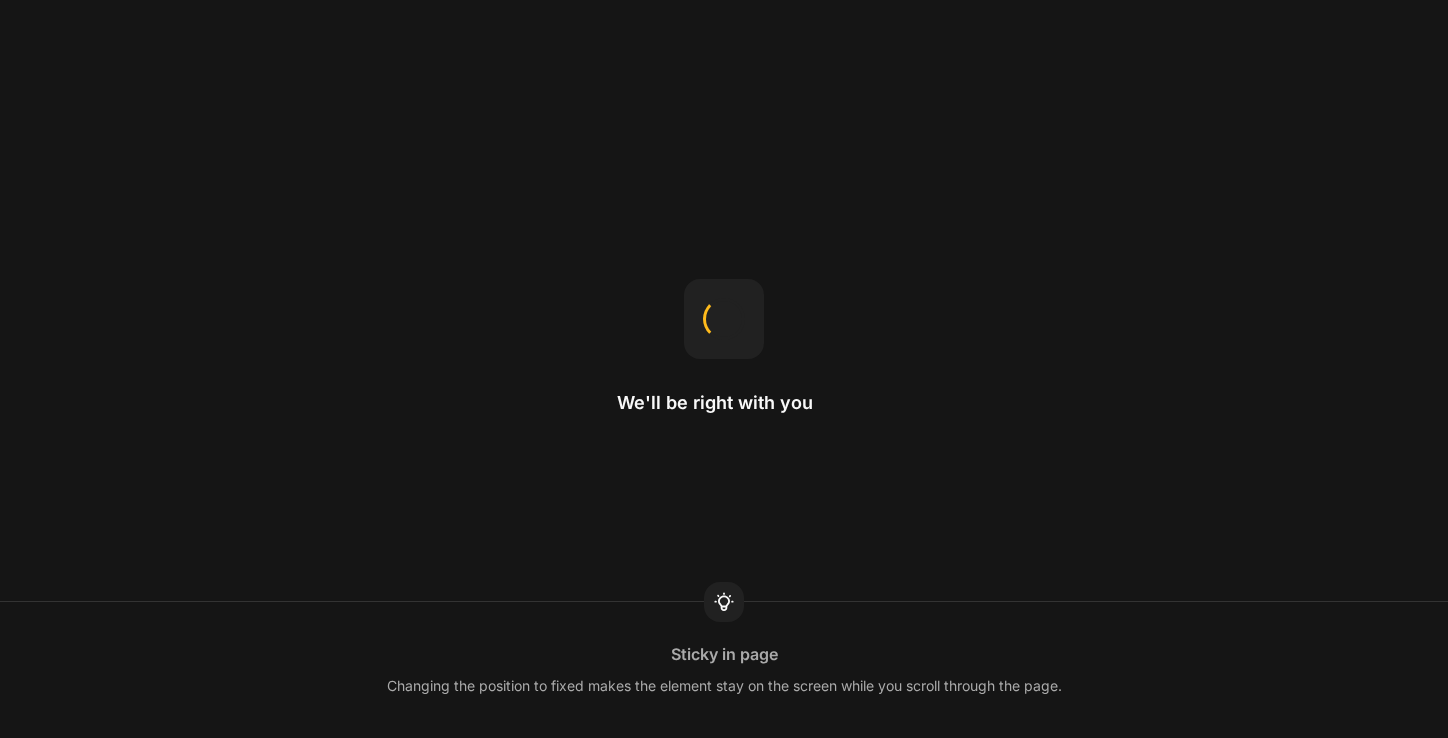 scroll, scrollTop: 0, scrollLeft: 0, axis: both 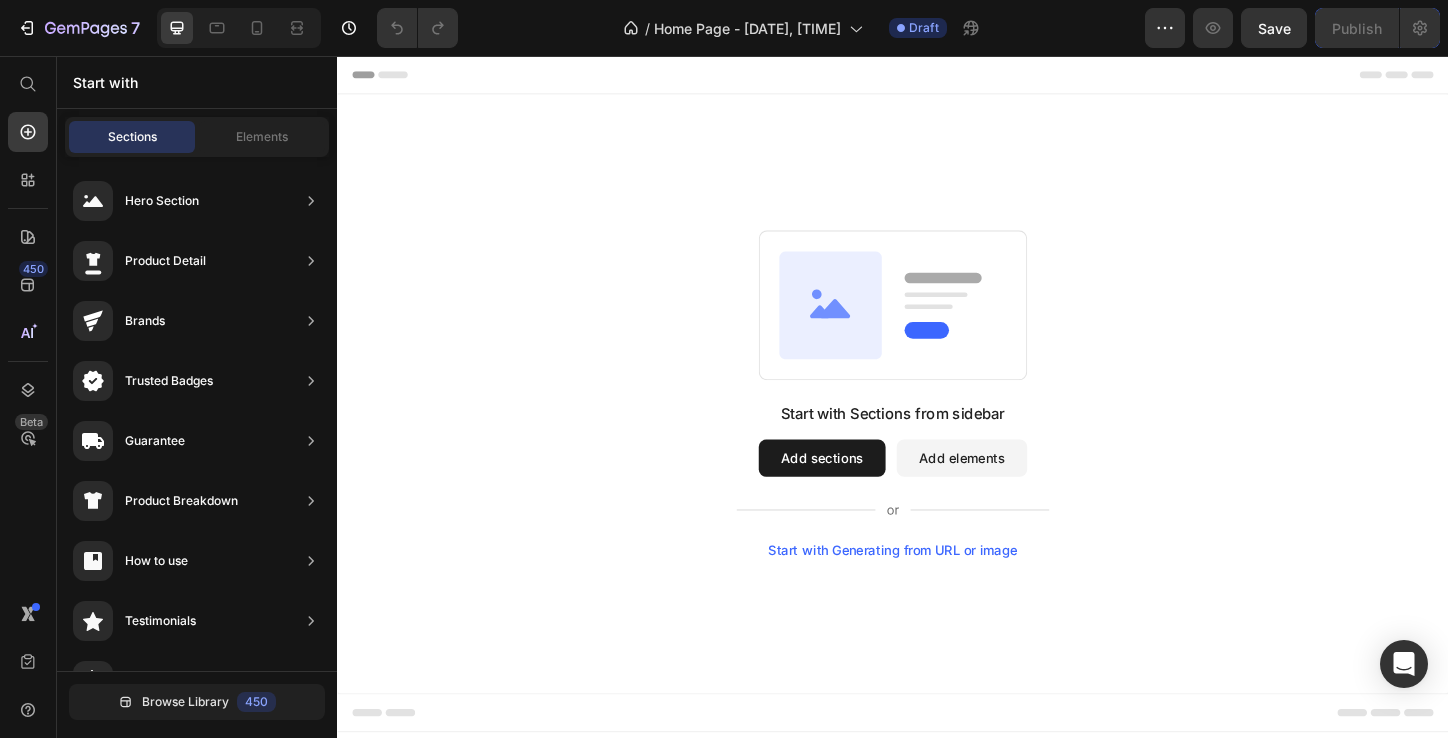 click on "Add elements" at bounding box center [1011, 490] 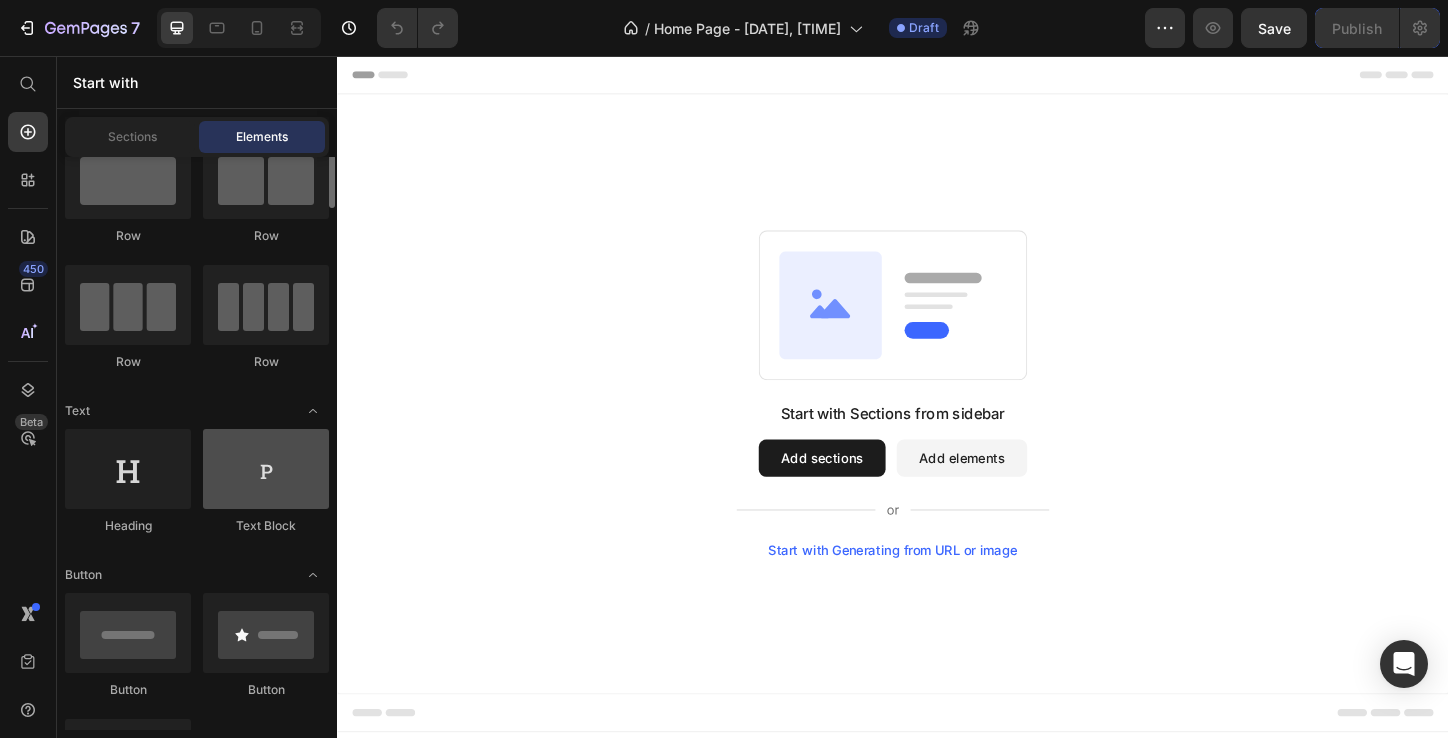 scroll, scrollTop: 0, scrollLeft: 0, axis: both 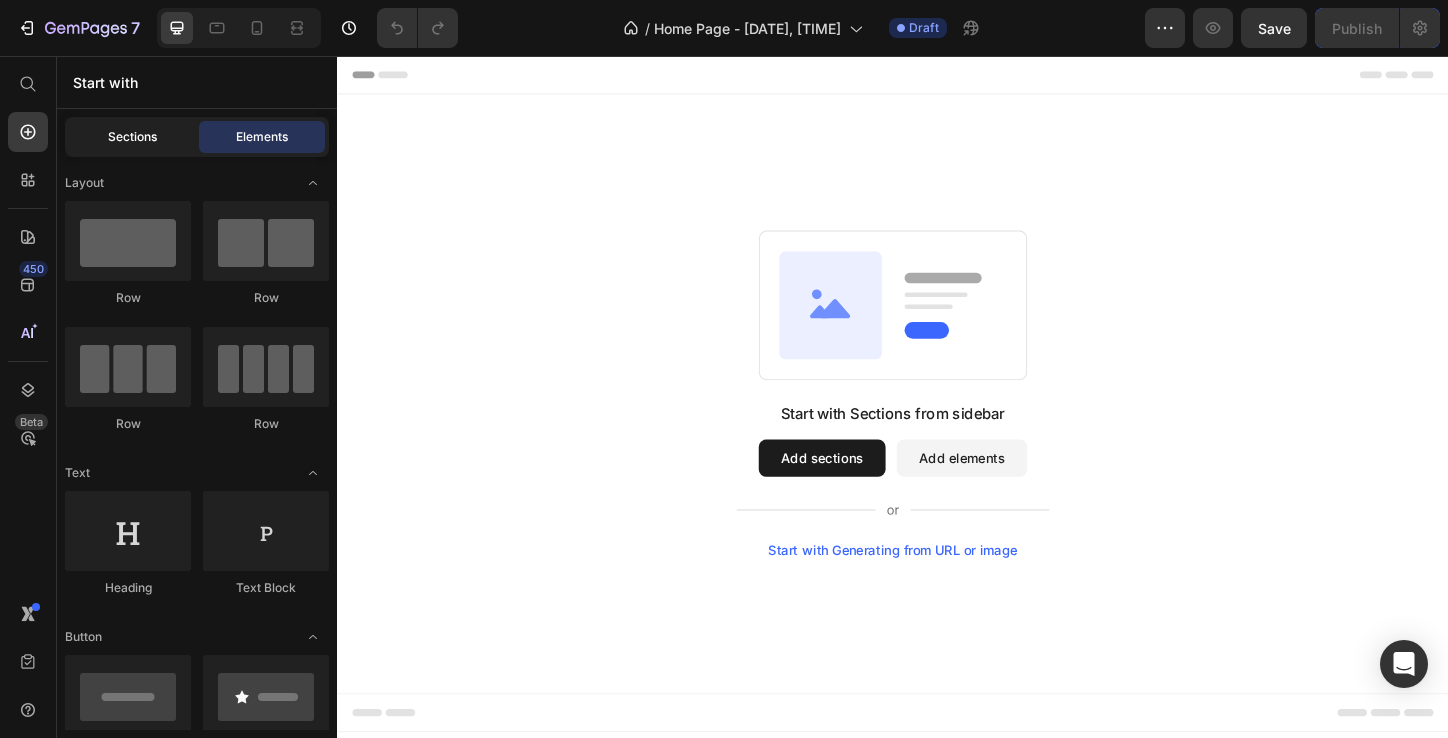 click on "Sections" 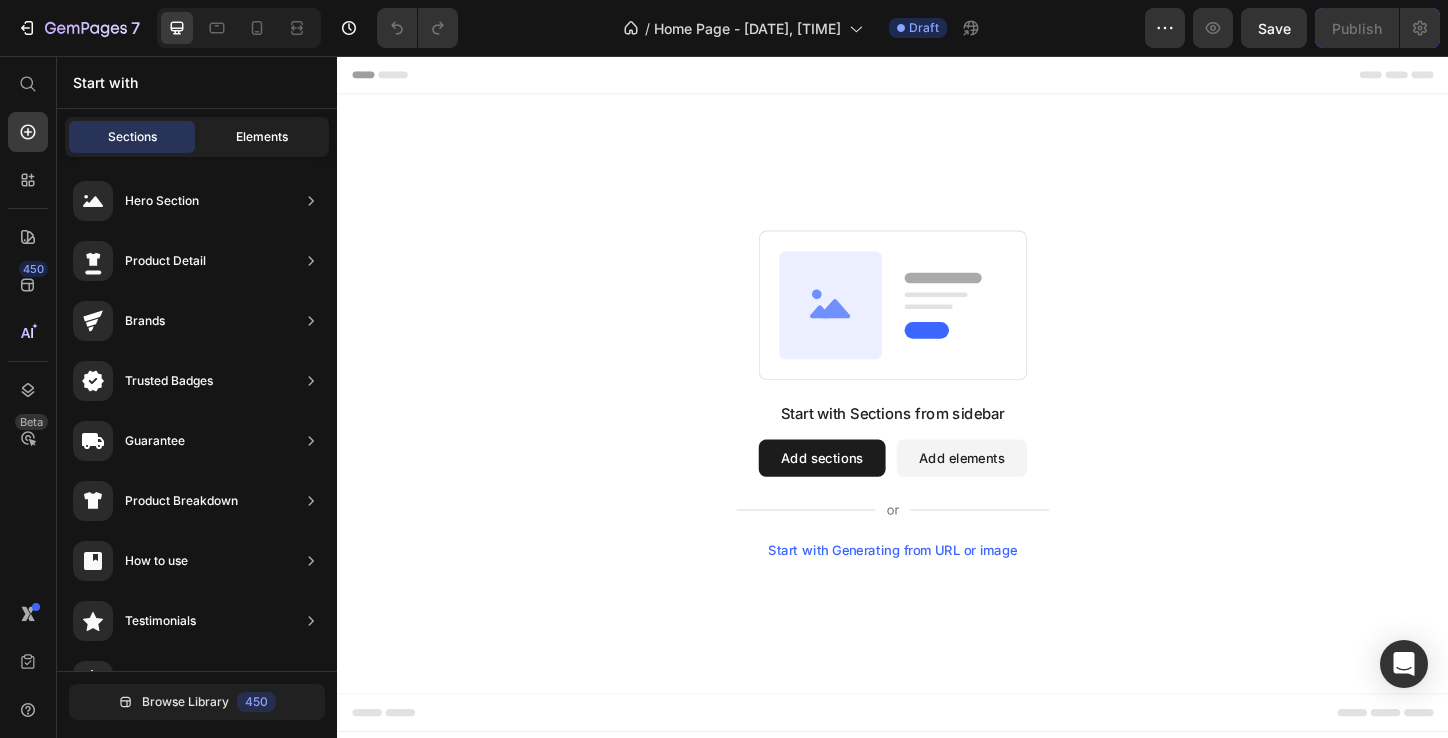 click on "Elements" at bounding box center (262, 137) 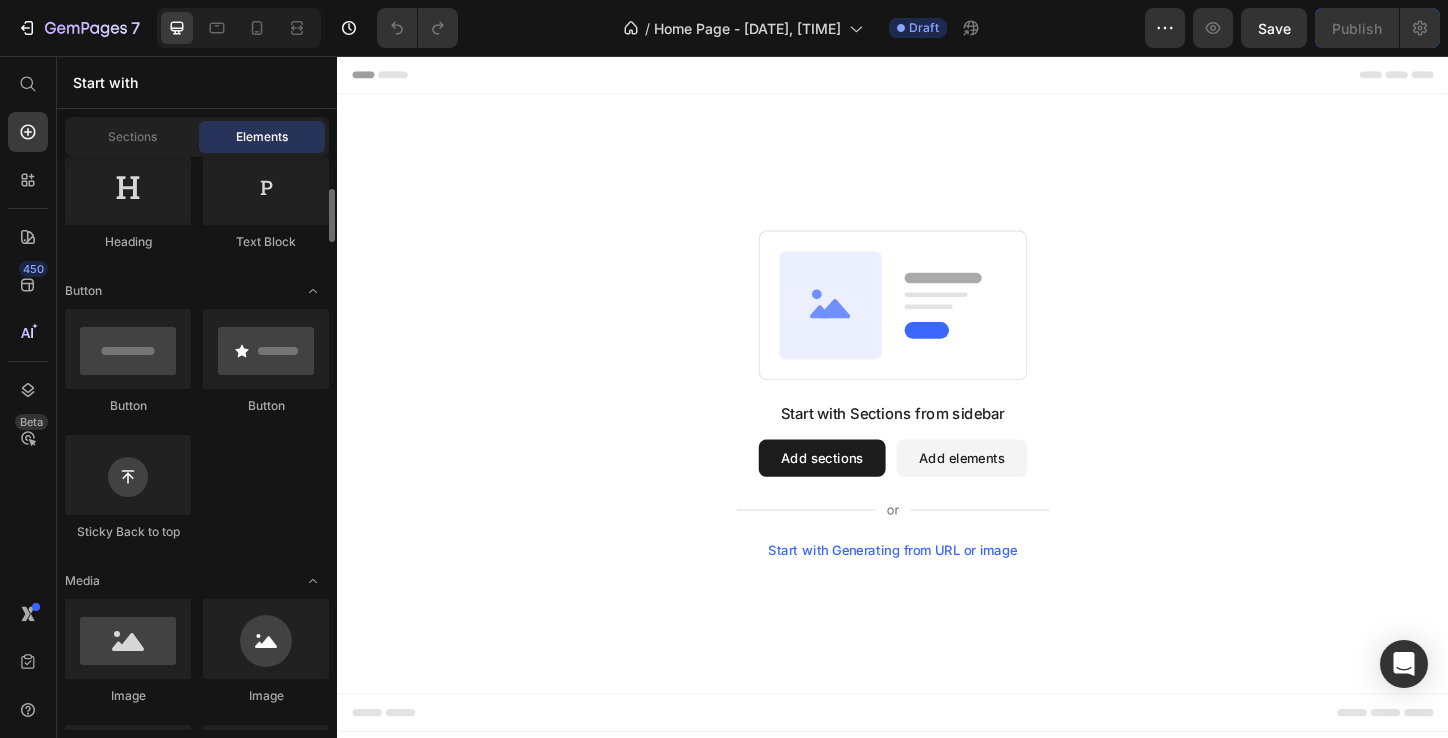 scroll, scrollTop: 0, scrollLeft: 0, axis: both 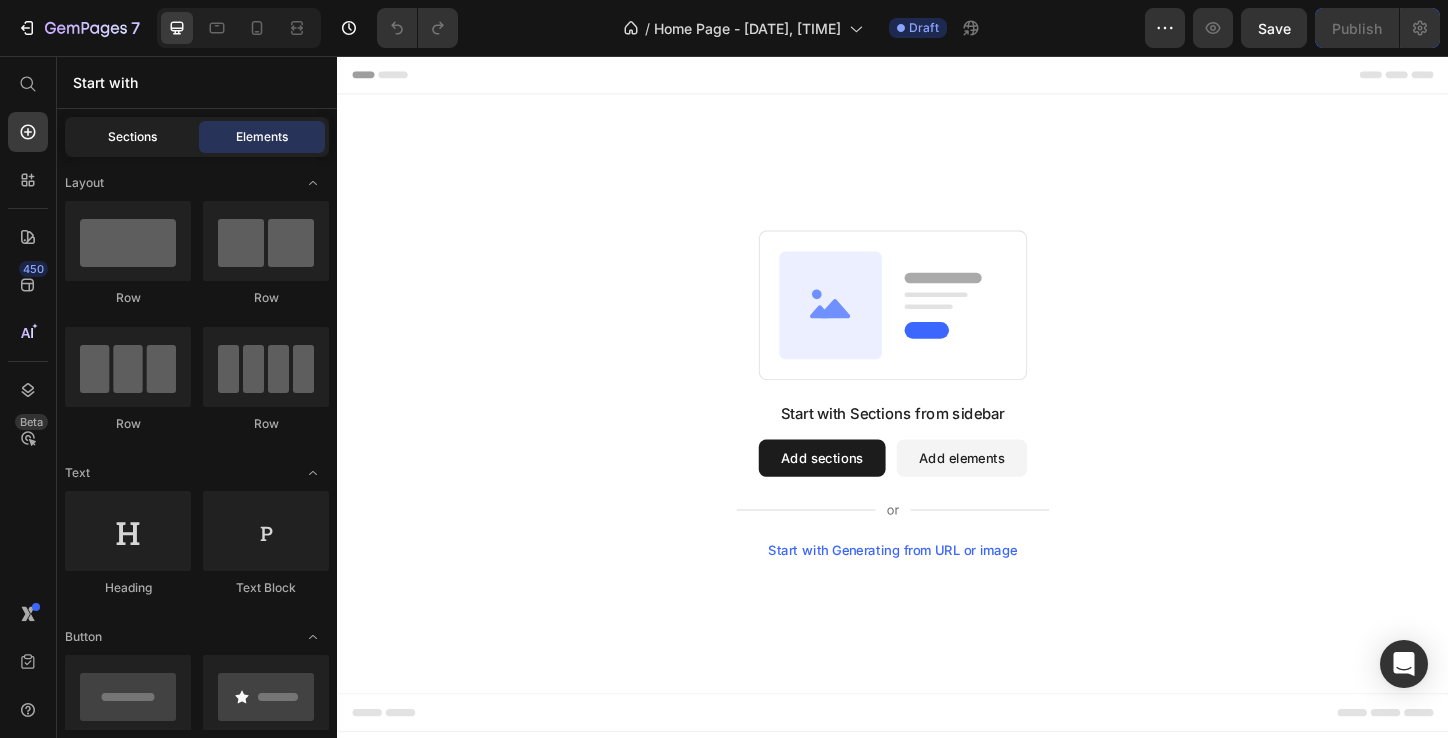 click on "Sections" 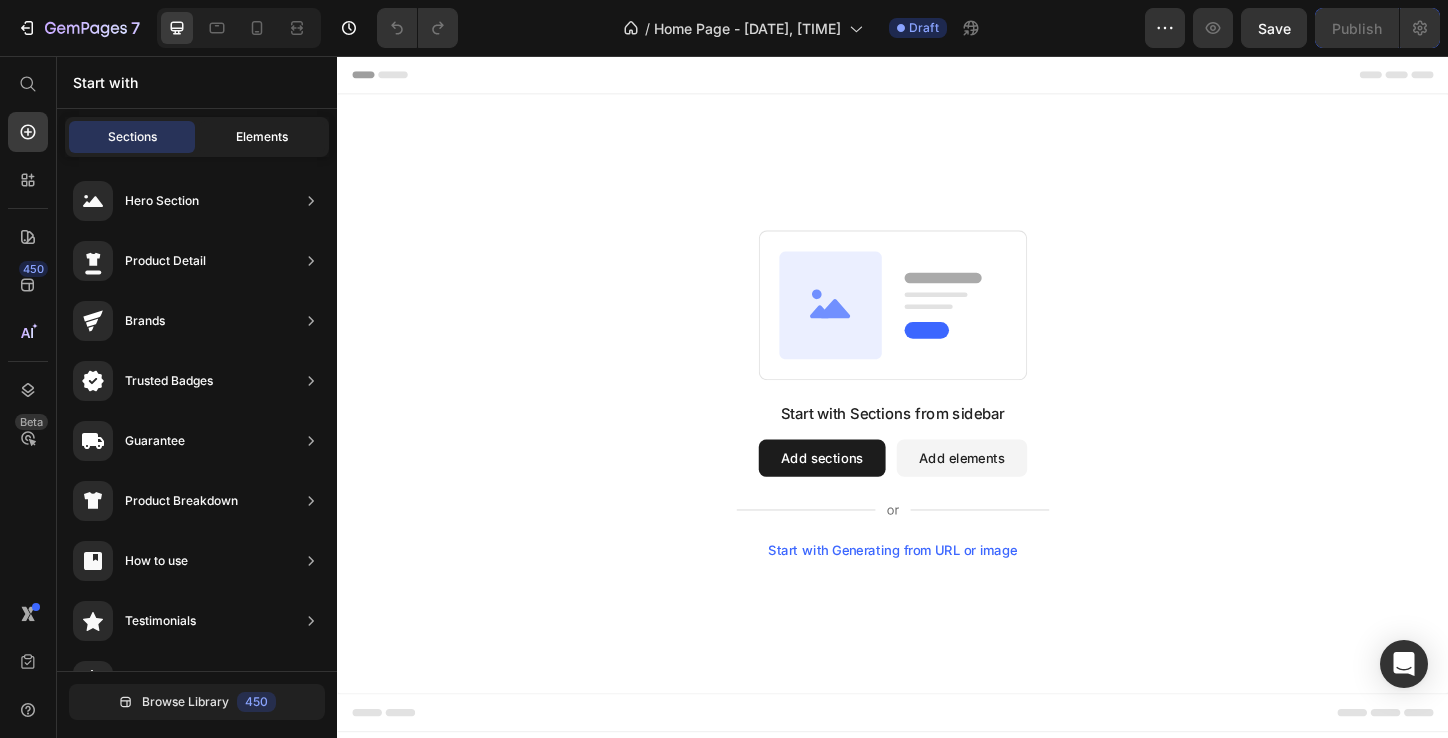 click on "Elements" at bounding box center (262, 137) 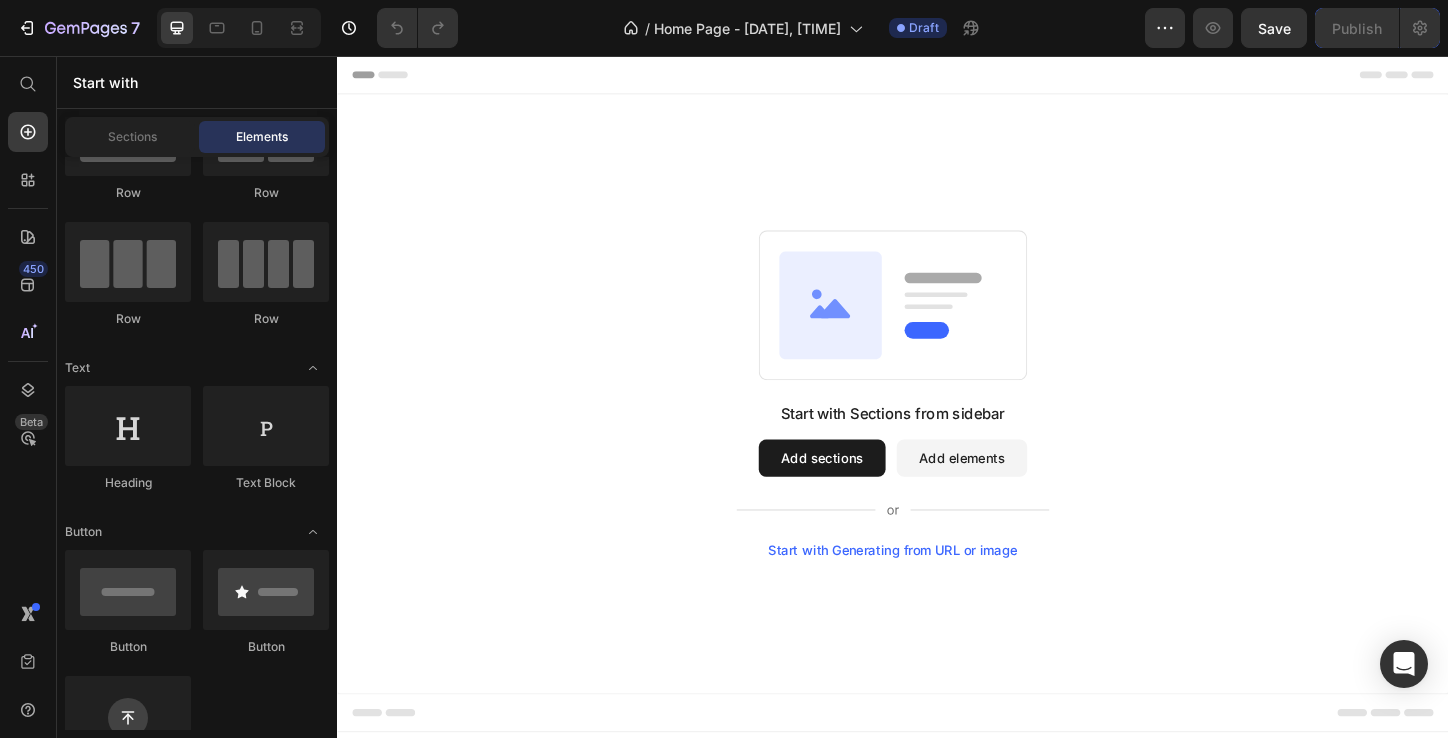 scroll, scrollTop: 0, scrollLeft: 0, axis: both 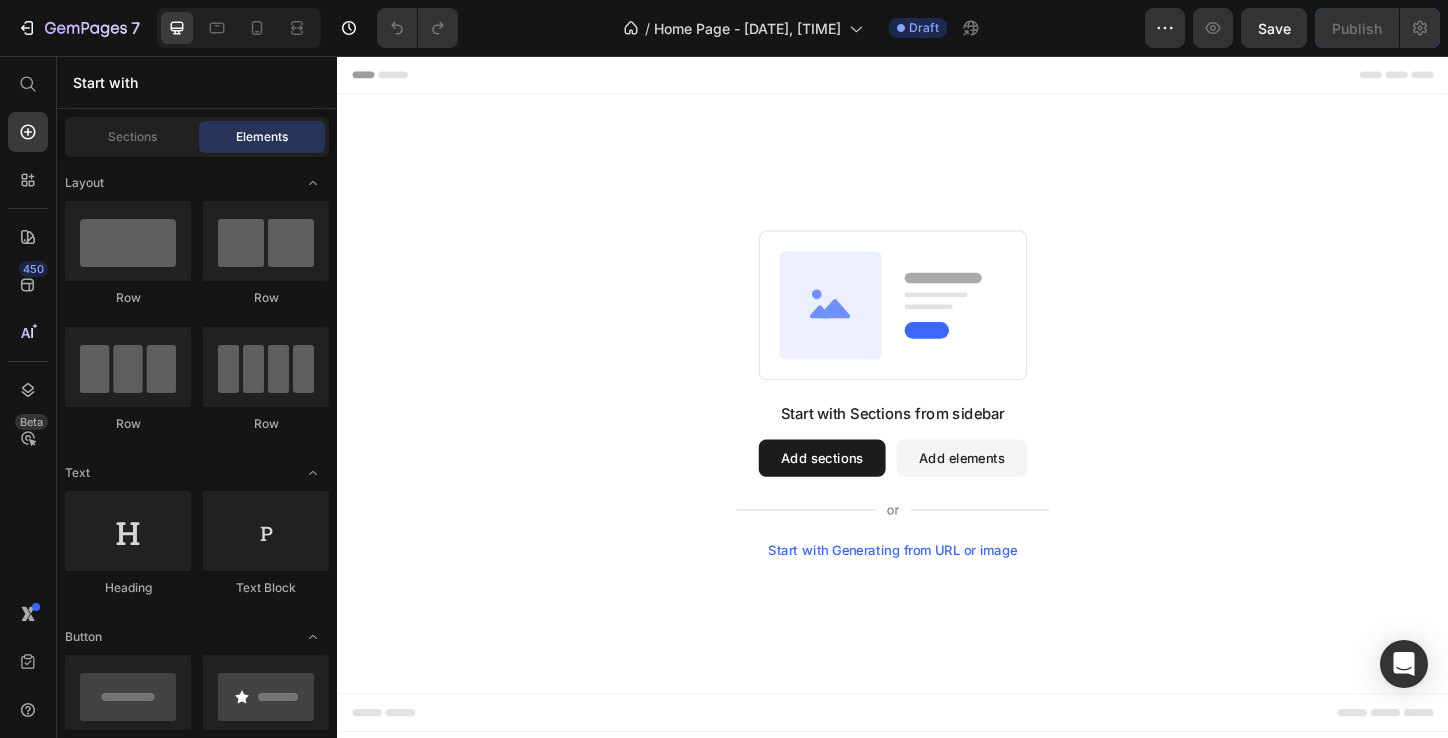click on "Elements" at bounding box center (262, 137) 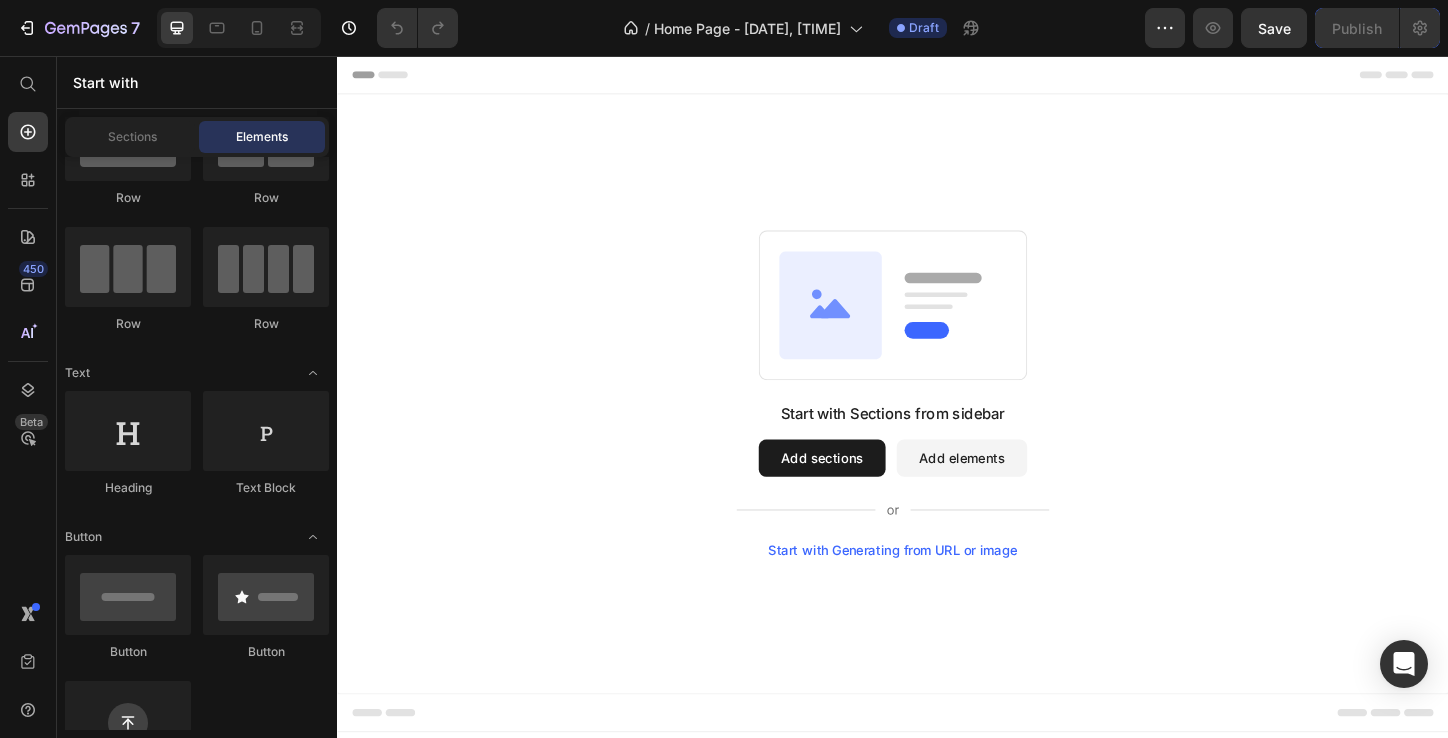 scroll, scrollTop: 0, scrollLeft: 0, axis: both 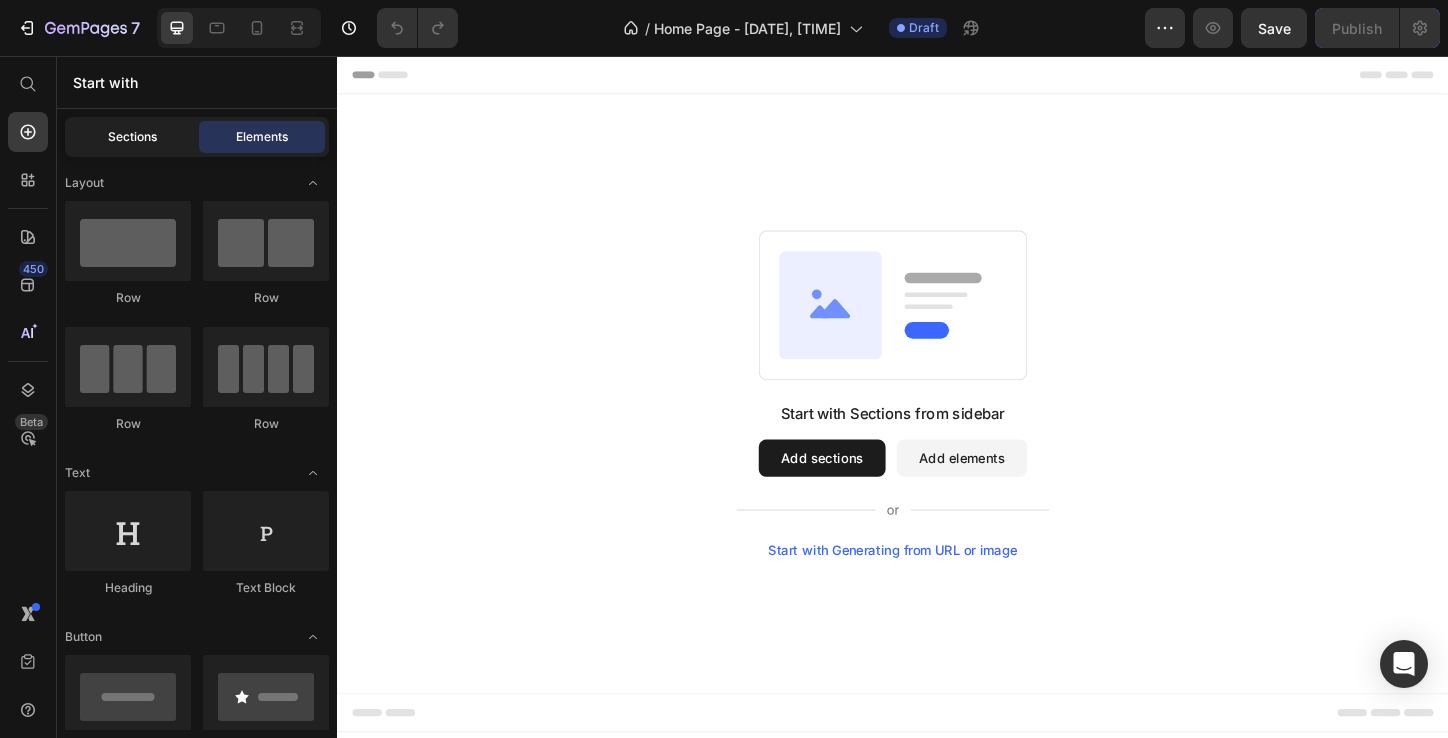 click on "Sections" at bounding box center (132, 137) 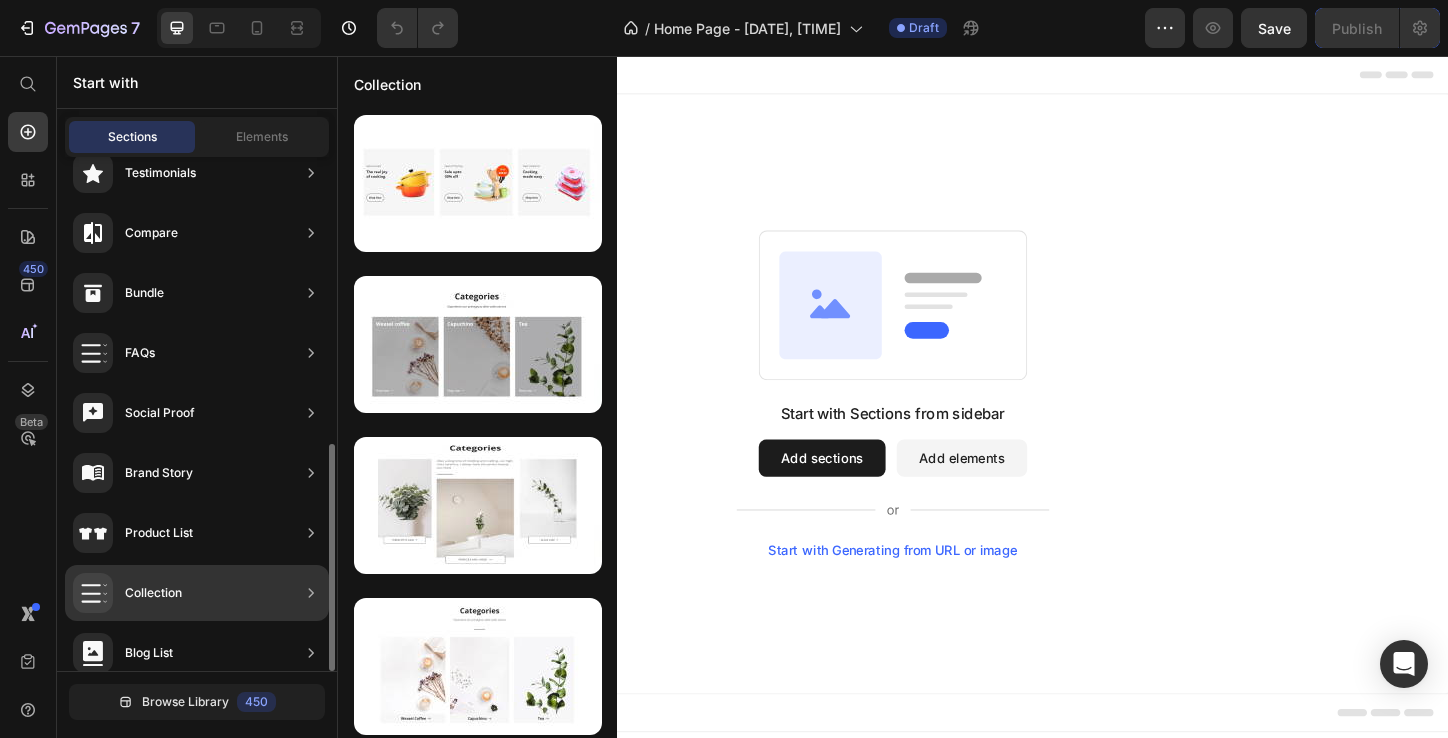 scroll, scrollTop: 646, scrollLeft: 0, axis: vertical 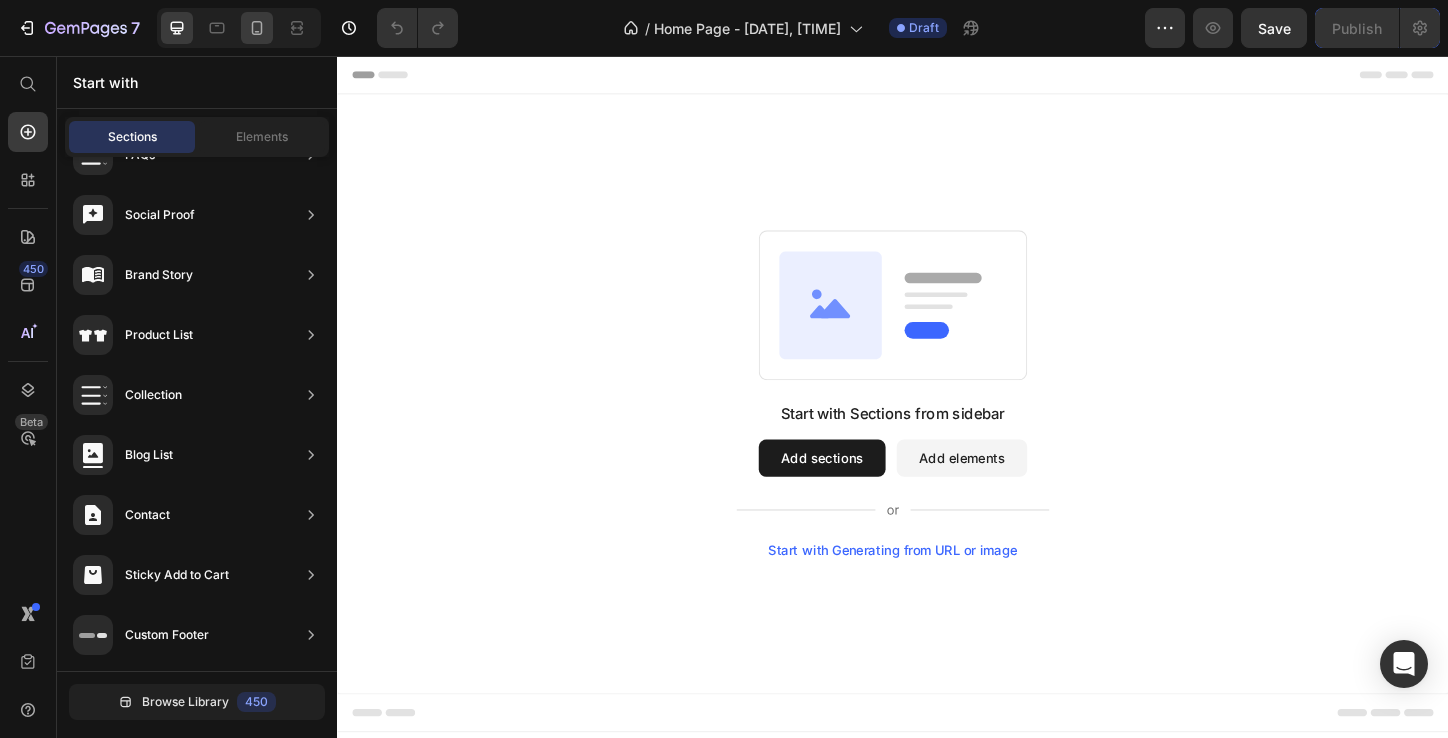click 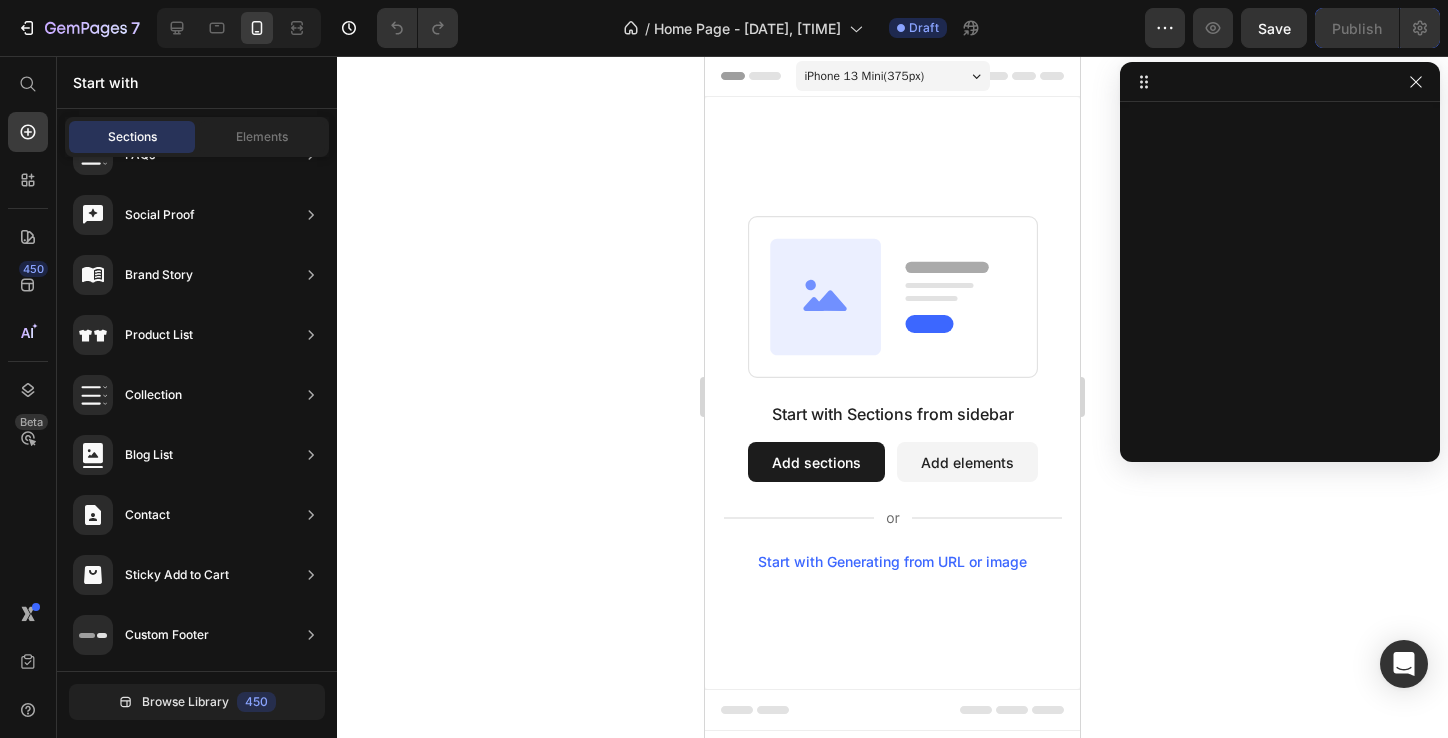 click at bounding box center [239, 28] 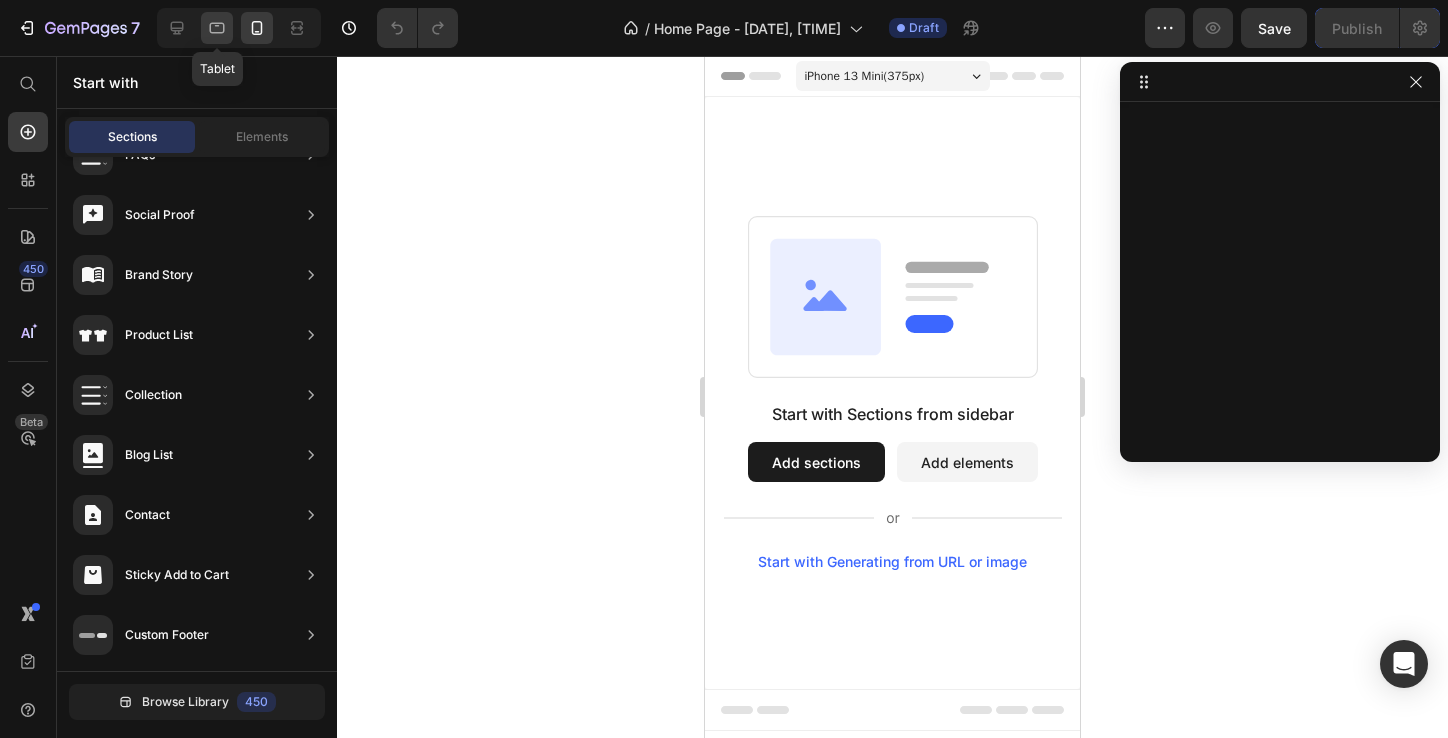 click 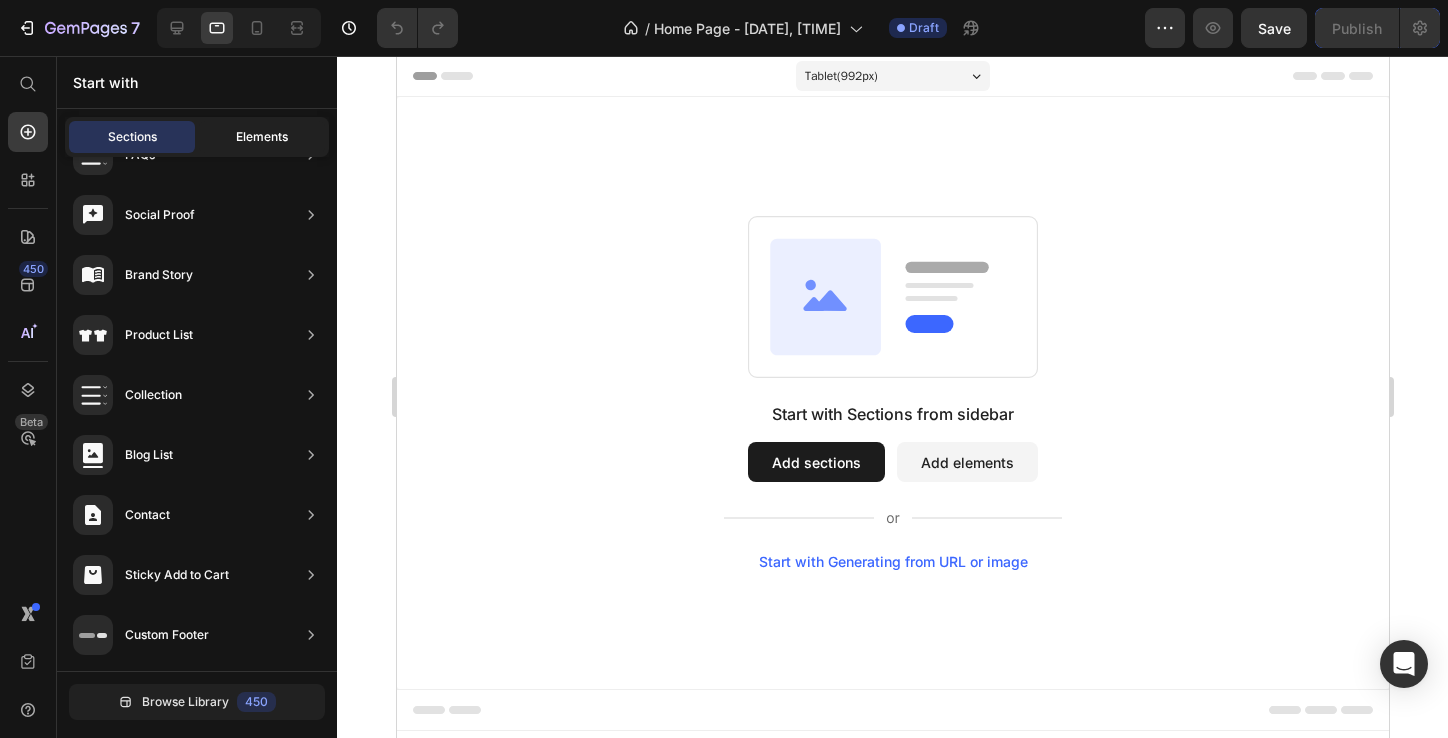click on "Elements" at bounding box center [262, 137] 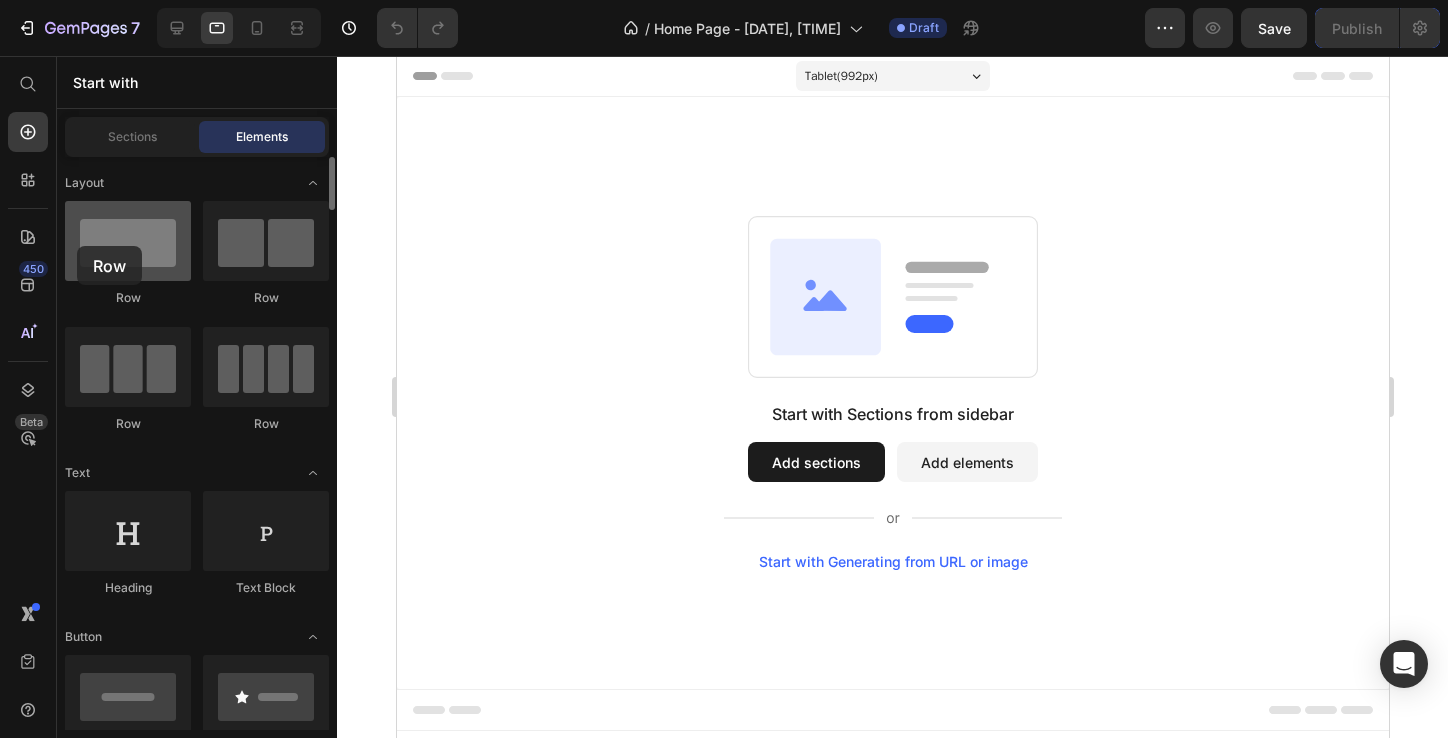 drag, startPoint x: 171, startPoint y: 253, endPoint x: 87, endPoint y: 244, distance: 84.48077 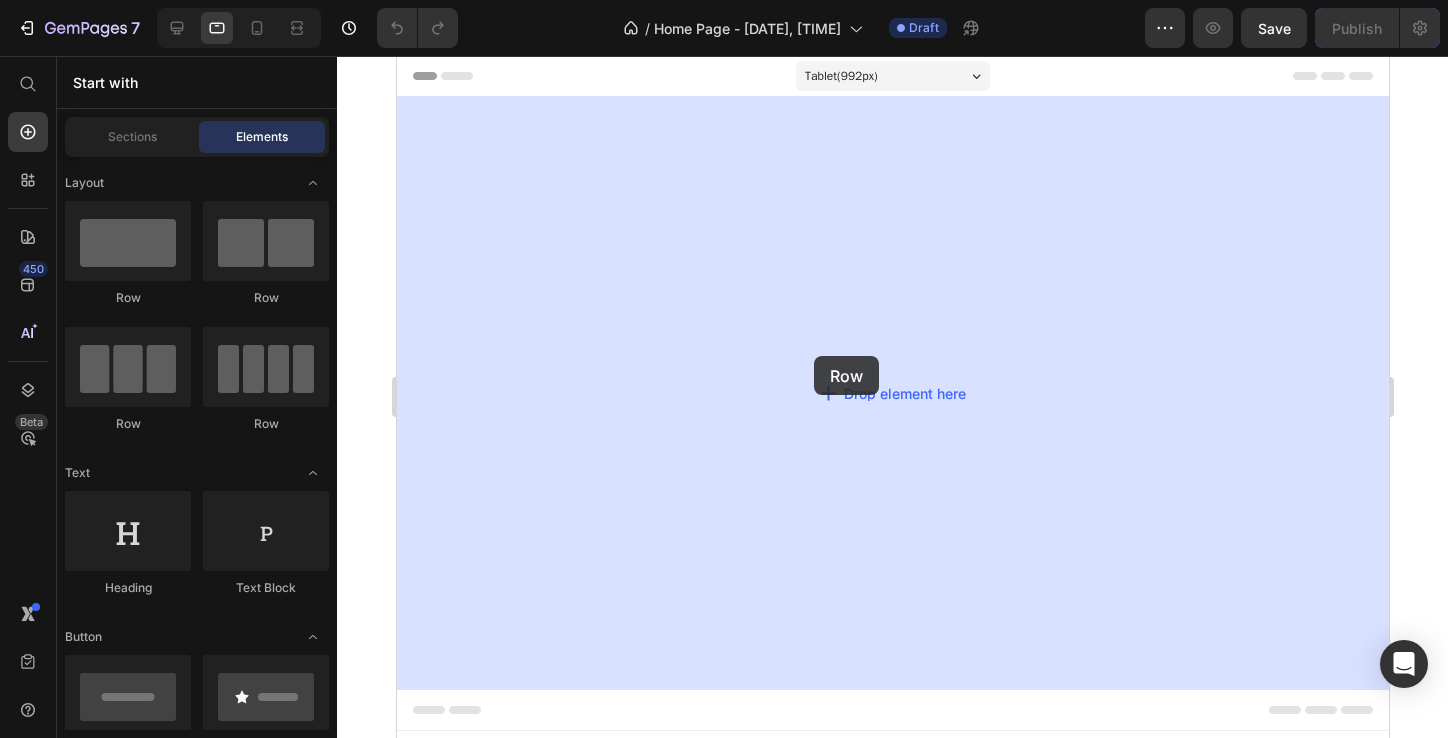drag, startPoint x: 540, startPoint y: 443, endPoint x: 814, endPoint y: 354, distance: 288.092 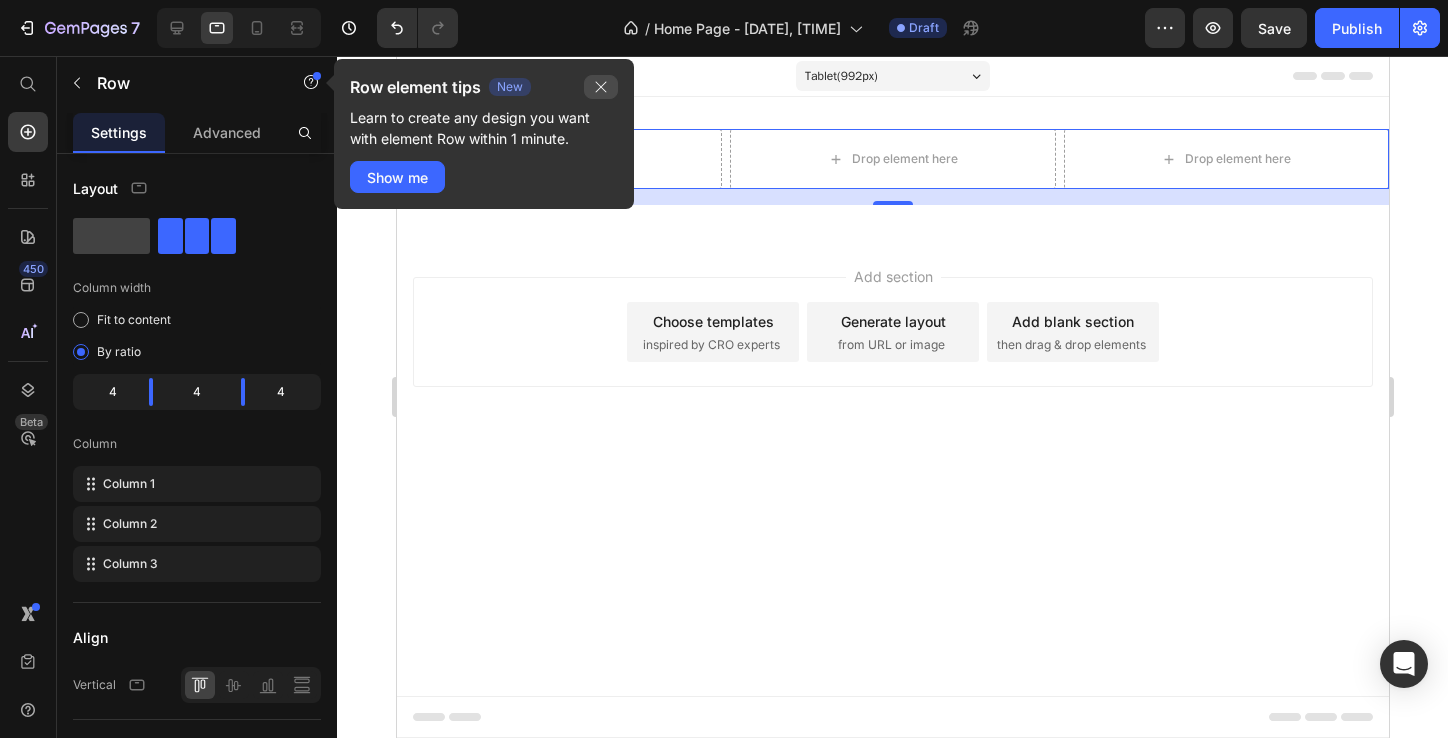 click at bounding box center (601, 87) 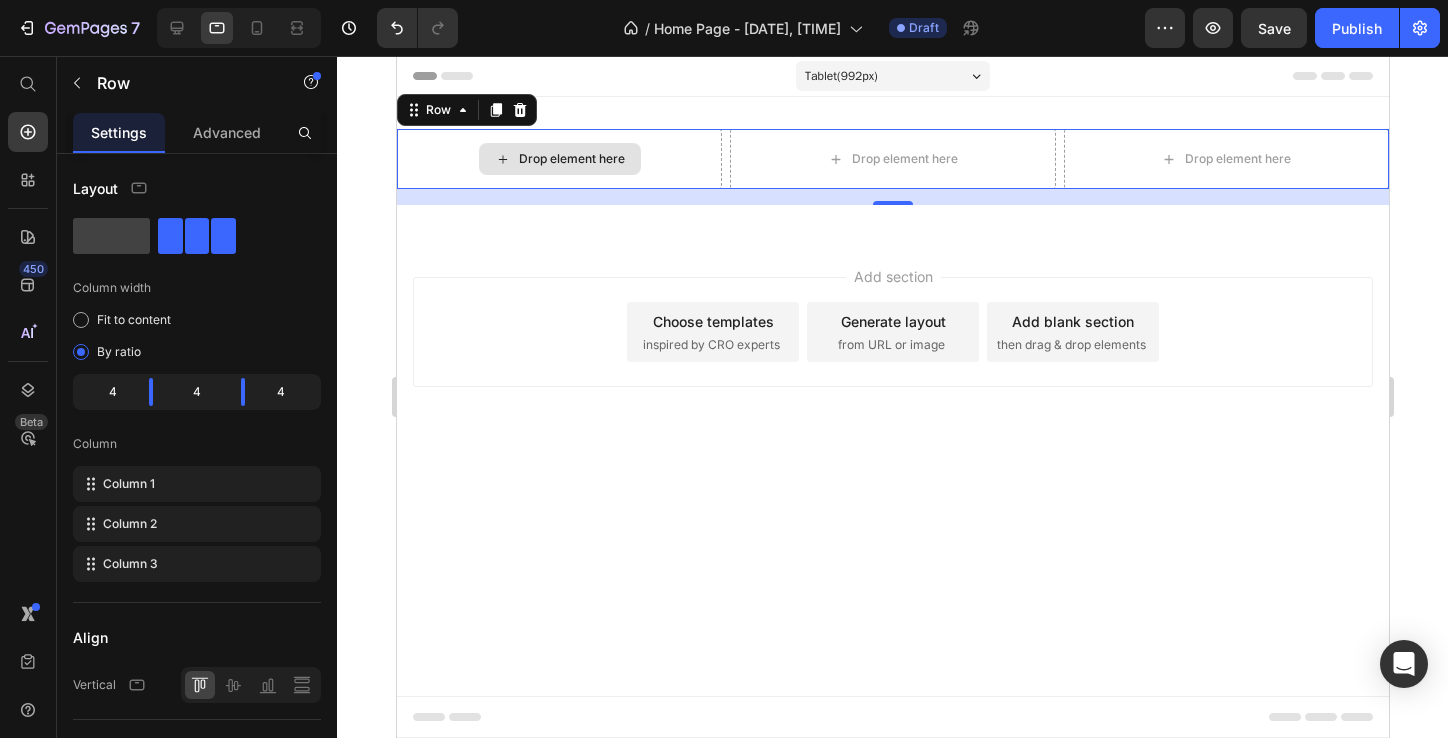 click on "Drop element here" at bounding box center (571, 159) 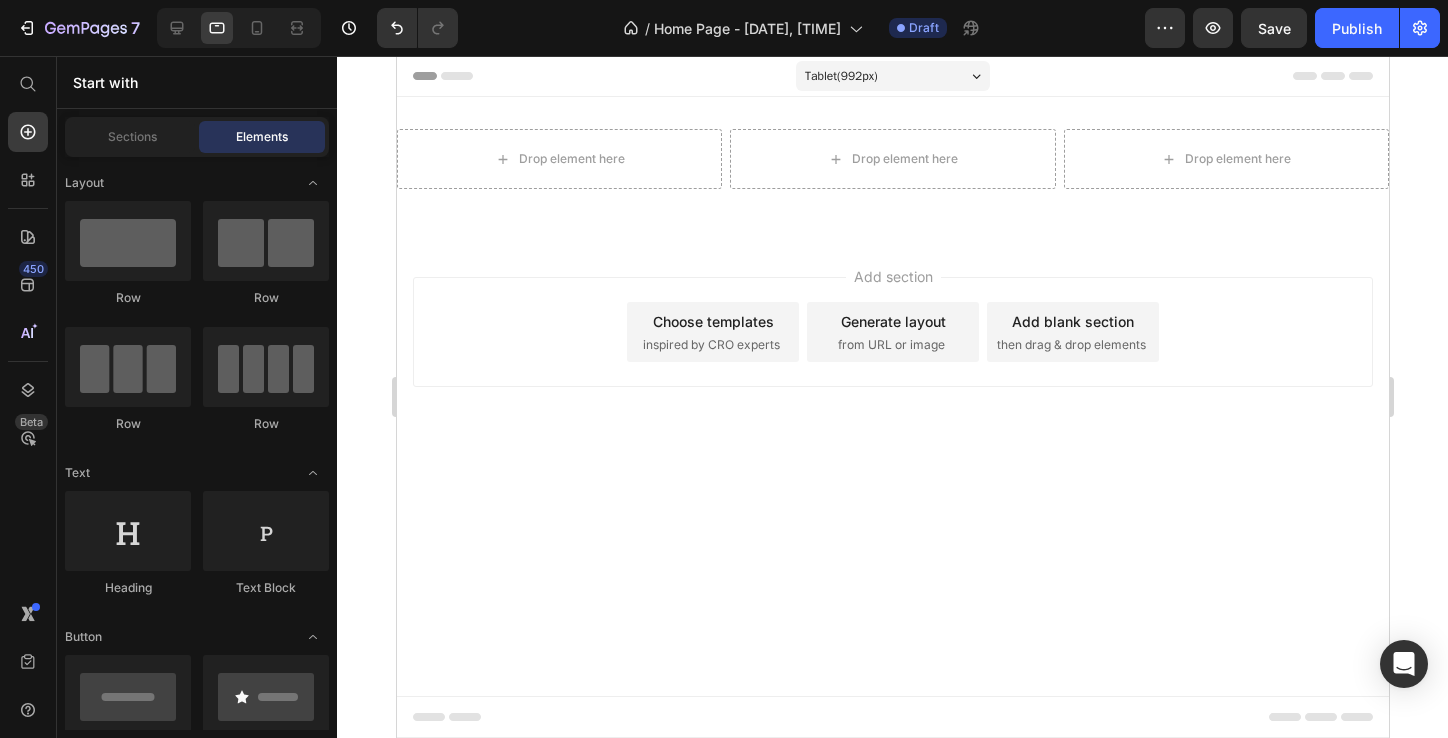 click on "Header" at bounding box center (892, 76) 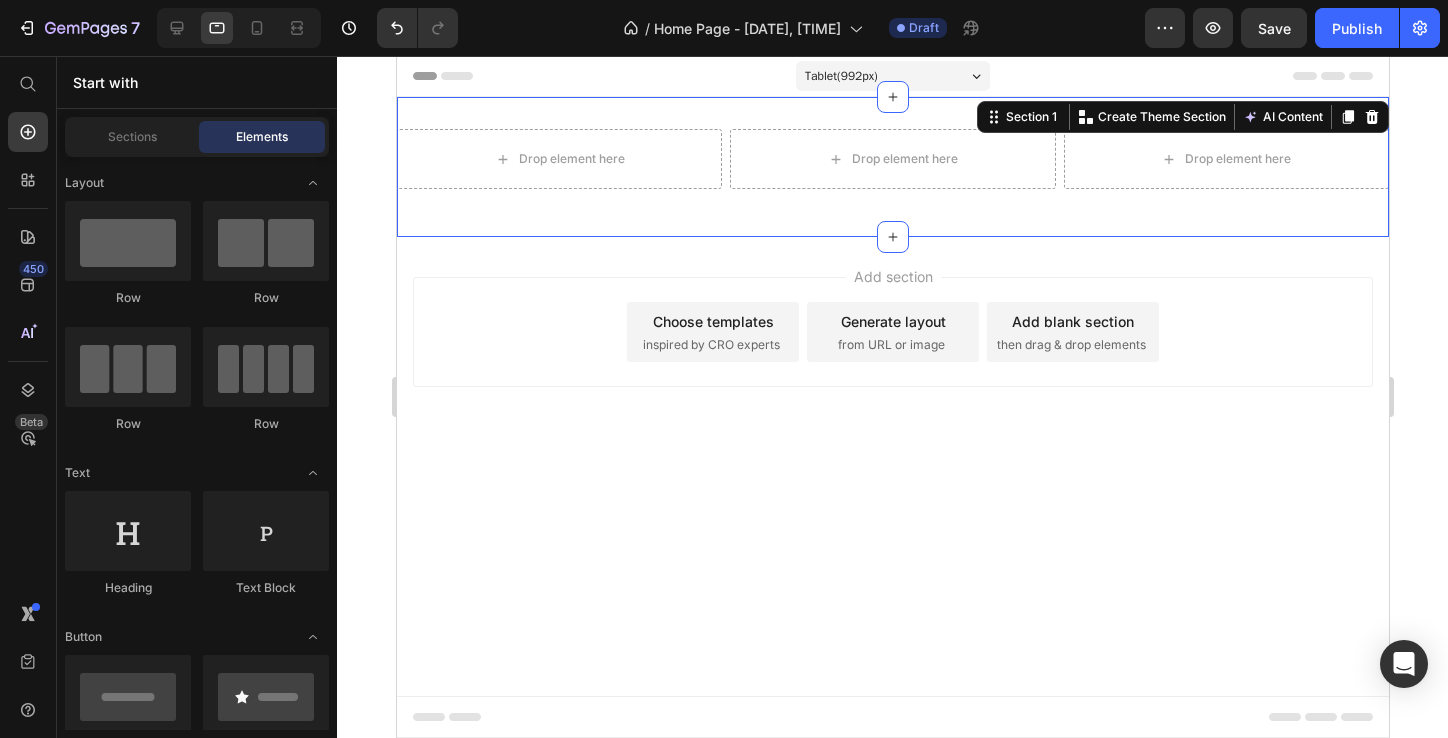 click on "Drop element here
Drop element here
Drop element here Row Section 1   You can create reusable sections Create Theme Section AI Content Write with GemAI What would you like to describe here? Tone and Voice Persuasive Product Getting products... Show more Generate" at bounding box center [892, 167] 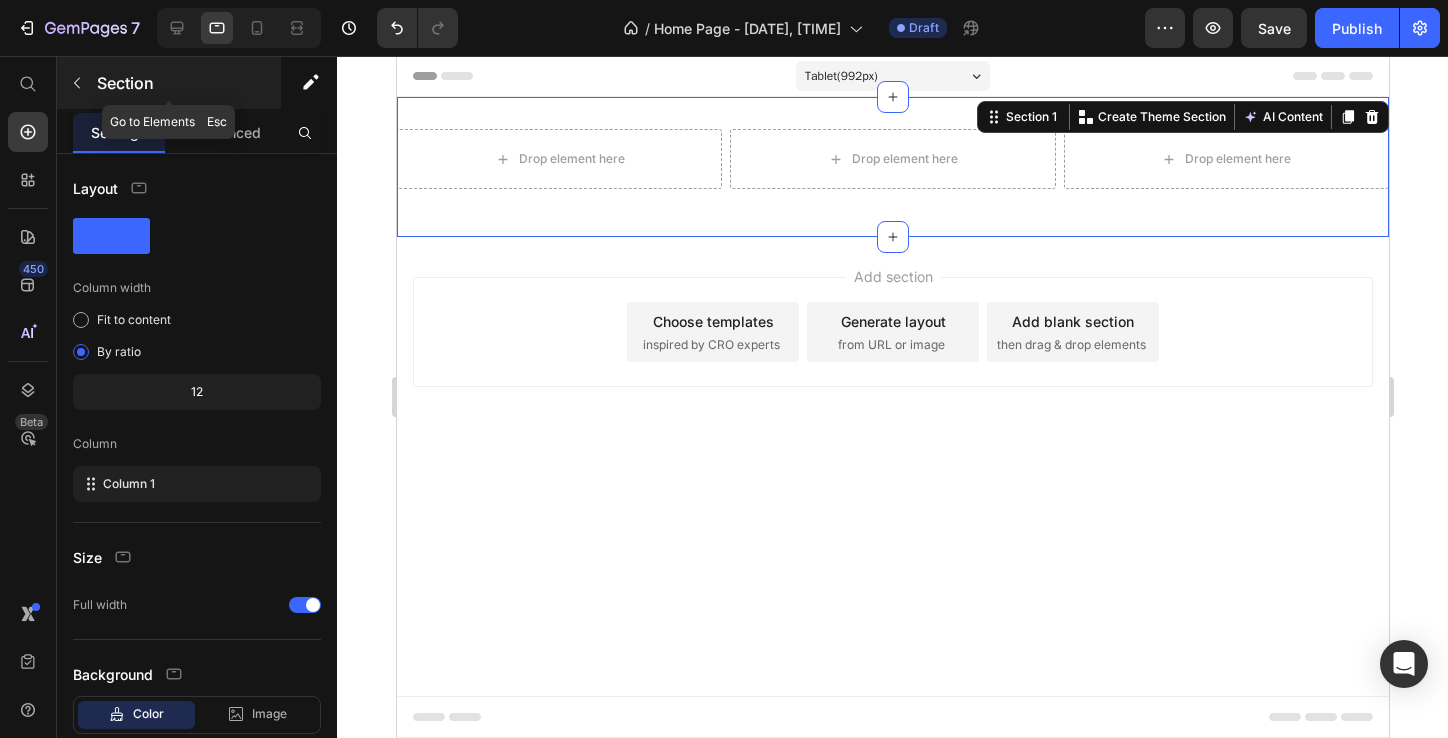 click 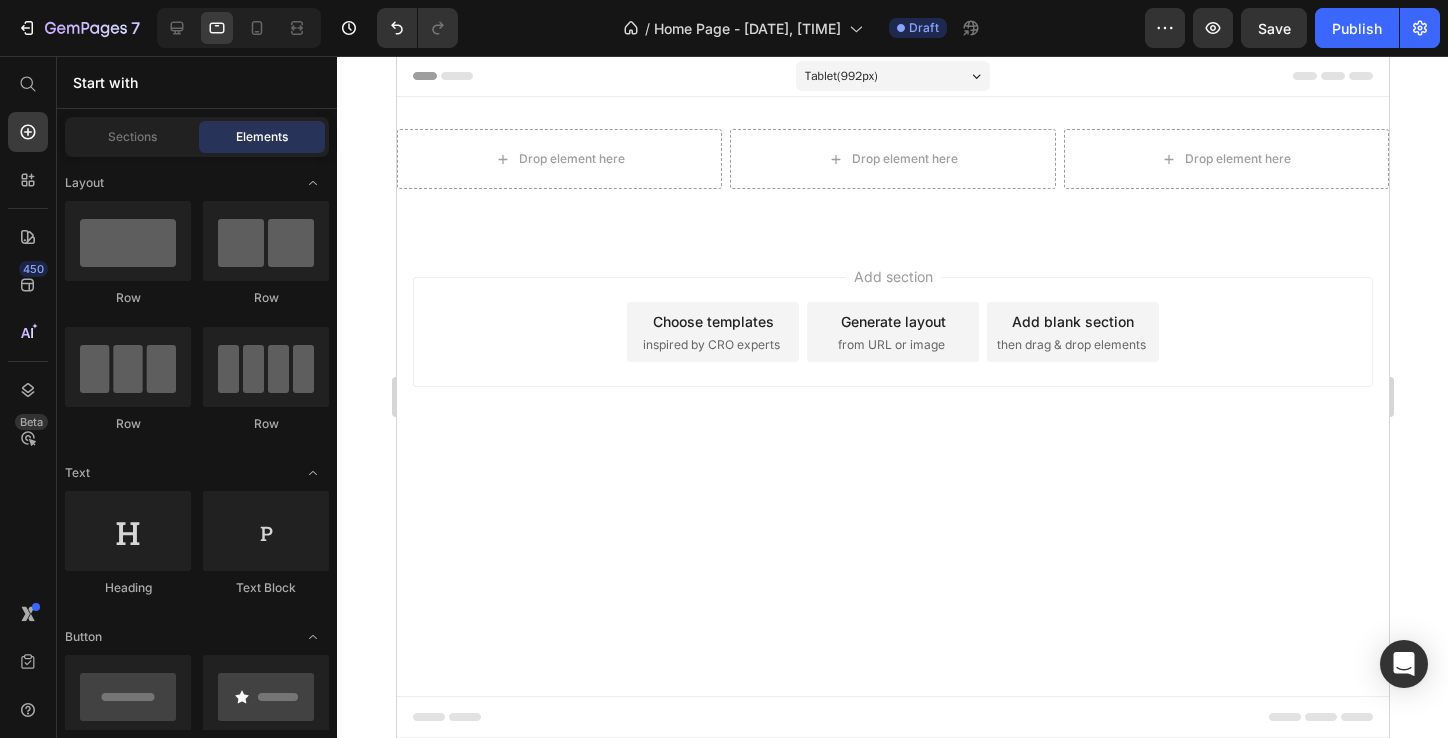 click on "Add section Choose templates inspired by CRO experts Generate layout from URL or image Add blank section then drag & drop elements" at bounding box center [892, 332] 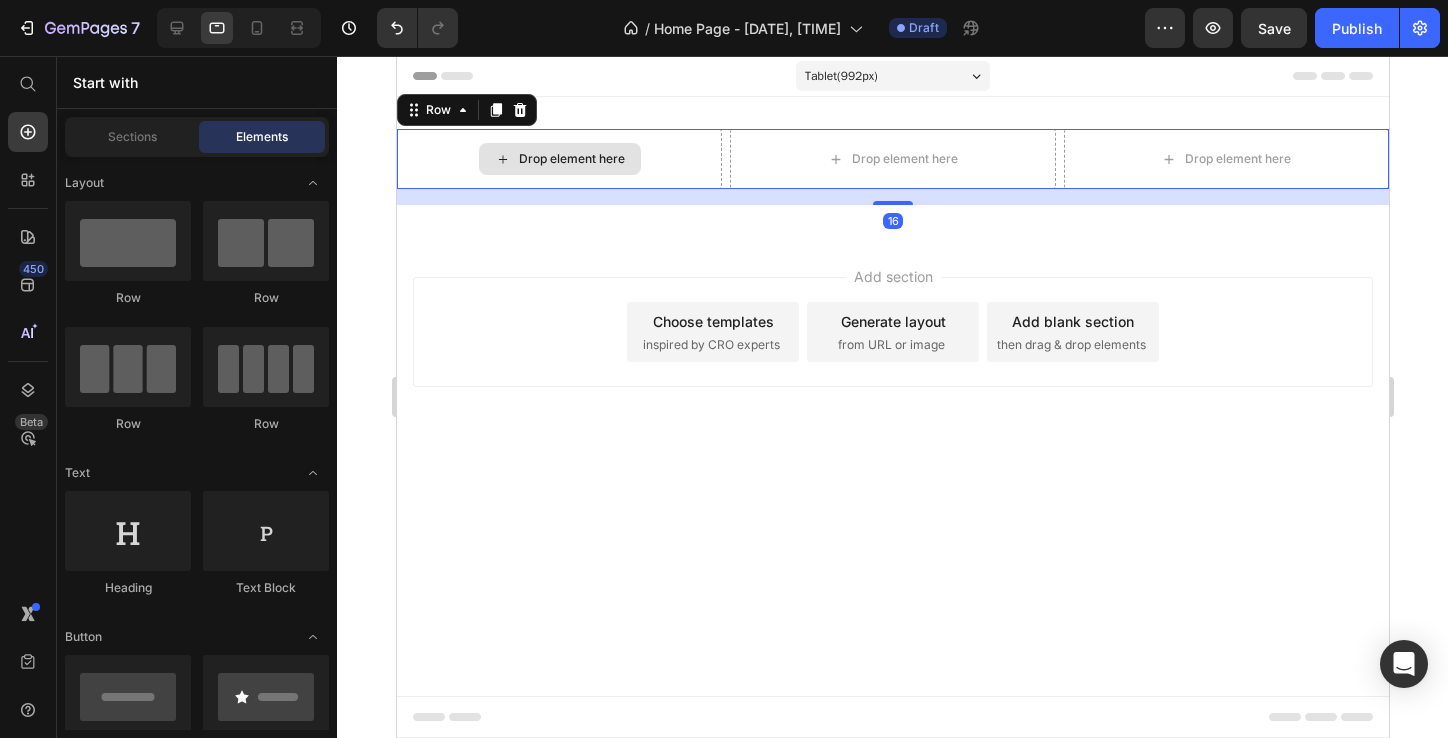 click on "Drop element here" at bounding box center (558, 159) 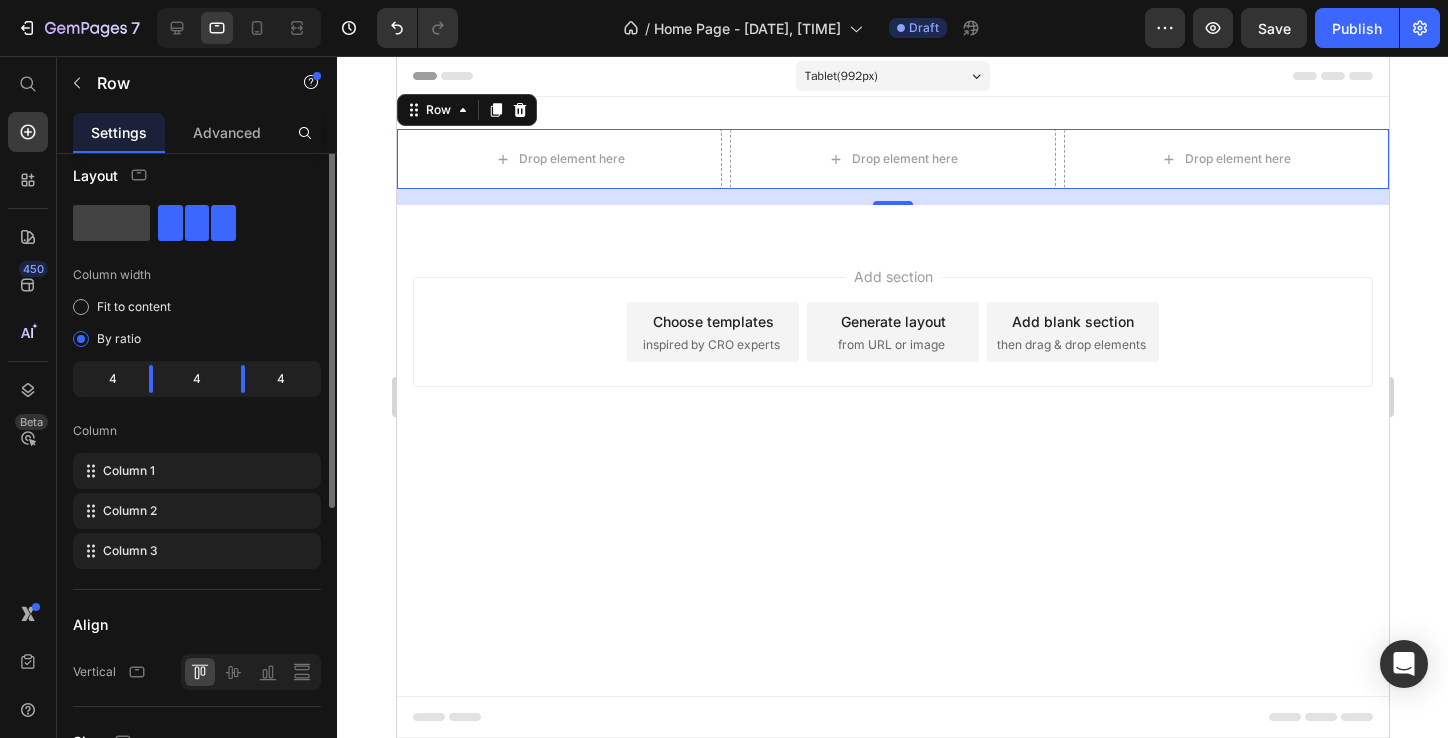 scroll, scrollTop: 0, scrollLeft: 0, axis: both 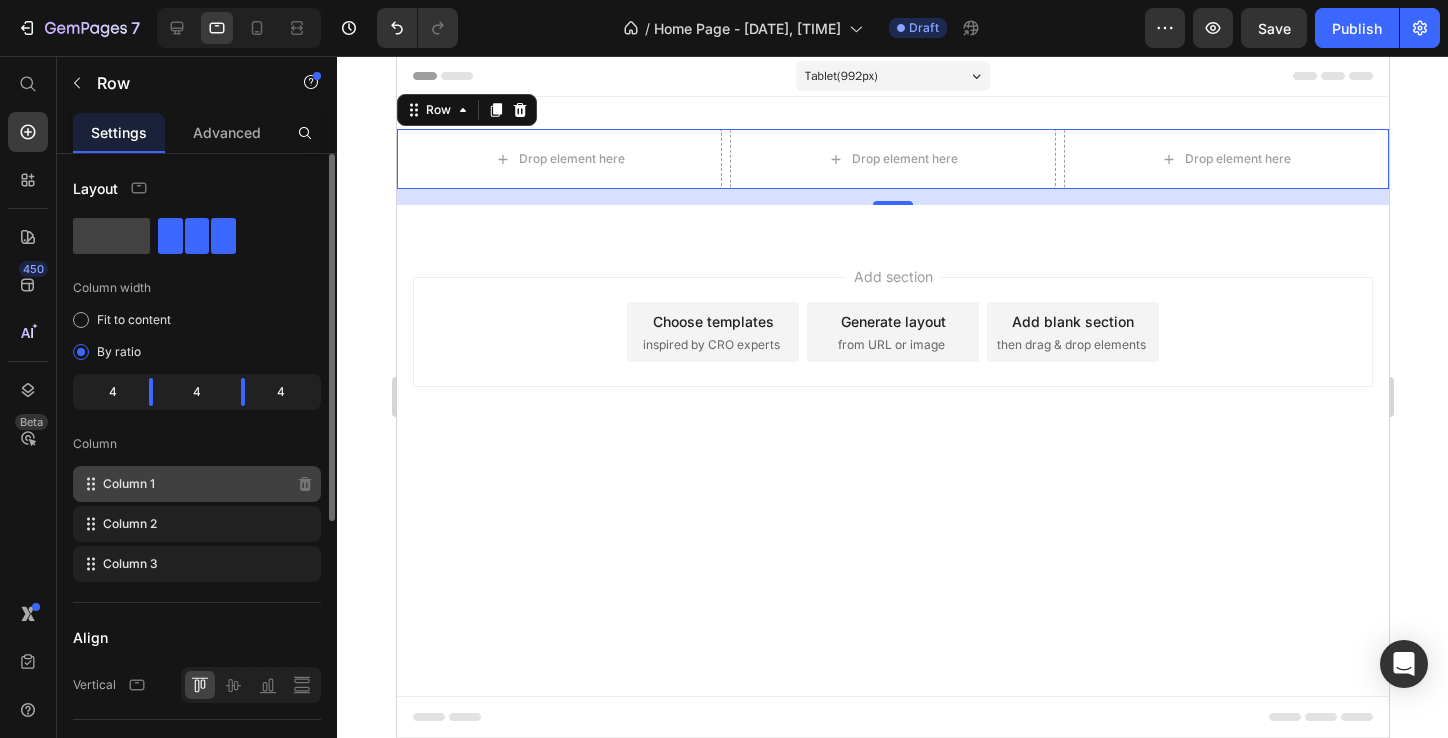 click on "Column 1" 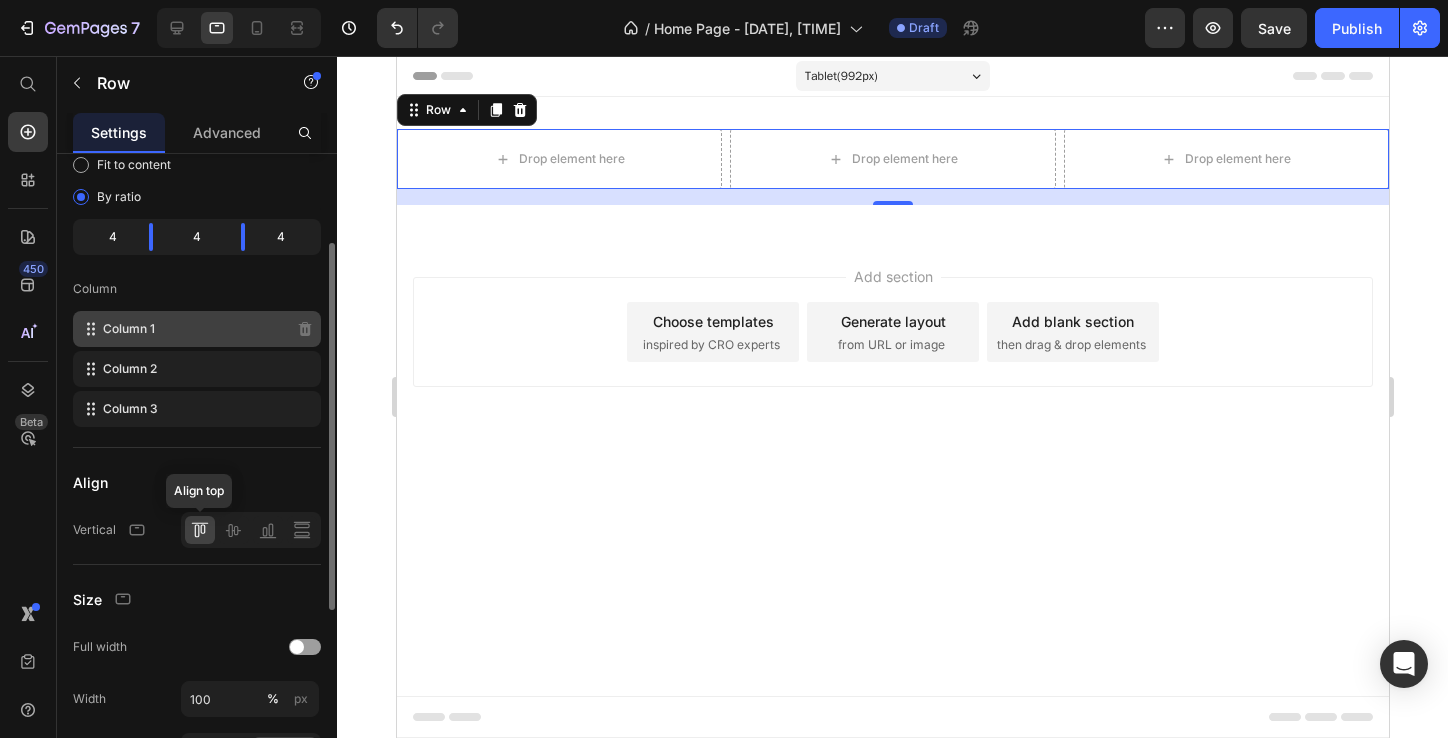 scroll, scrollTop: 0, scrollLeft: 0, axis: both 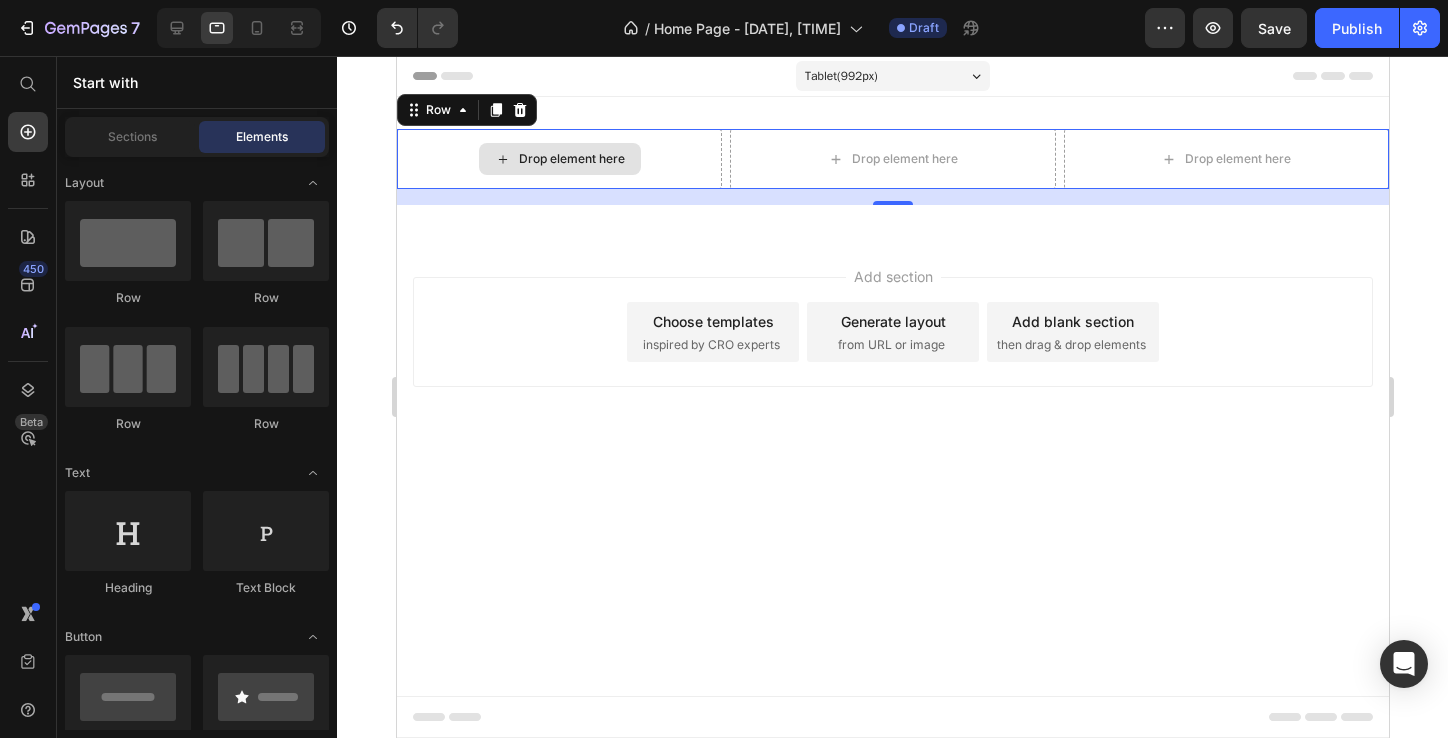click on "Drop element here" at bounding box center [571, 159] 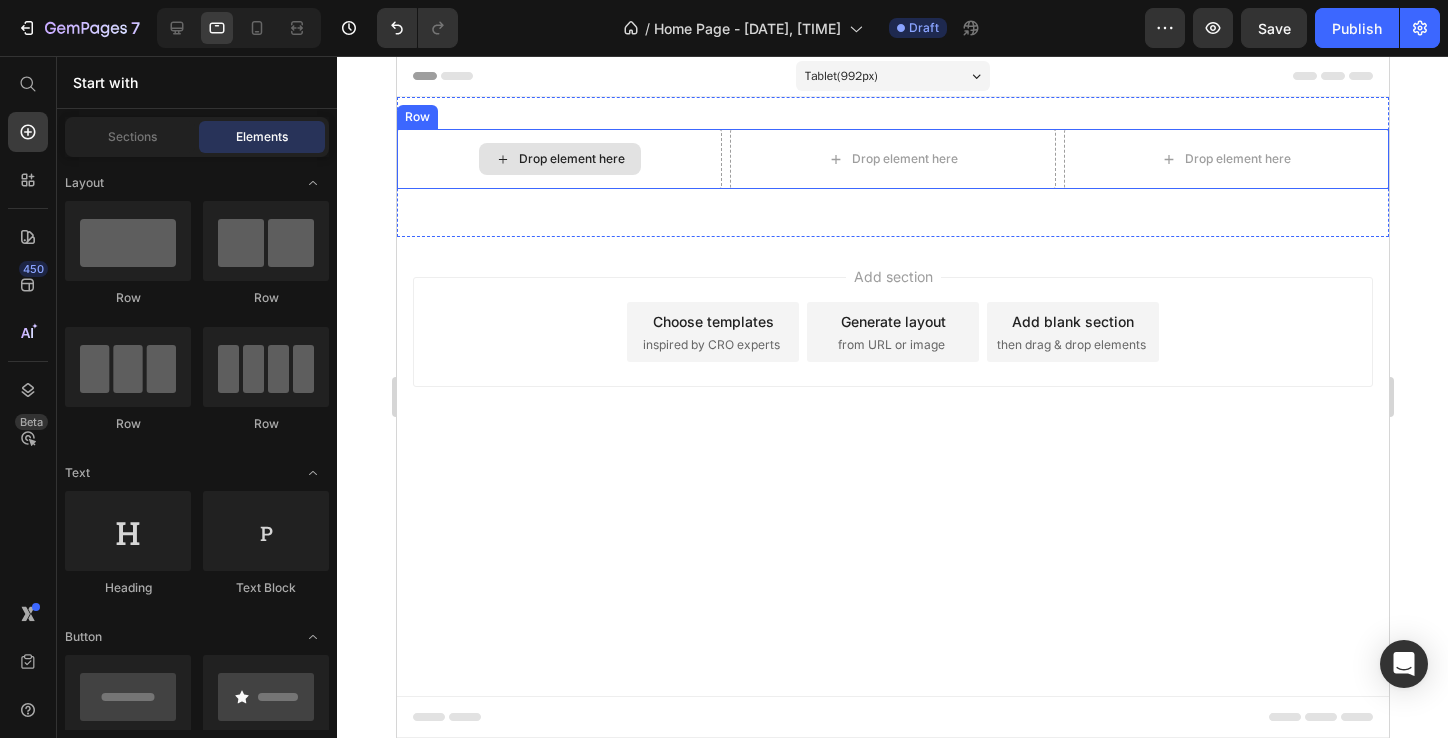 click on "Drop element here" at bounding box center [571, 159] 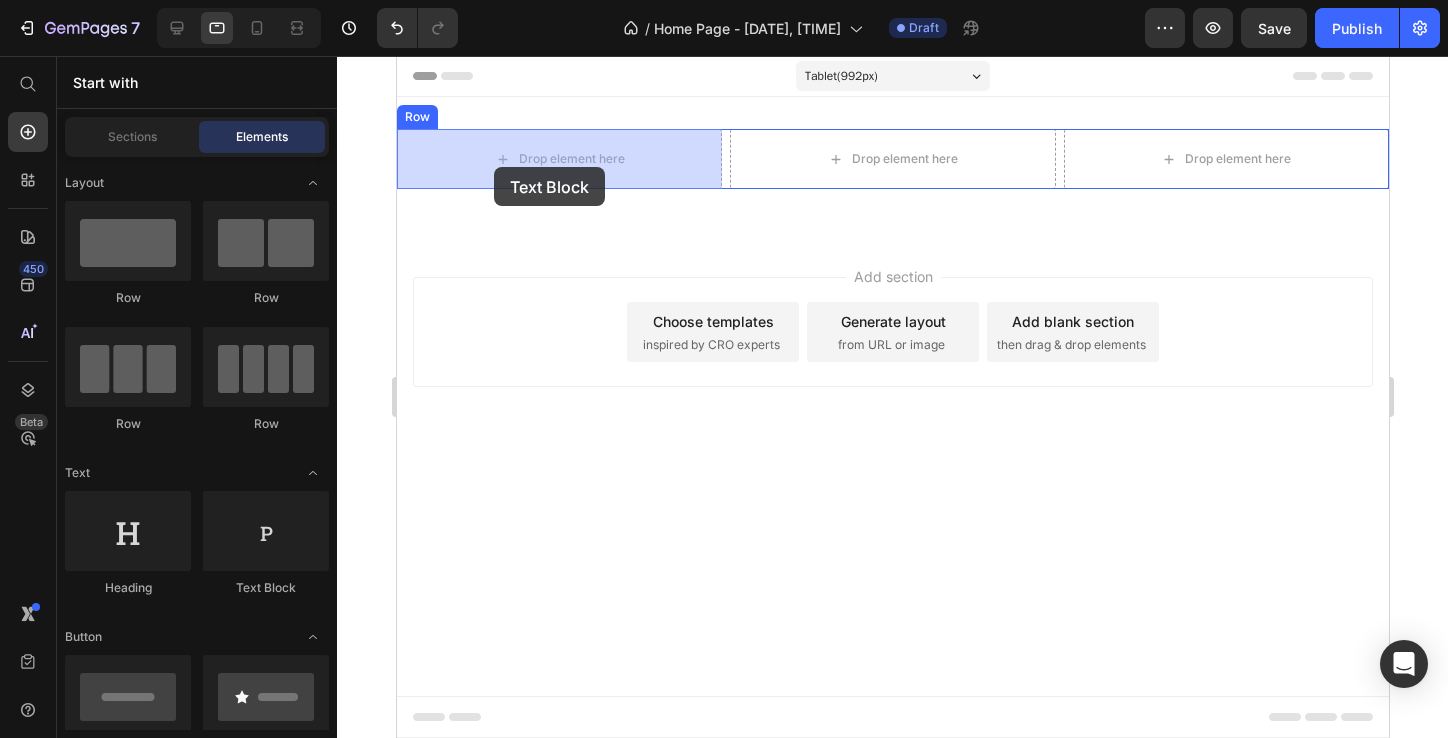 drag, startPoint x: 622, startPoint y: 606, endPoint x: 493, endPoint y: 167, distance: 457.5609 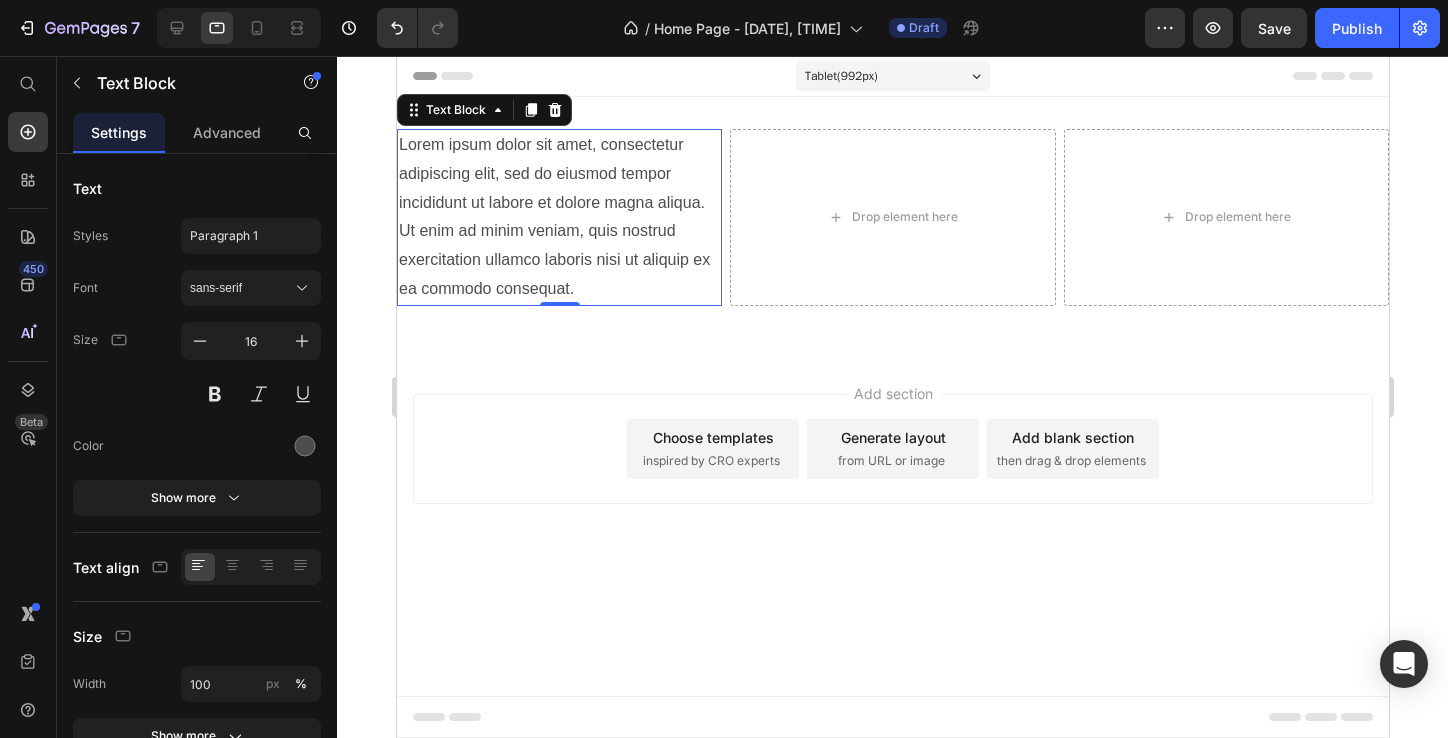 click on "Lorem ipsum dolor sit amet, consectetur adipiscing elit, sed do eiusmod tempor incididunt ut labore et dolore magna aliqua. Ut enim ad minim veniam, quis nostrud exercitation ullamco laboris nisi ut aliquip ex ea commodo consequat." at bounding box center (558, 217) 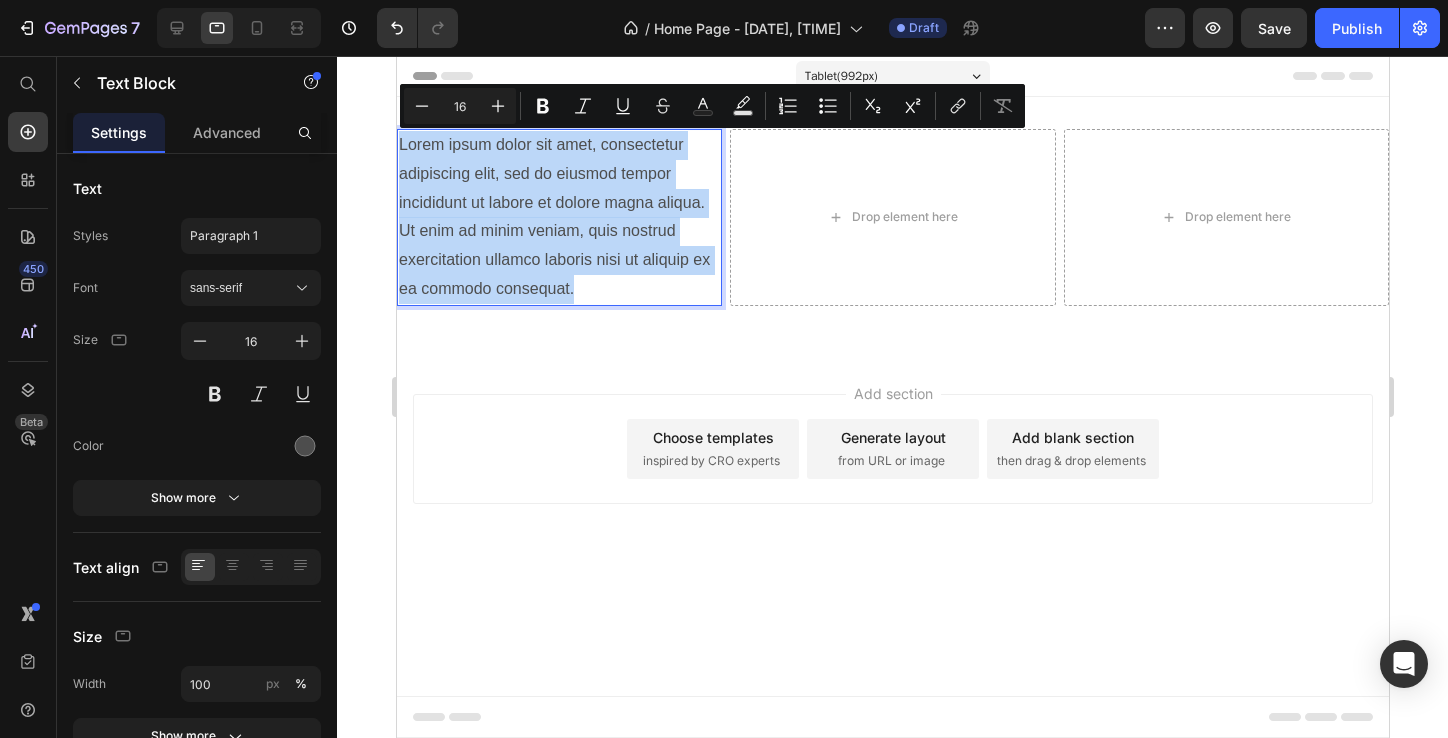 drag, startPoint x: 629, startPoint y: 287, endPoint x: 398, endPoint y: 148, distance: 269.596 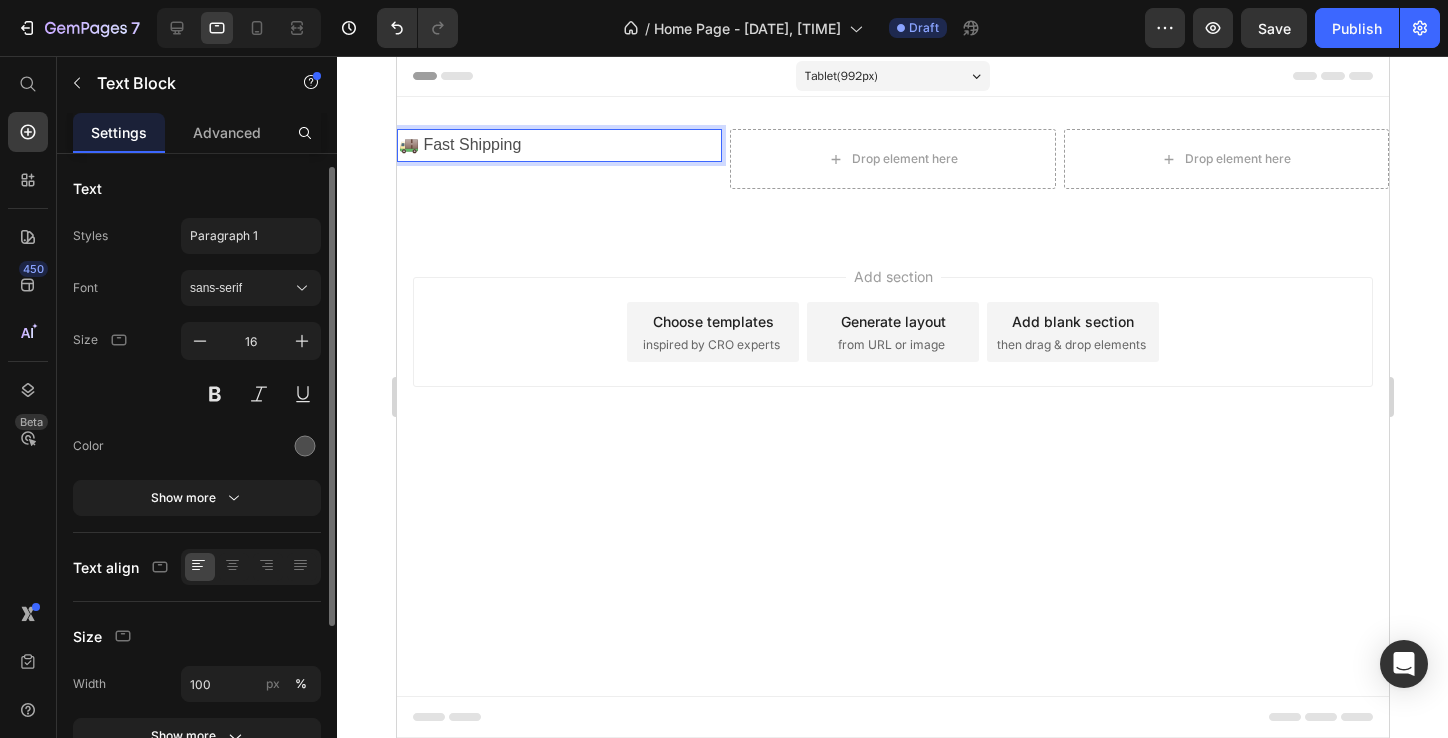 scroll, scrollTop: 77, scrollLeft: 0, axis: vertical 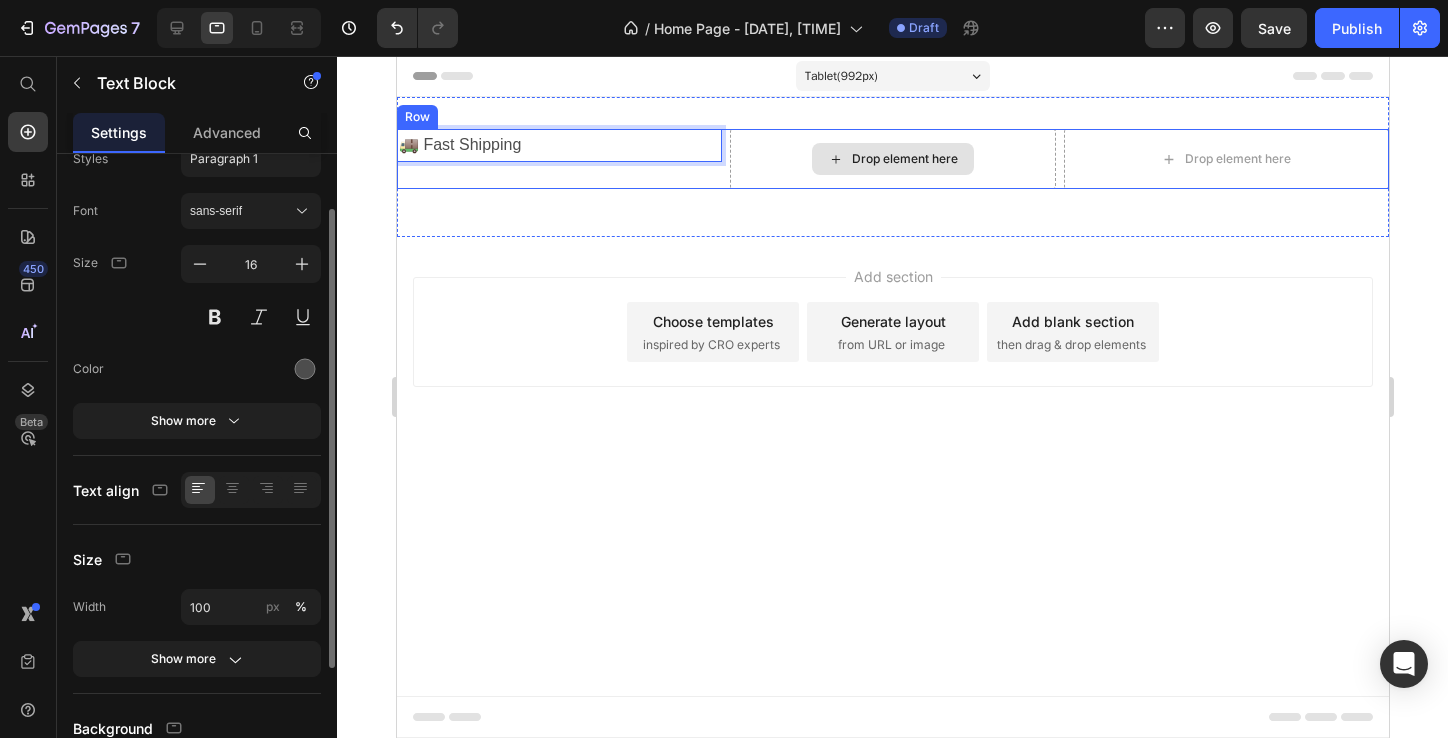 click on "Drop element here" at bounding box center (891, 159) 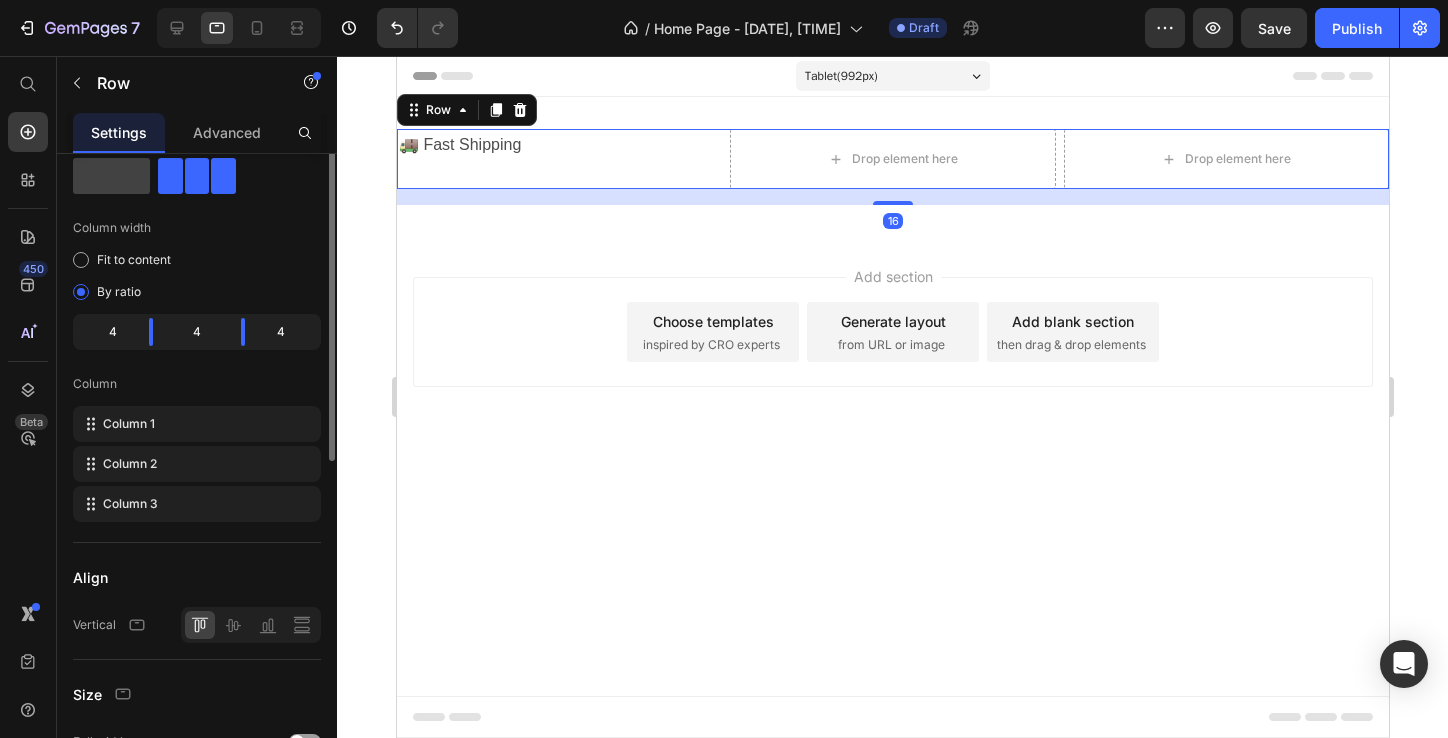 scroll, scrollTop: 0, scrollLeft: 0, axis: both 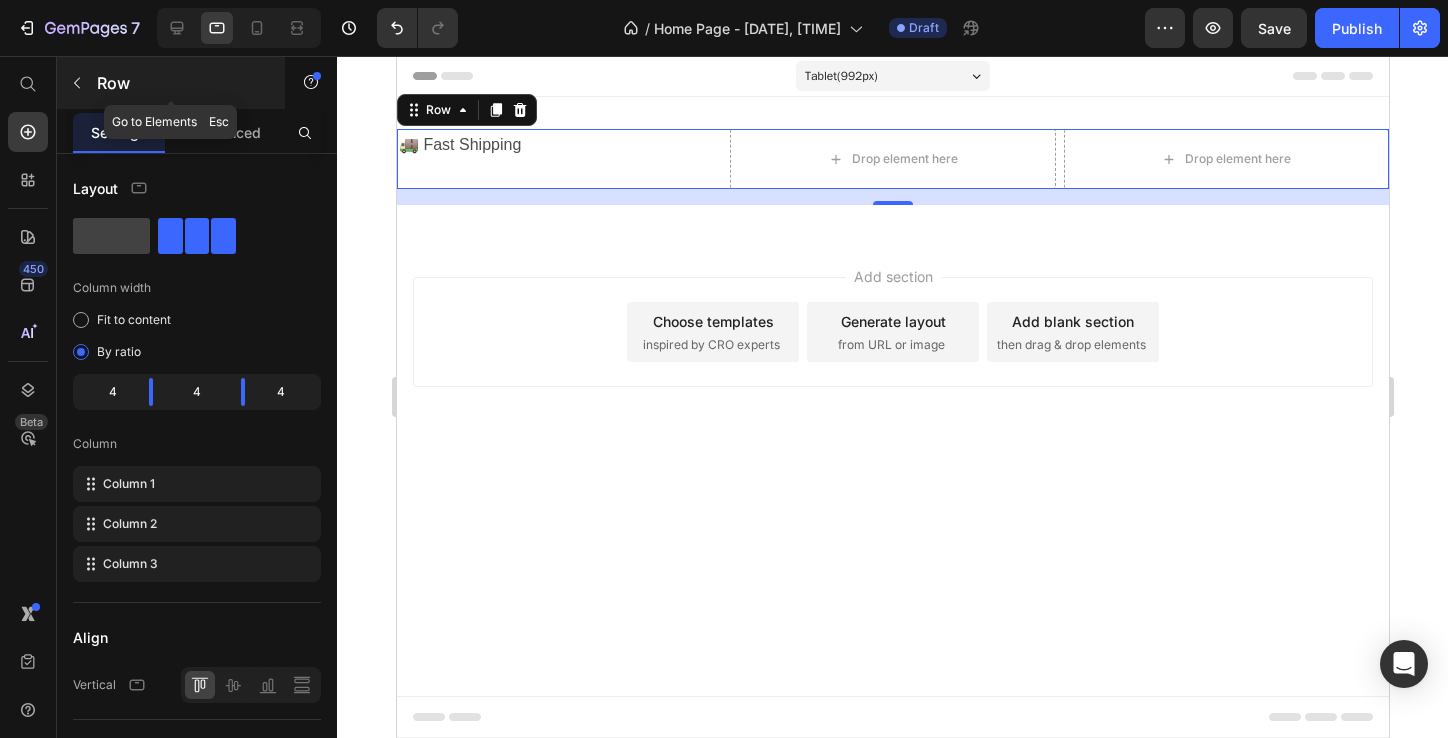 click 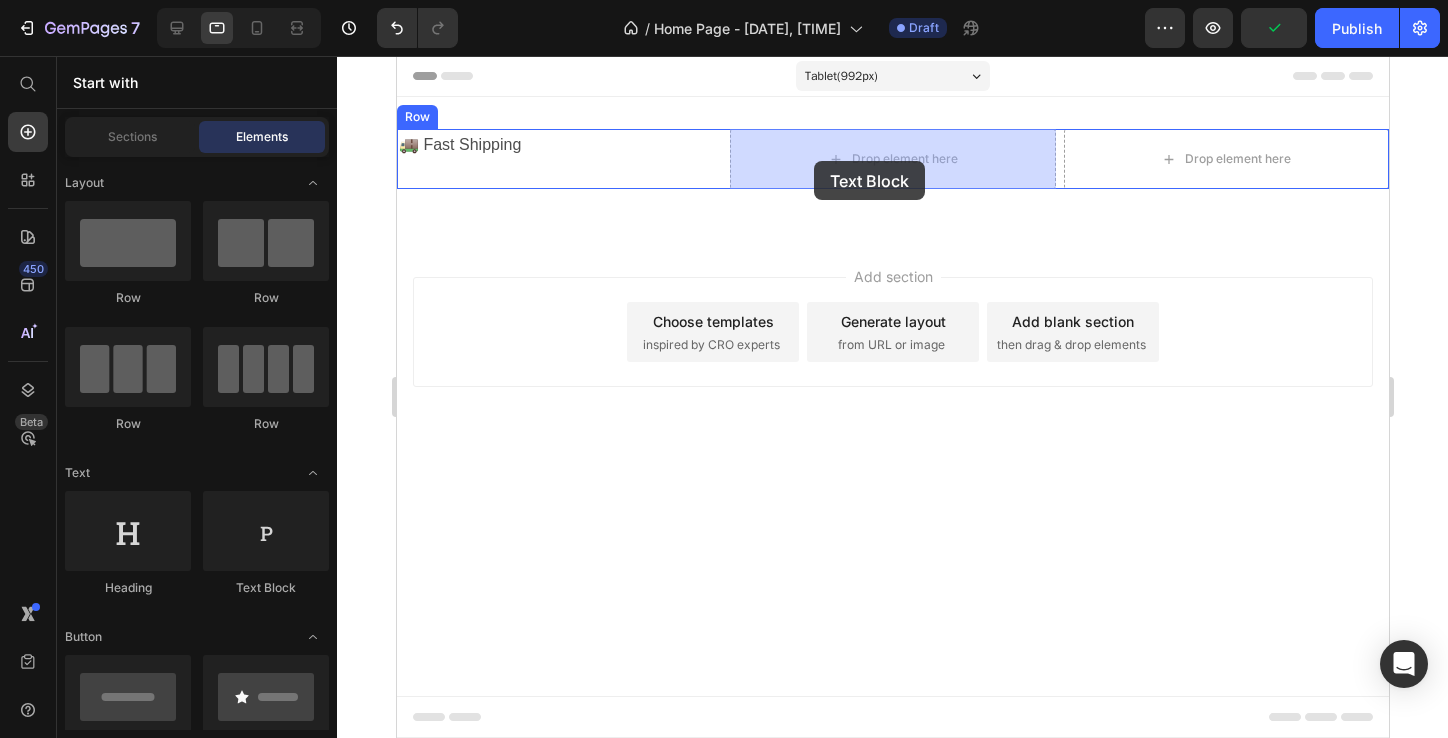 drag, startPoint x: 673, startPoint y: 606, endPoint x: 813, endPoint y: 161, distance: 466.50296 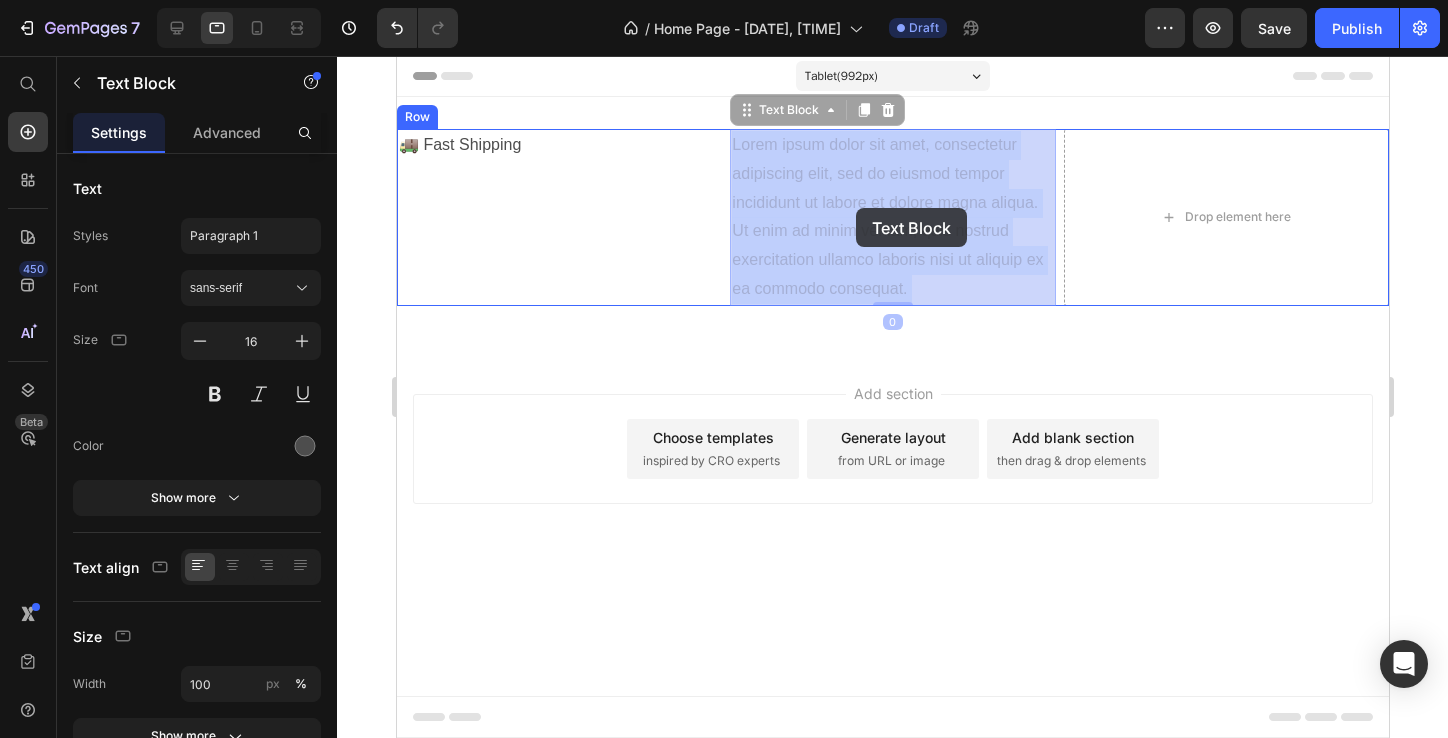 drag, startPoint x: 925, startPoint y: 284, endPoint x: 875, endPoint y: 219, distance: 82.006096 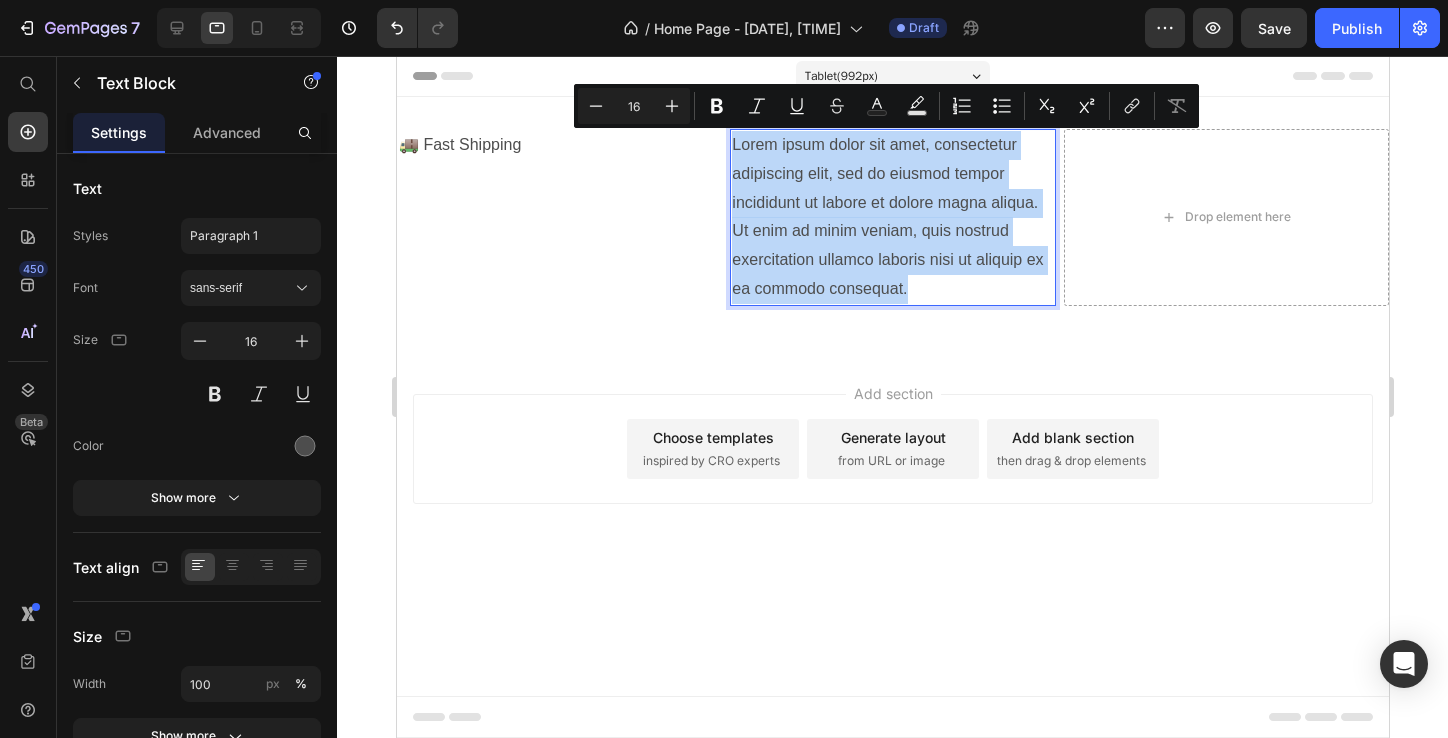 drag, startPoint x: 914, startPoint y: 286, endPoint x: 731, endPoint y: 139, distance: 234.72963 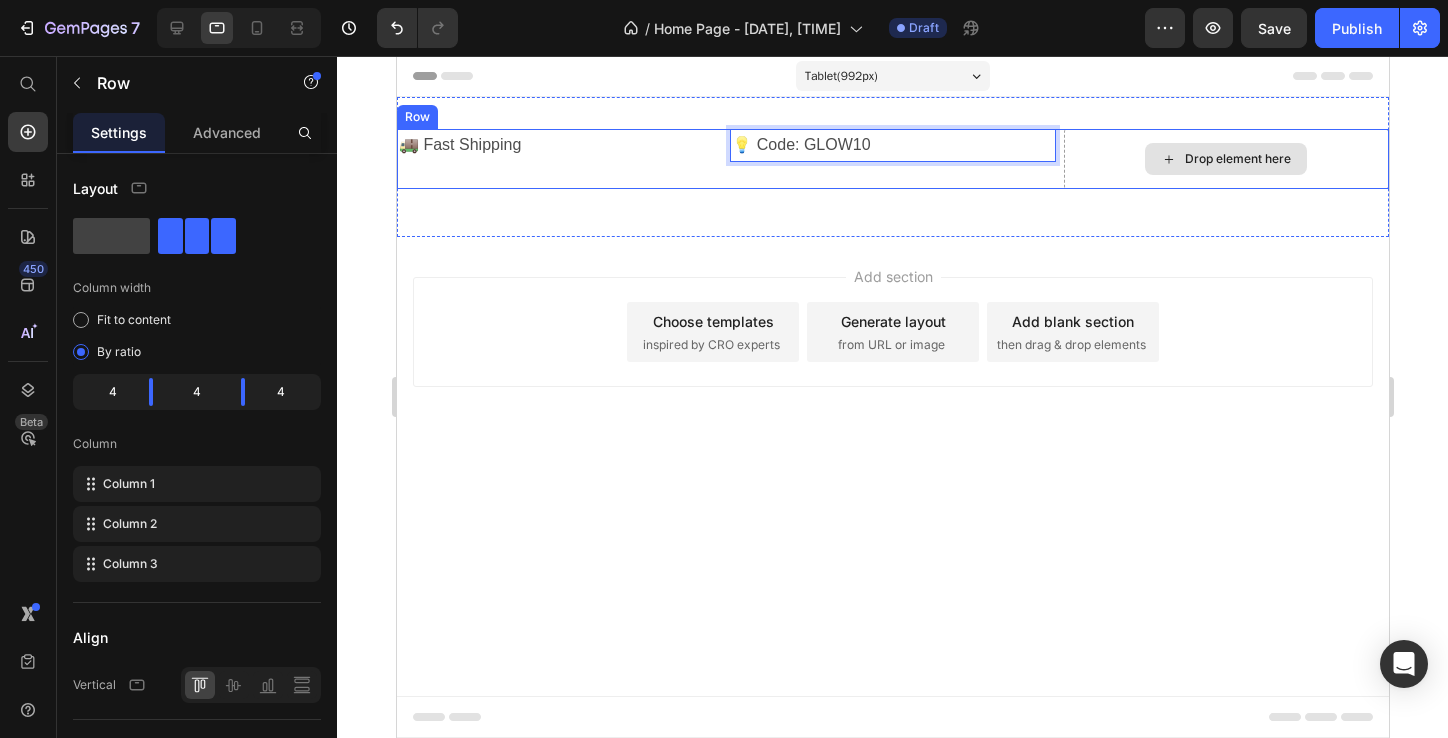 click on "Drop element here" at bounding box center [1225, 159] 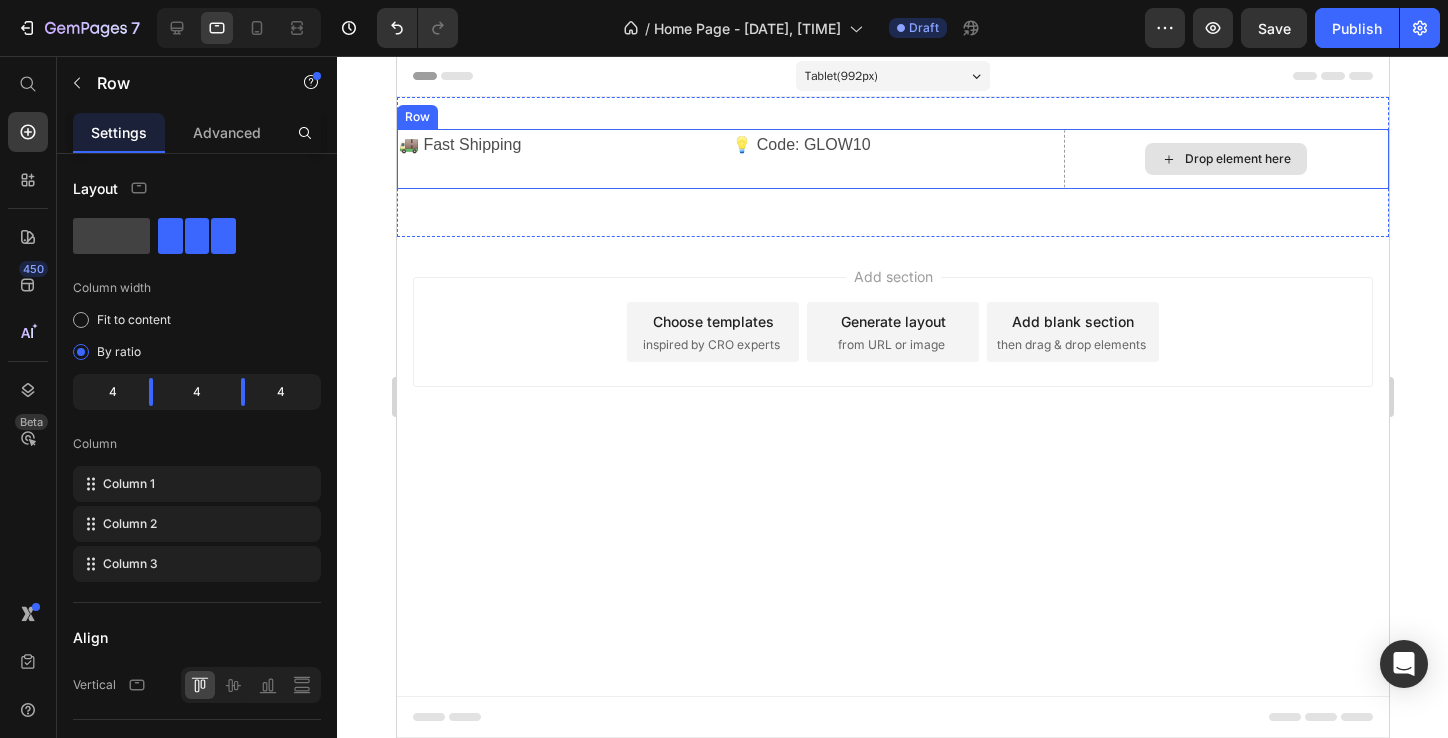 click 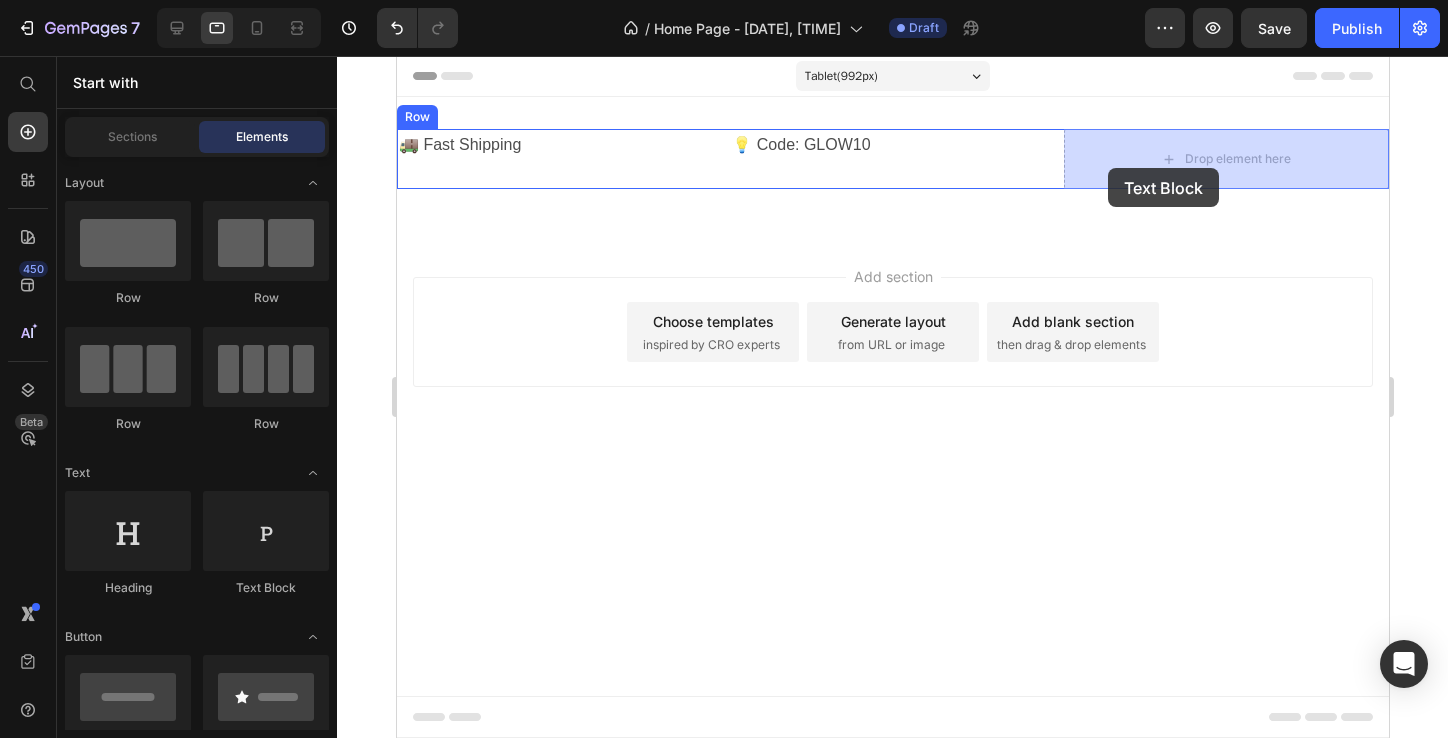 drag, startPoint x: 661, startPoint y: 578, endPoint x: 1107, endPoint y: 167, distance: 606.49567 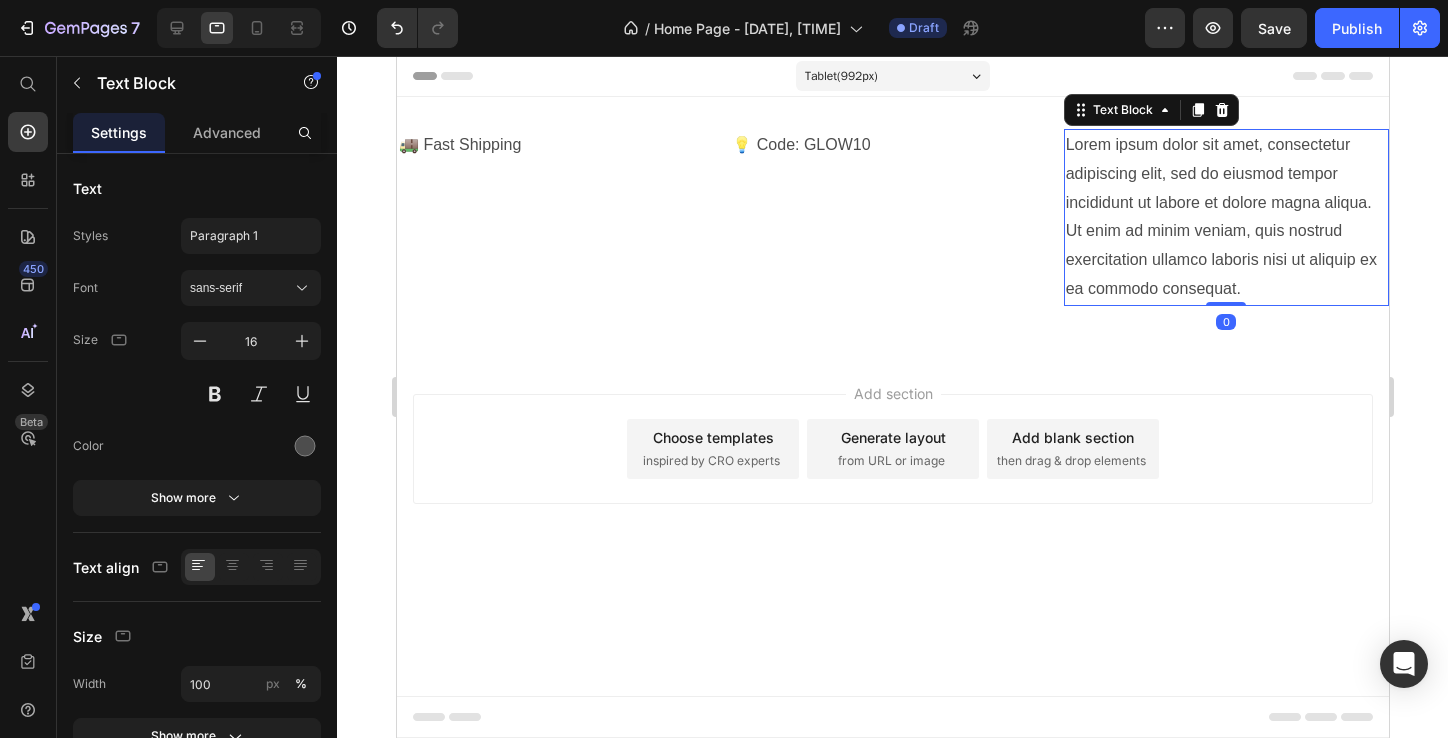 click on "Lorem ipsum dolor sit amet, consectetur adipiscing elit, sed do eiusmod tempor incididunt ut labore et dolore magna aliqua. Ut enim ad minim veniam, quis nostrud exercitation ullamco laboris nisi ut aliquip ex ea commodo consequat." at bounding box center [1225, 217] 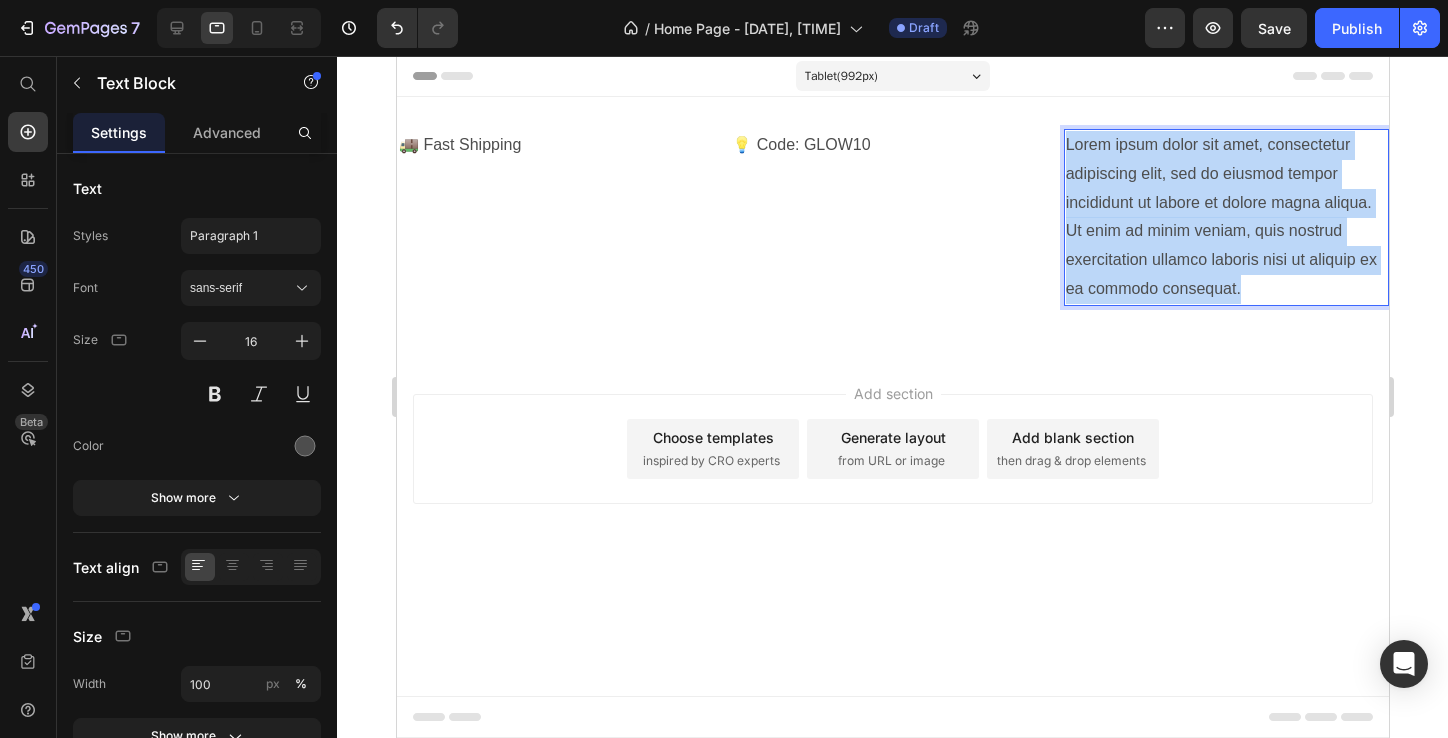 drag, startPoint x: 1253, startPoint y: 284, endPoint x: 1065, endPoint y: 129, distance: 243.65755 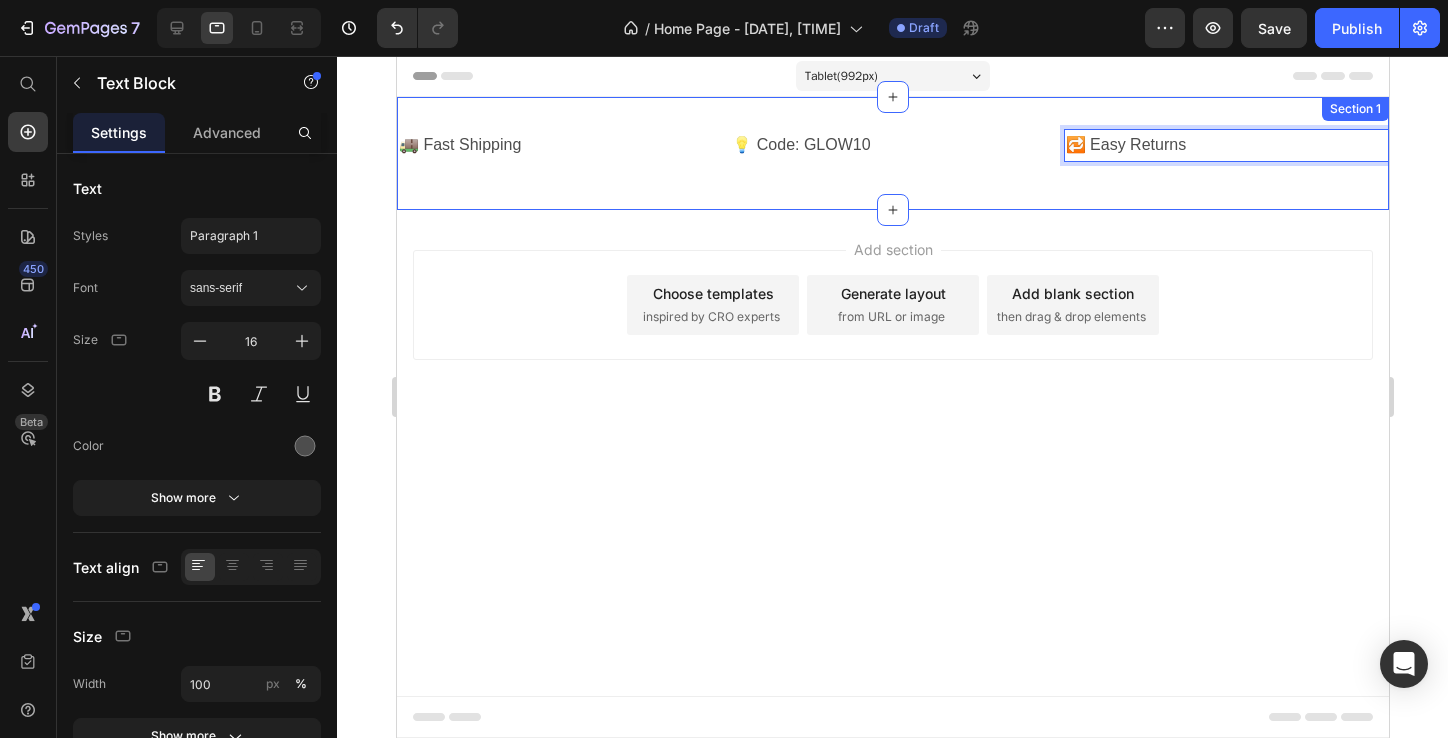 click on "🚚 Fast Shipping" at bounding box center (558, 145) 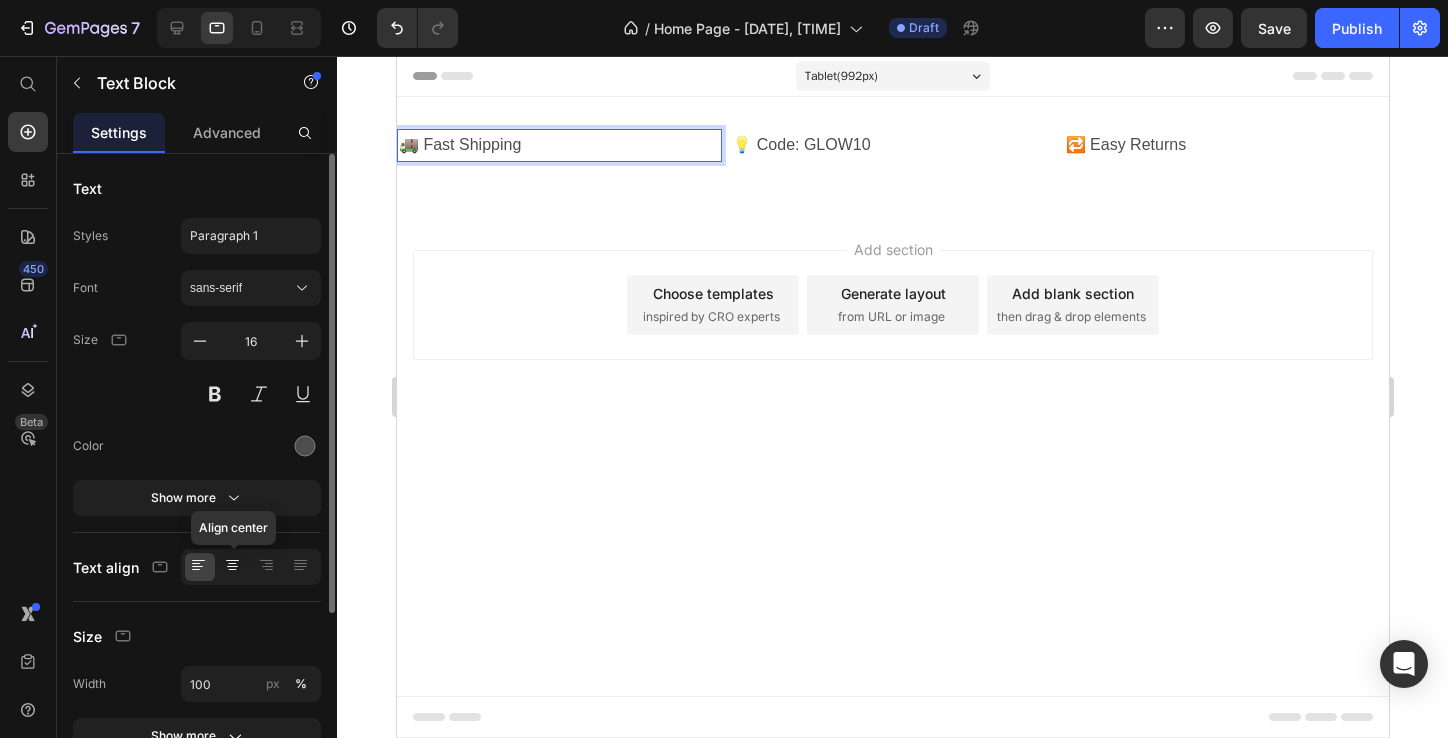 click 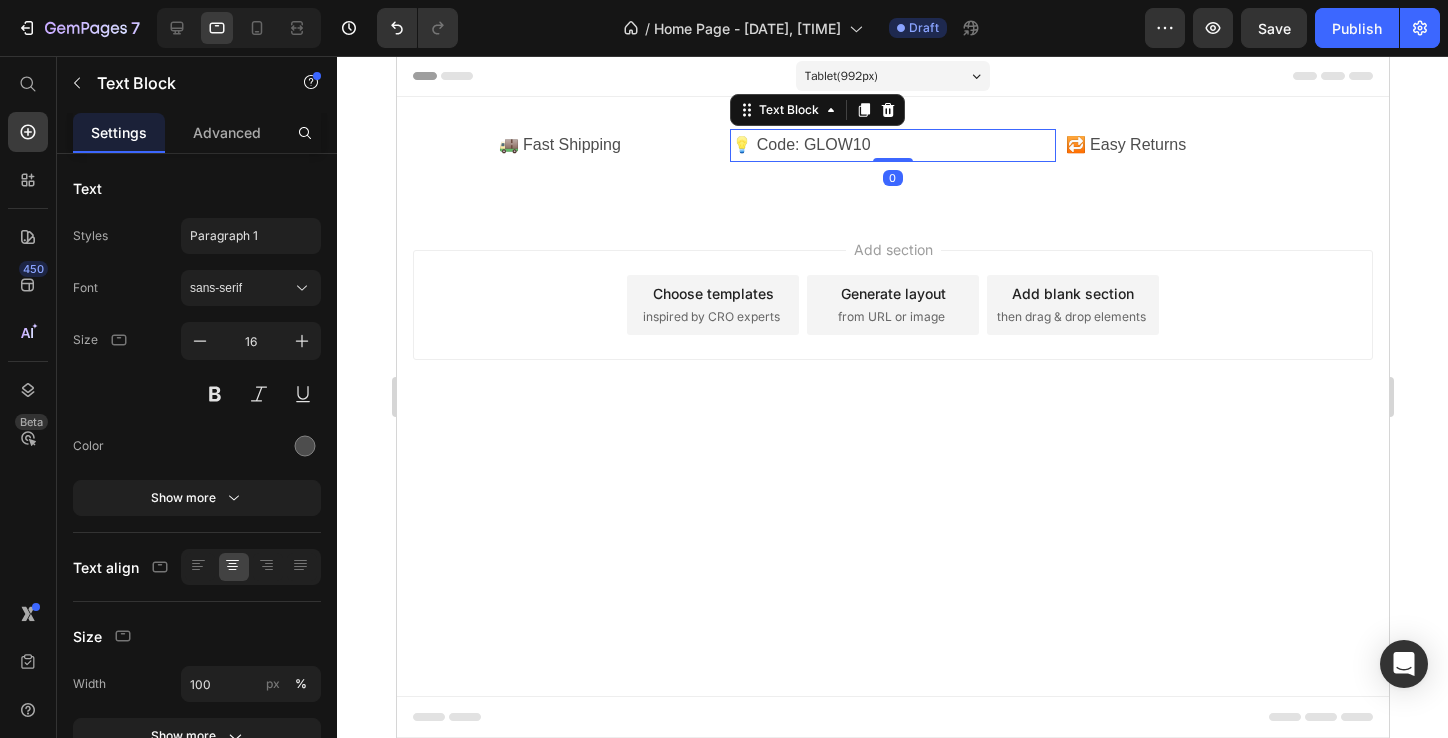click on "💡 Code: GLOW10" at bounding box center [891, 145] 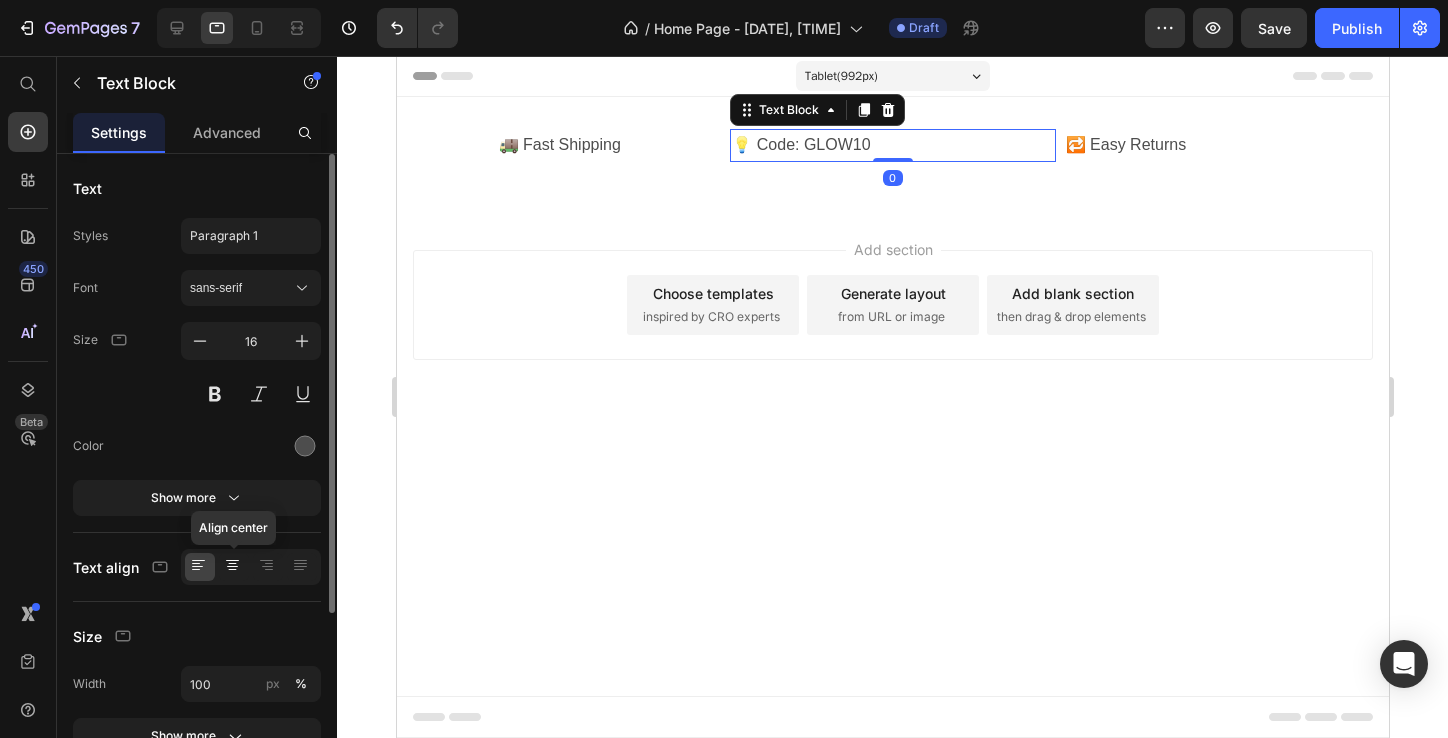 click 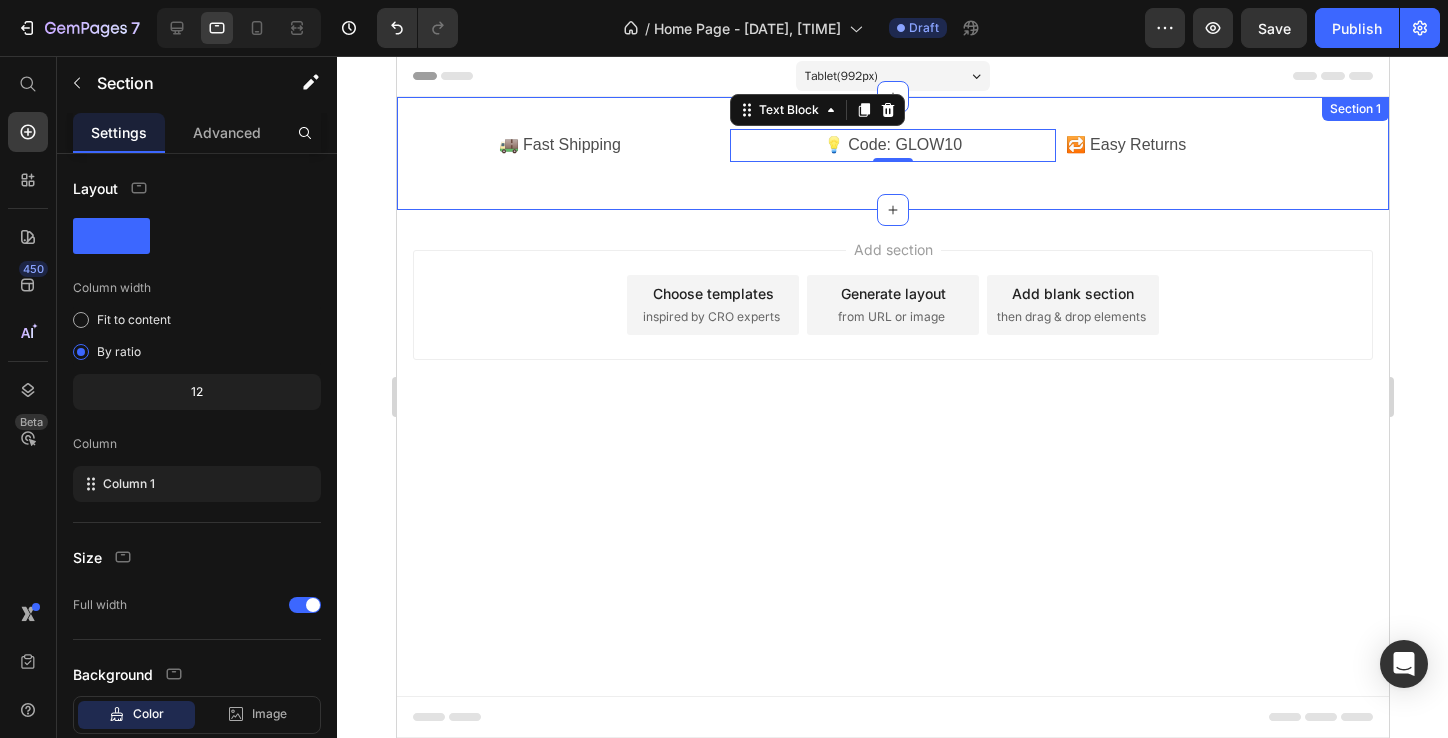 click on "🚚 Fast Shipping Text Block 💡 Code: GLOW10 Text Block 0 🔁 Easy Returns Text Block Row" at bounding box center (892, 153) 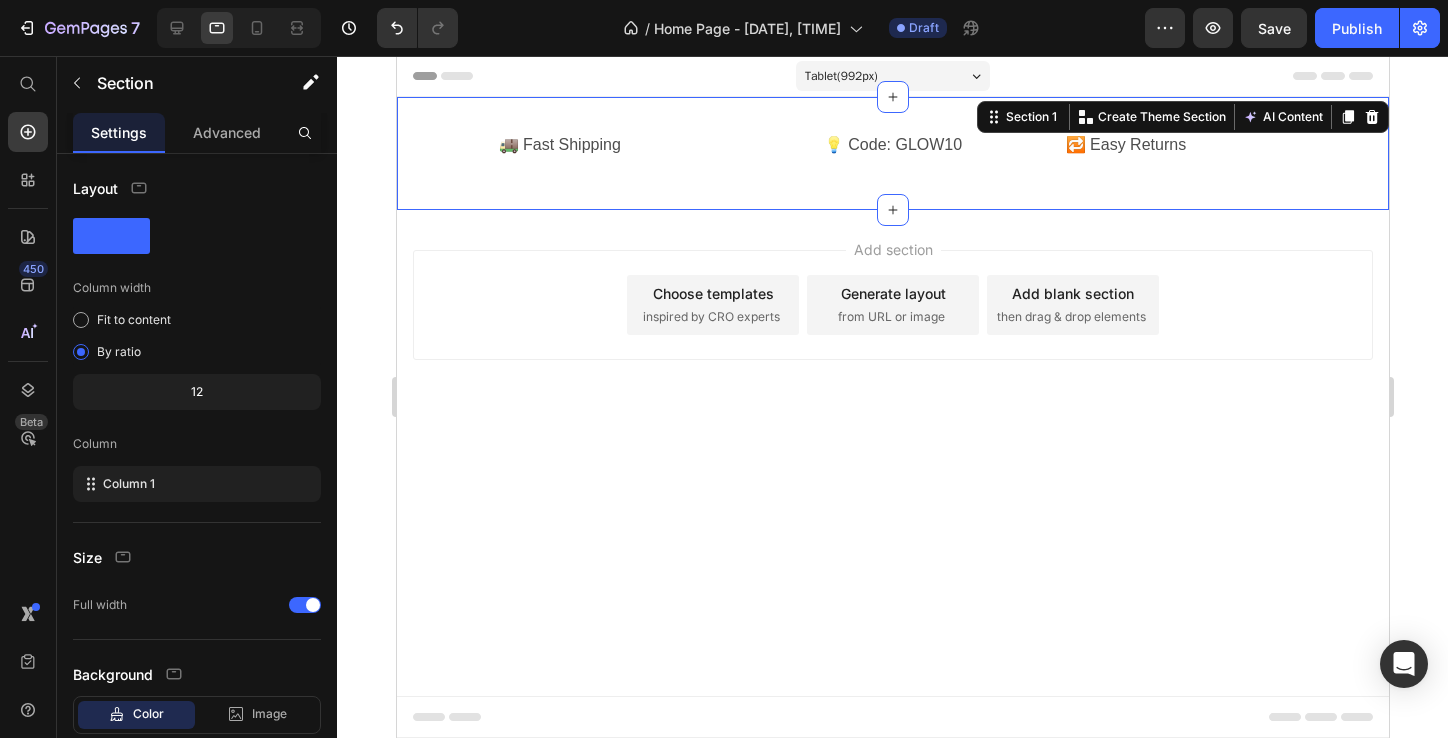 click on "🔁 Easy Returns" at bounding box center [1225, 145] 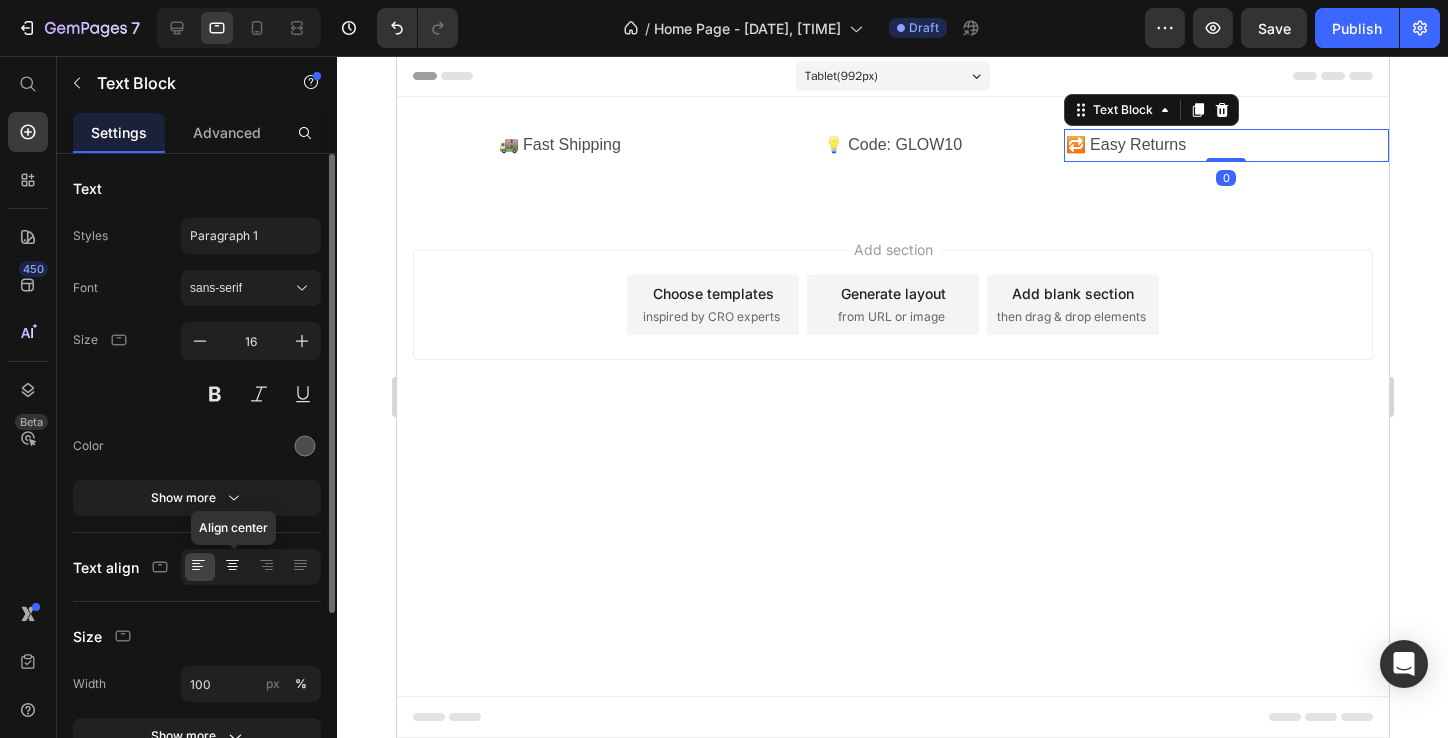 click 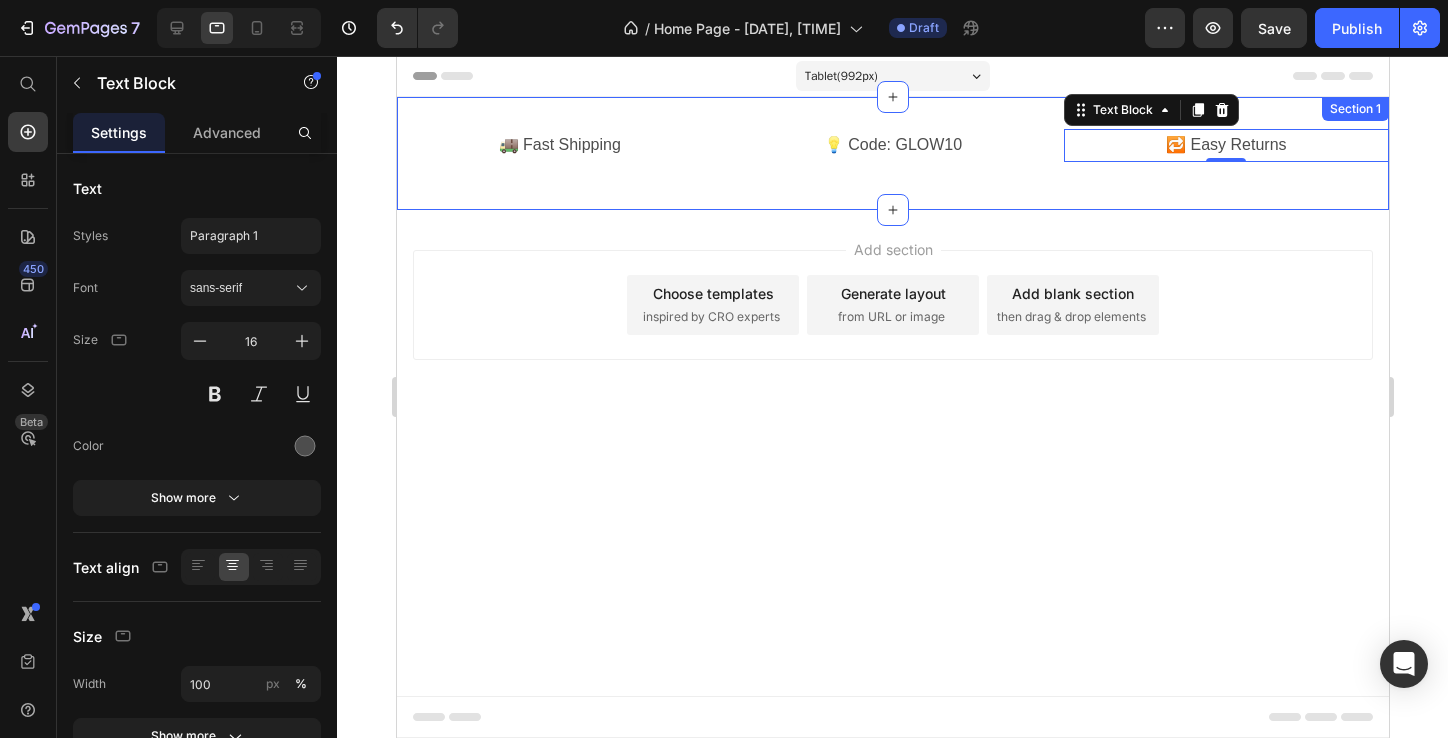 click on "🚚 Fast Shipping Text Block 💡 Code: GLOW10 Text Block 🔁 Easy Returns Text Block 0 Row Section 1" at bounding box center [892, 153] 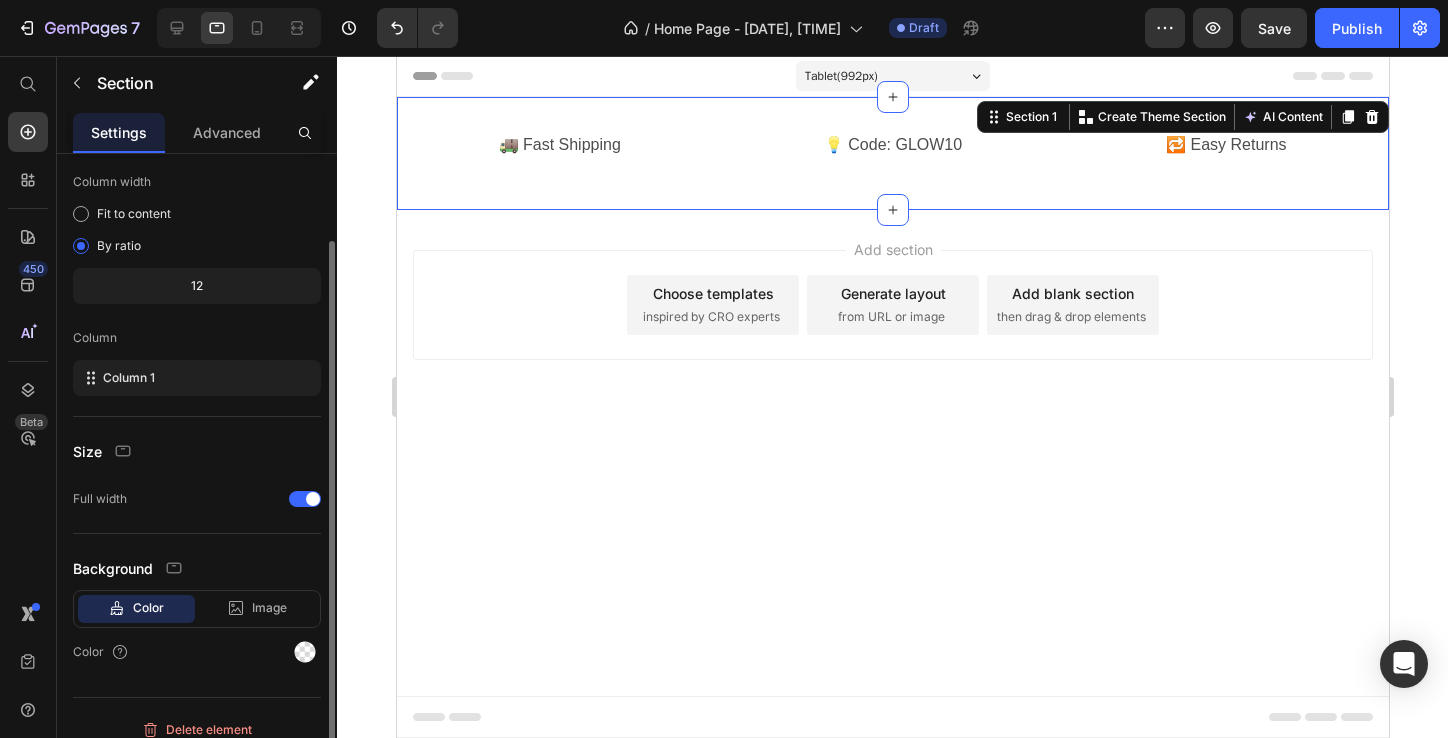 scroll, scrollTop: 104, scrollLeft: 0, axis: vertical 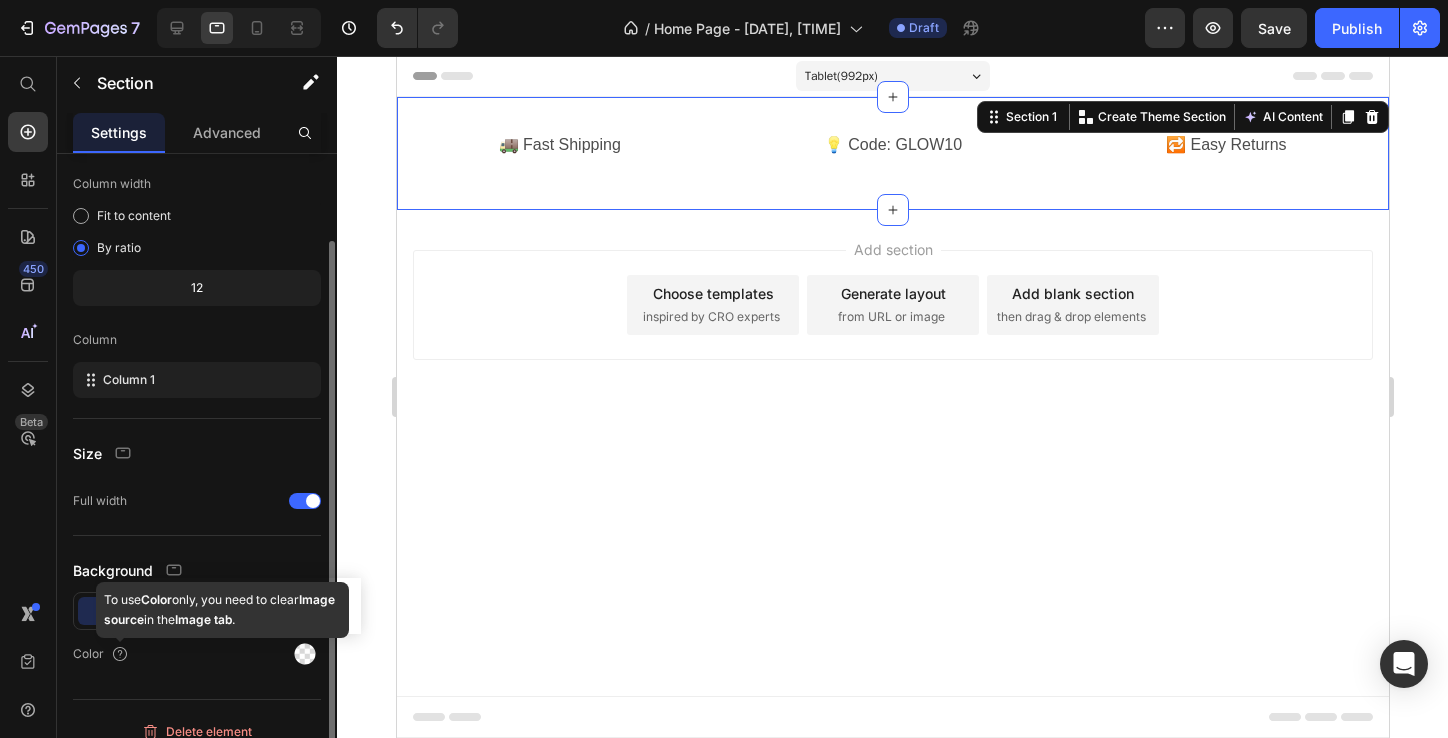 drag, startPoint x: 71, startPoint y: 654, endPoint x: 124, endPoint y: 654, distance: 53 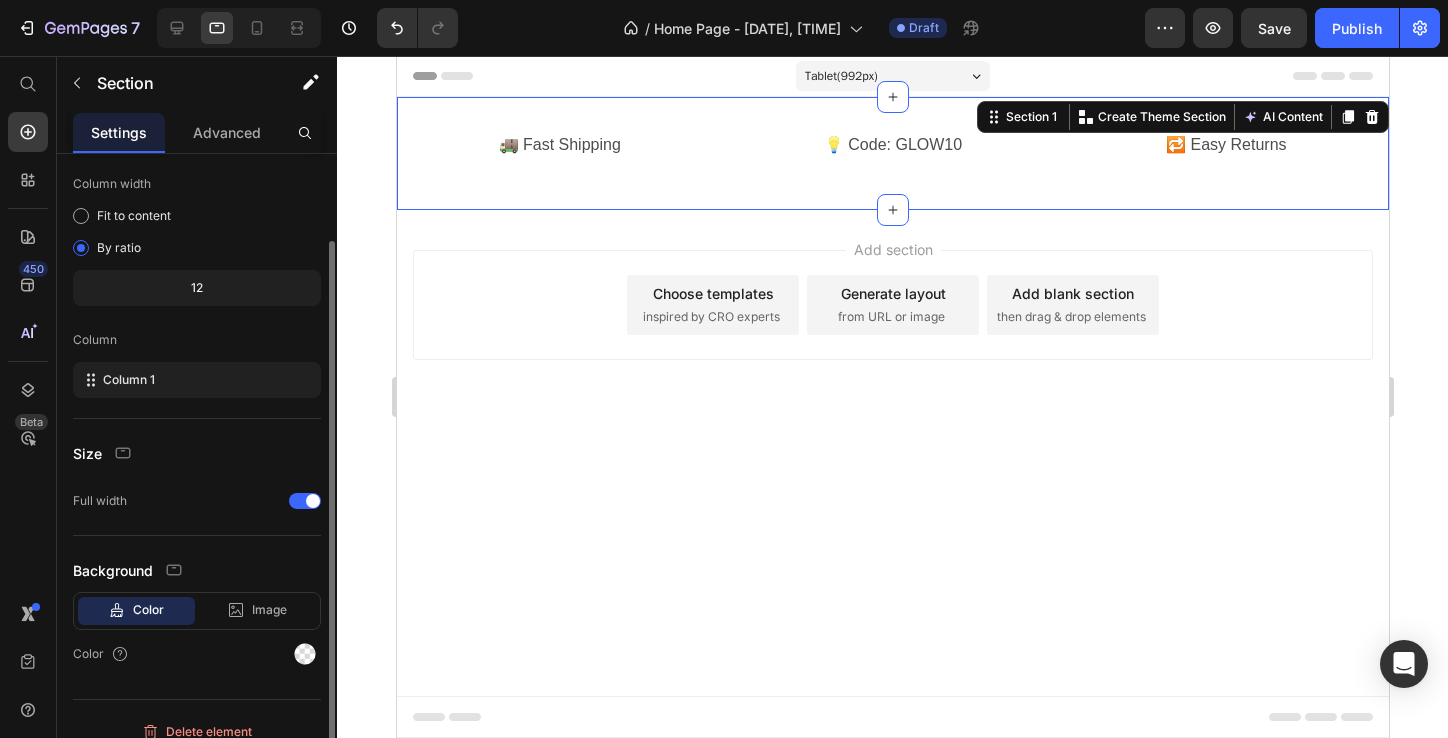 click on "Color" at bounding box center (197, 654) 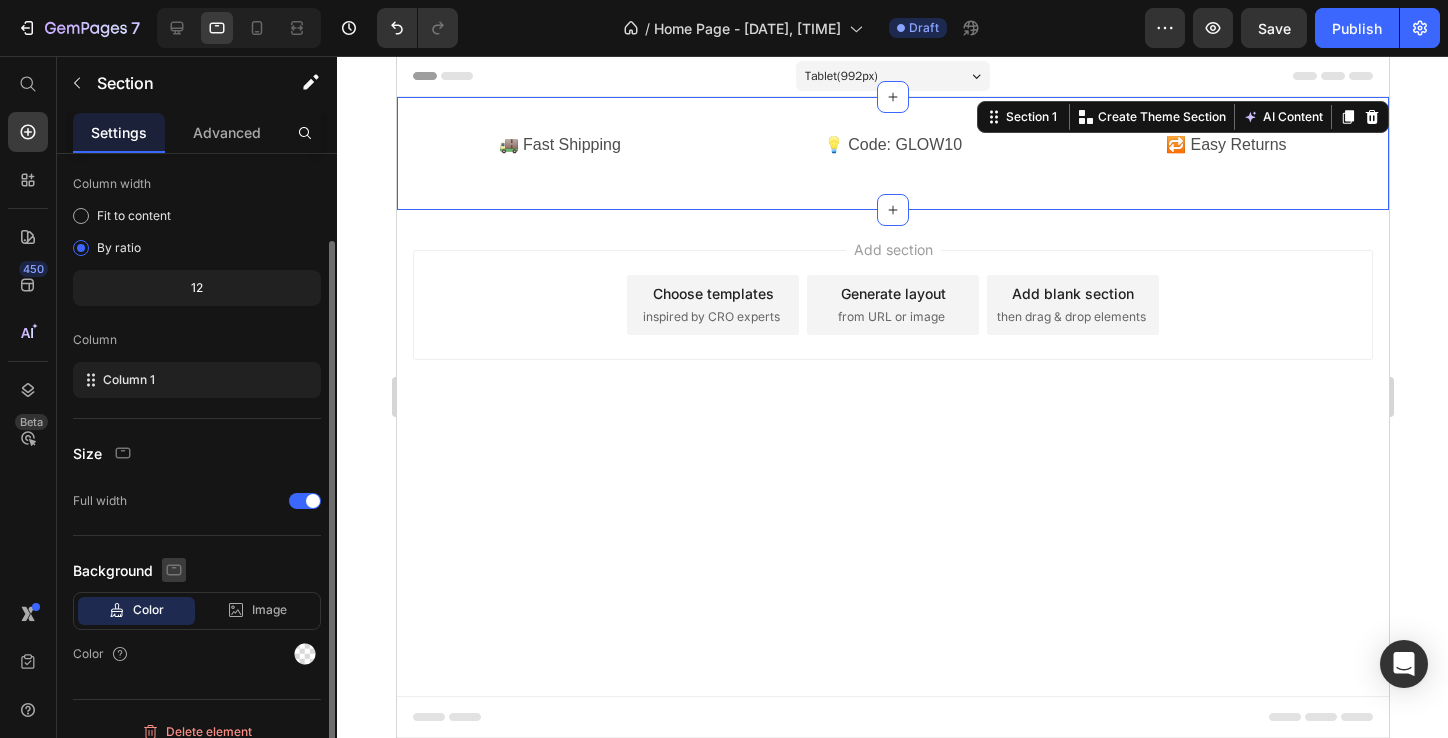 click 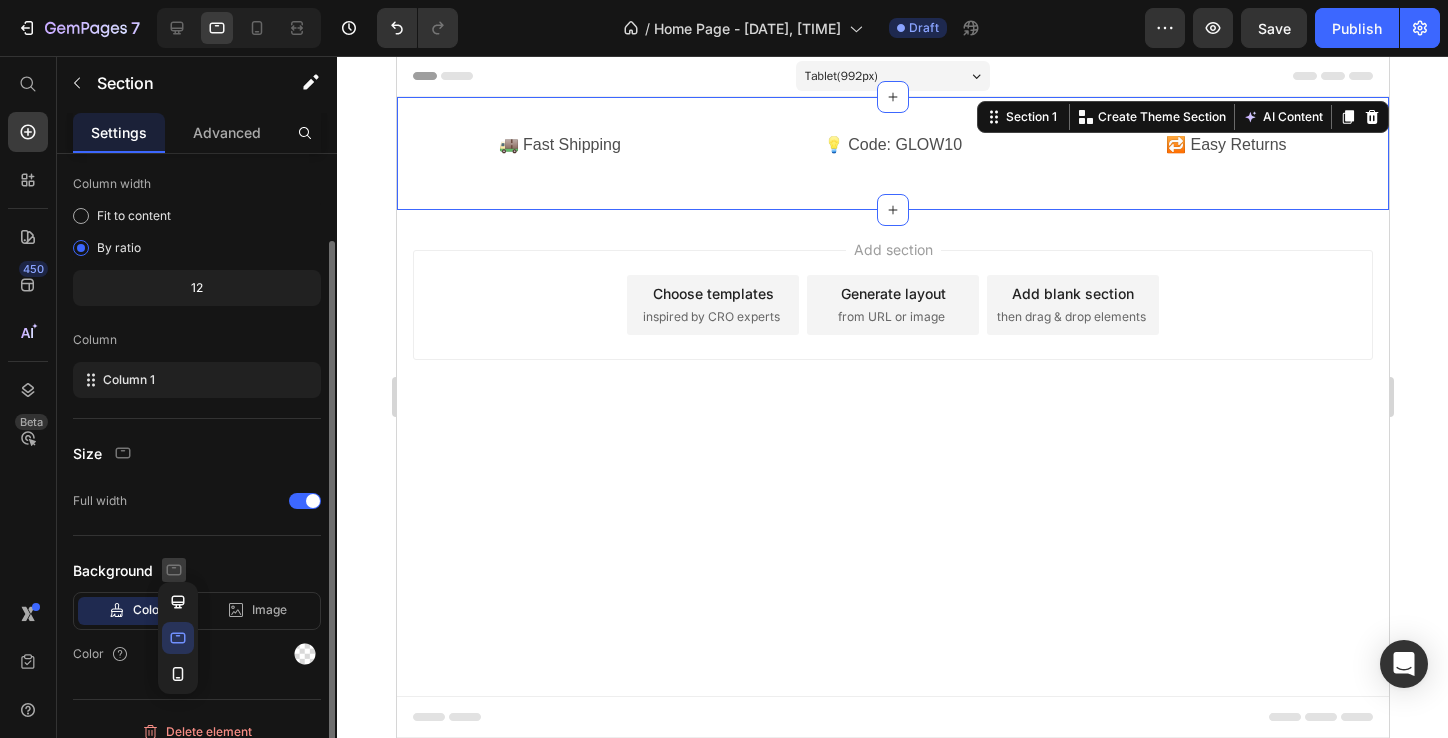 click 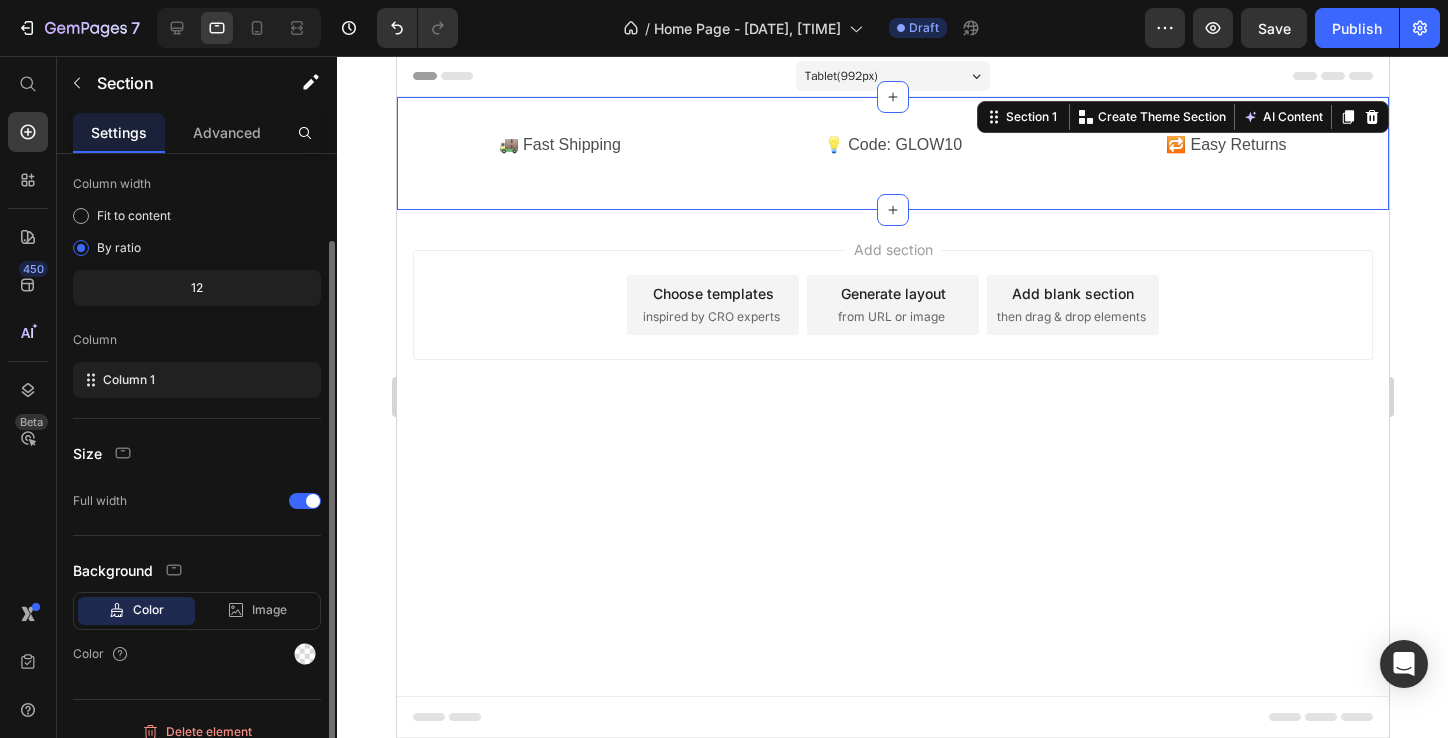 click on "Color" 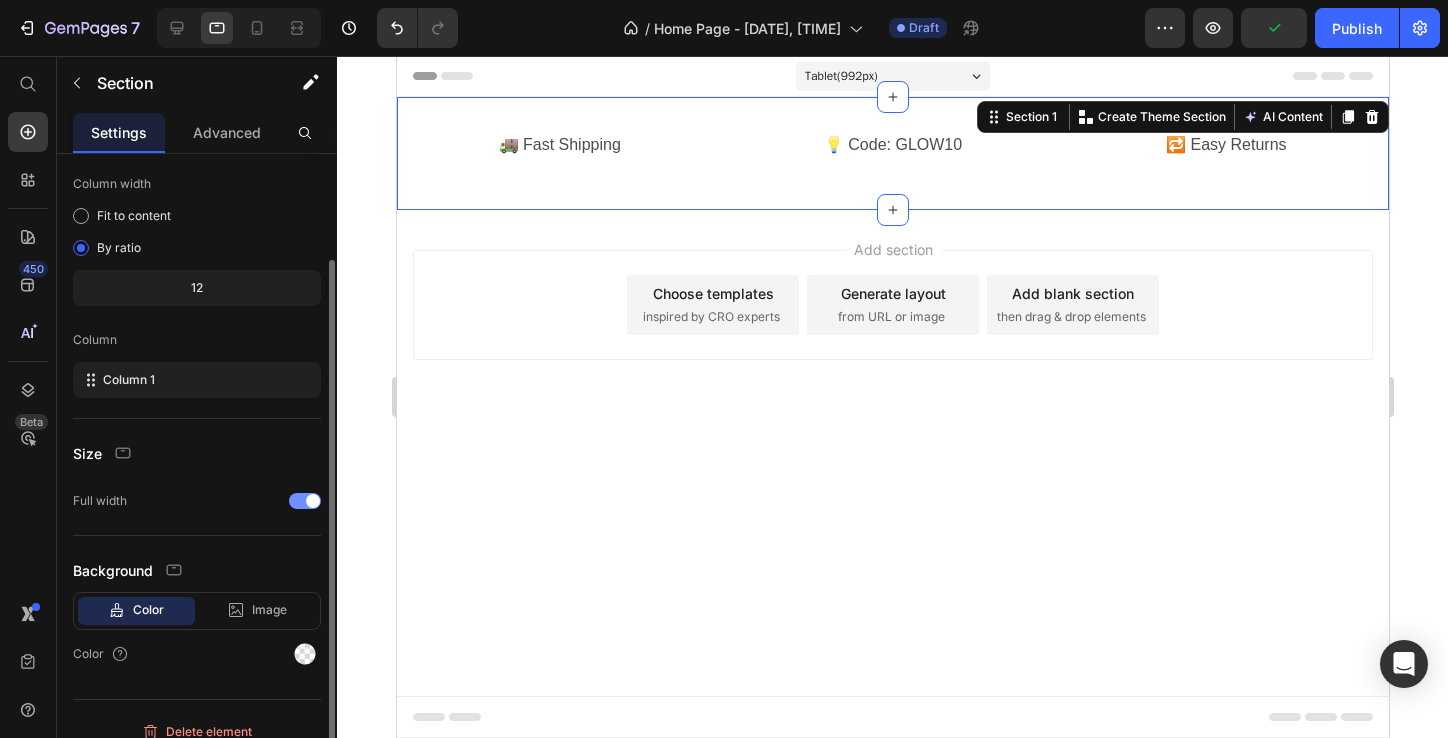 scroll, scrollTop: 123, scrollLeft: 0, axis: vertical 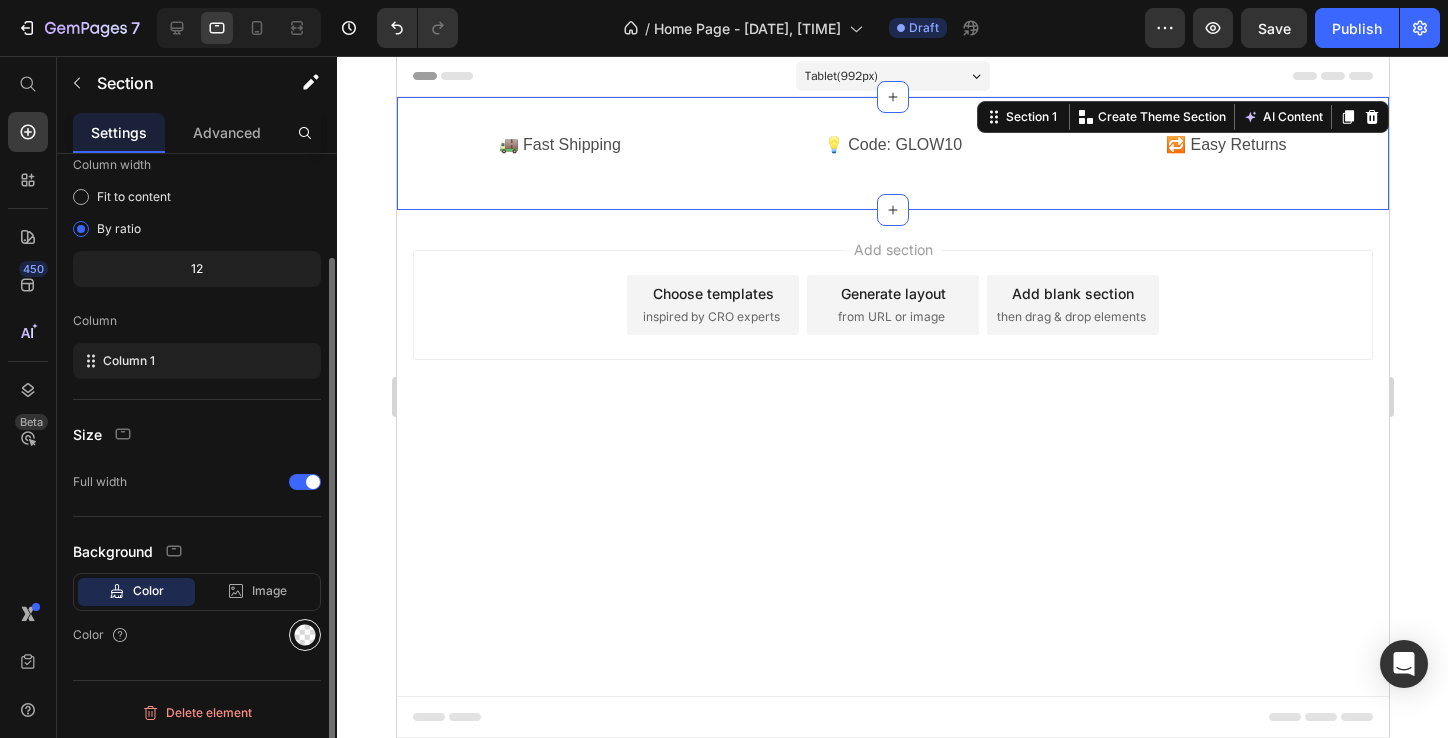 click at bounding box center (305, 635) 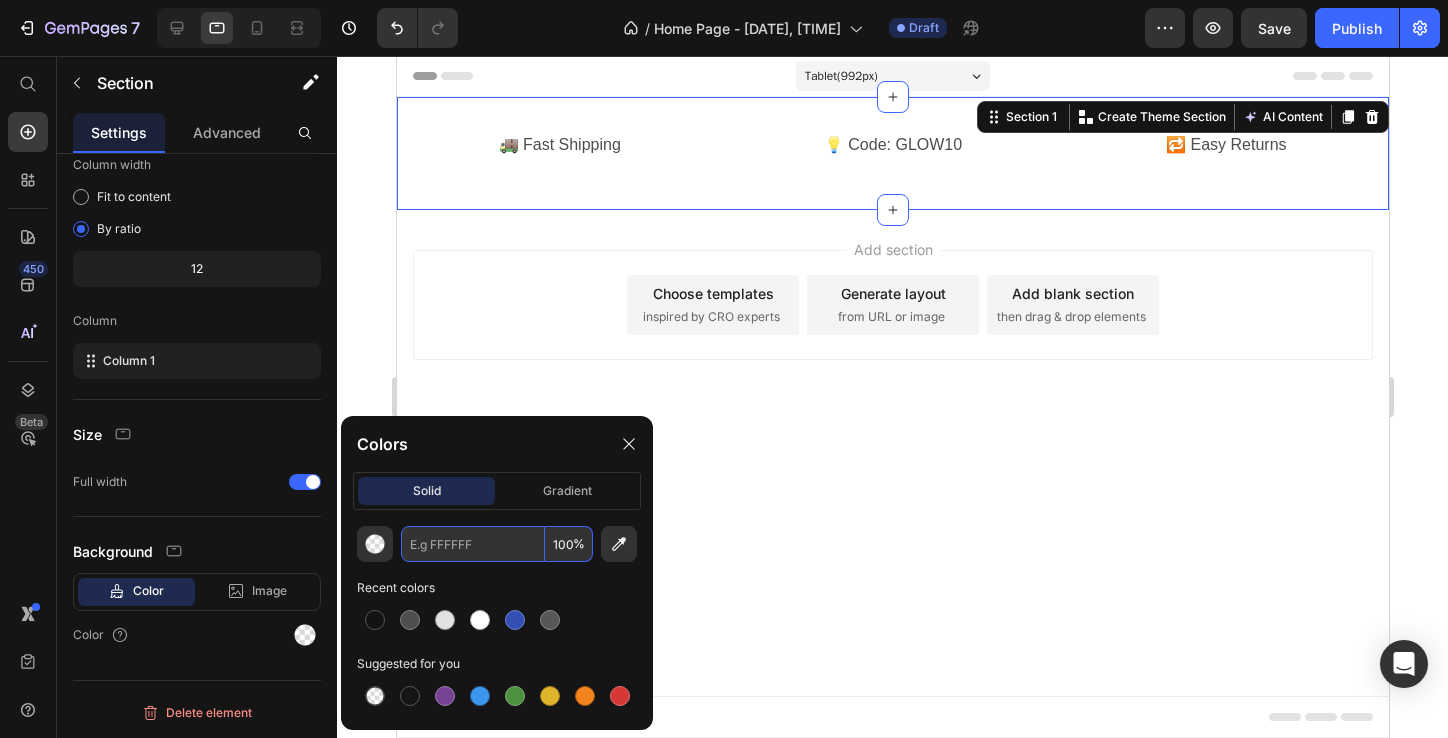 click at bounding box center [473, 544] 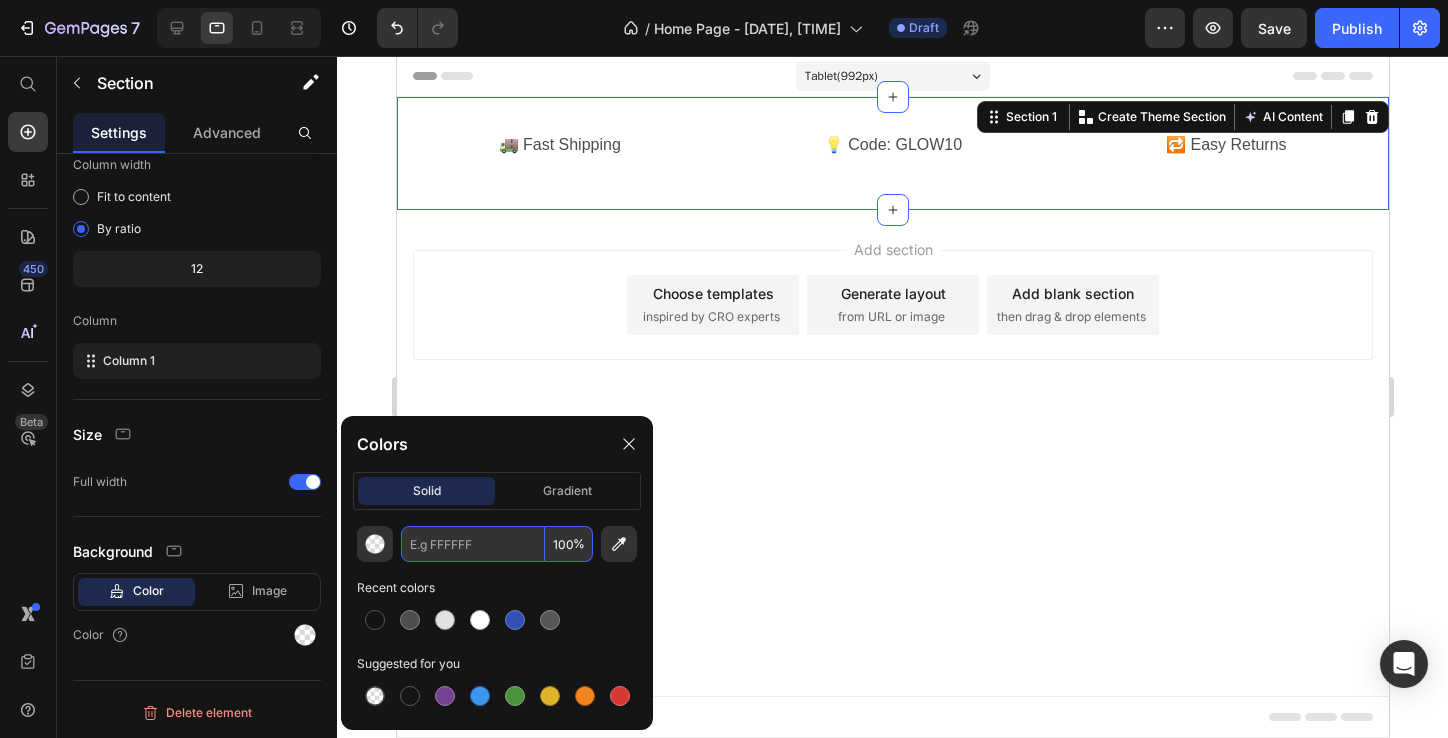 paste on "#FAF4F2" 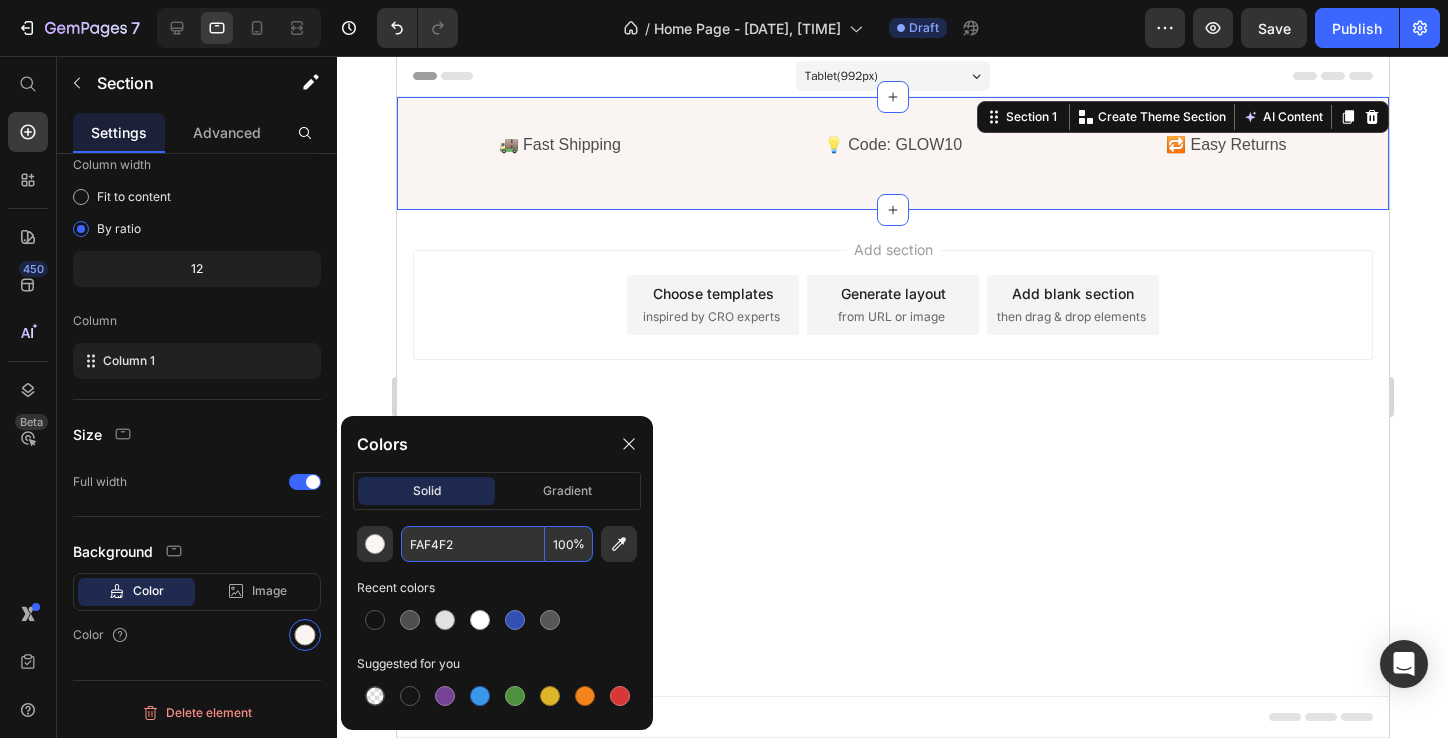 type on "FAF4F2" 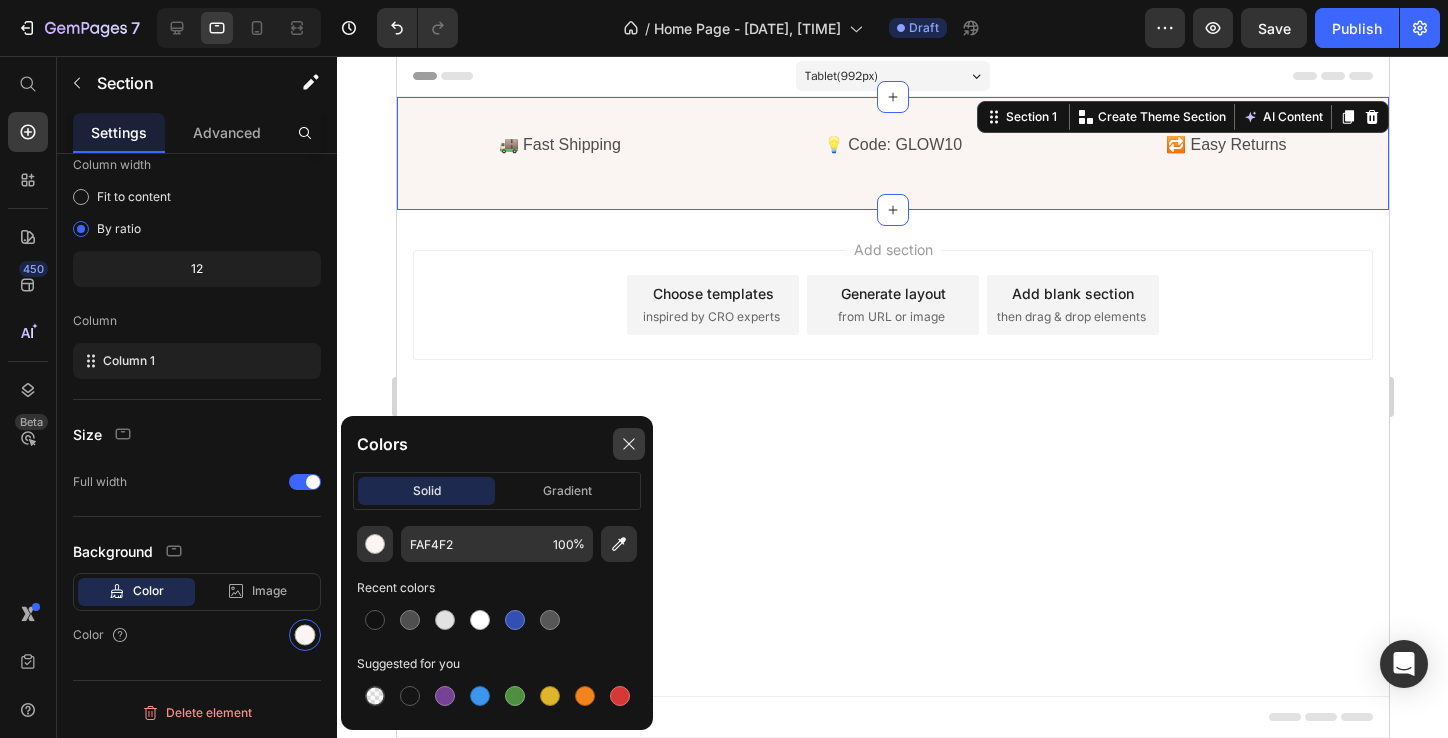 click 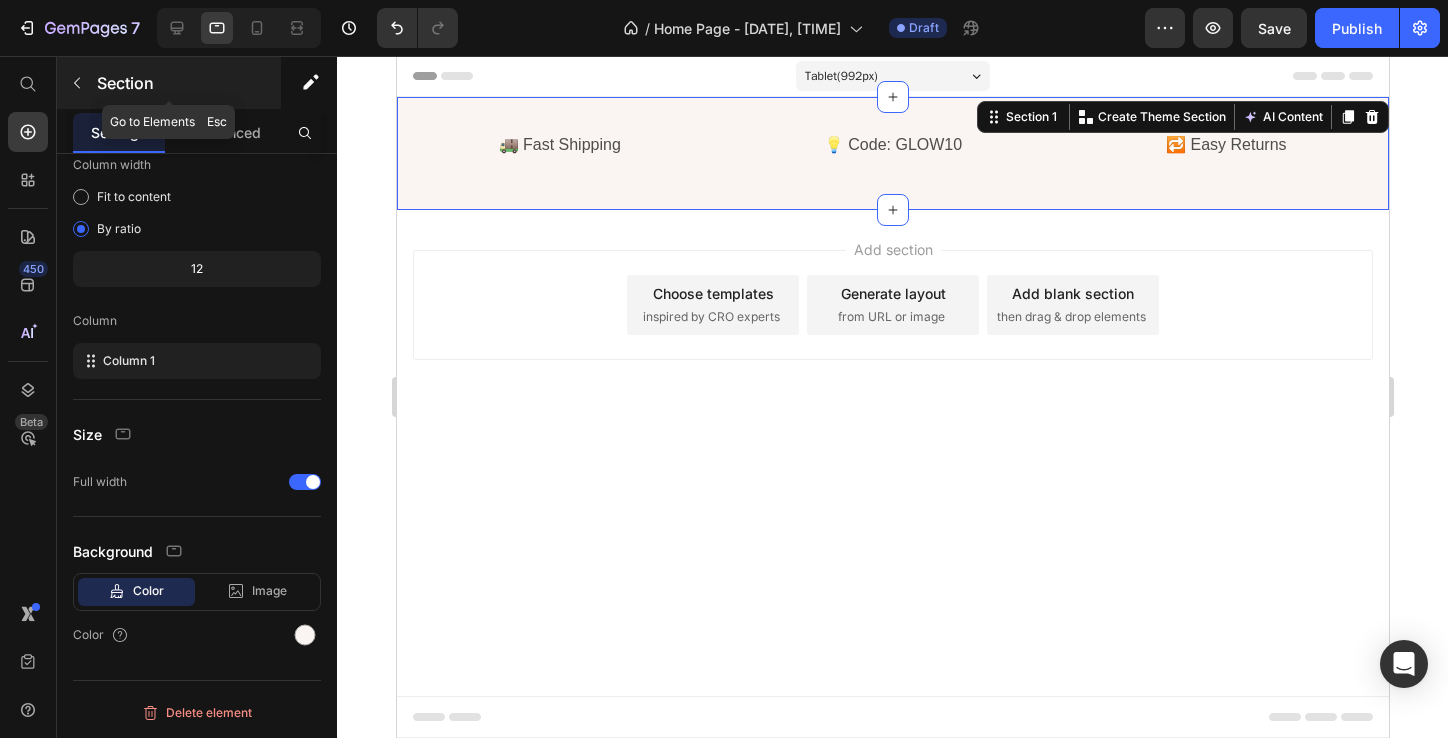 click 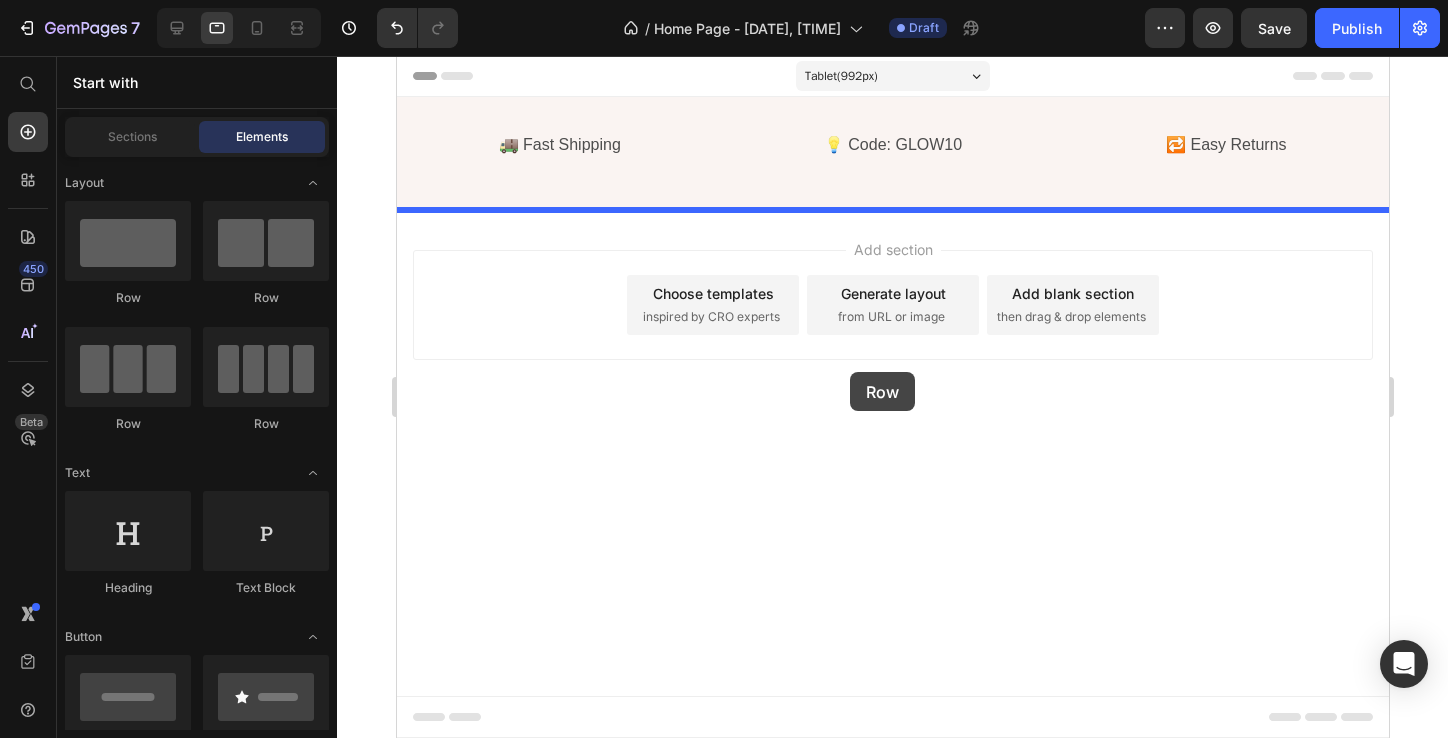 drag, startPoint x: 677, startPoint y: 309, endPoint x: 862, endPoint y: 340, distance: 187.57932 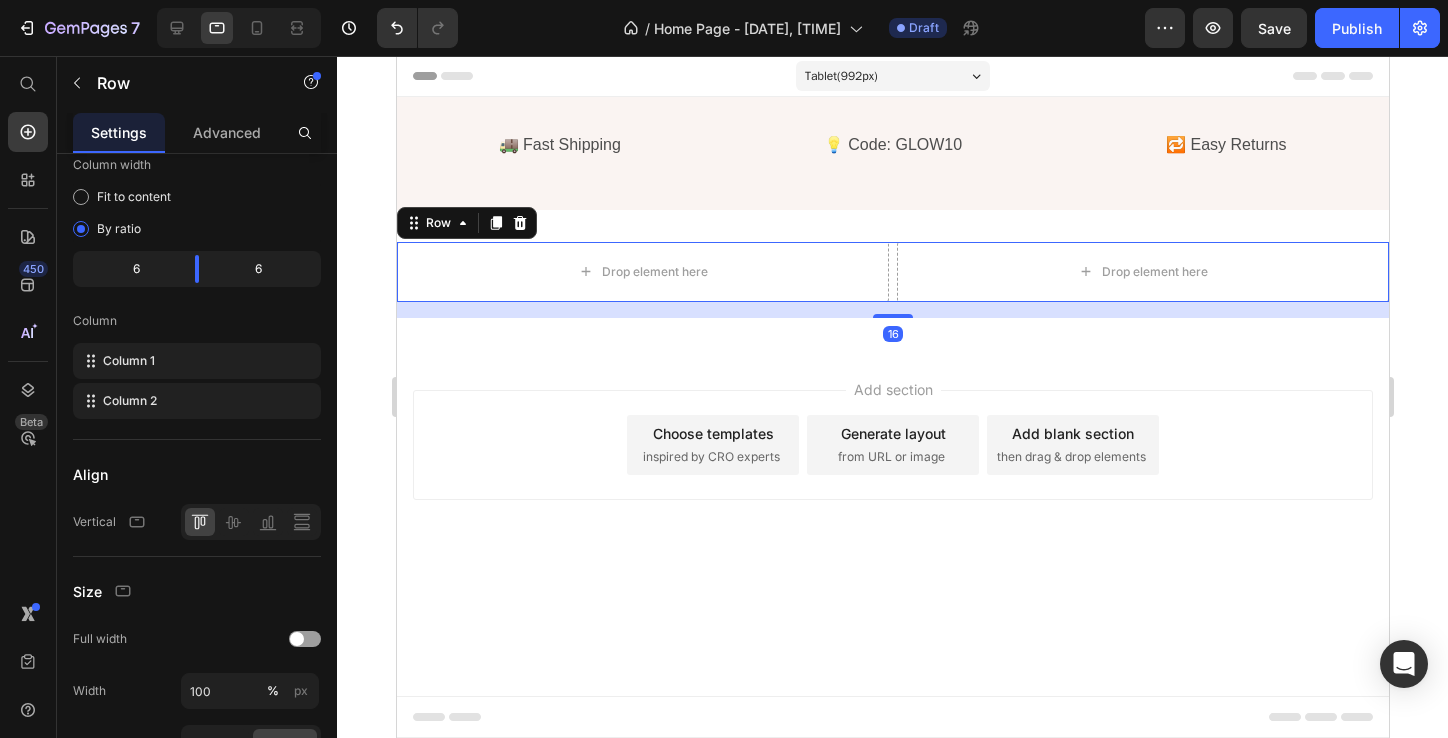 scroll, scrollTop: 0, scrollLeft: 0, axis: both 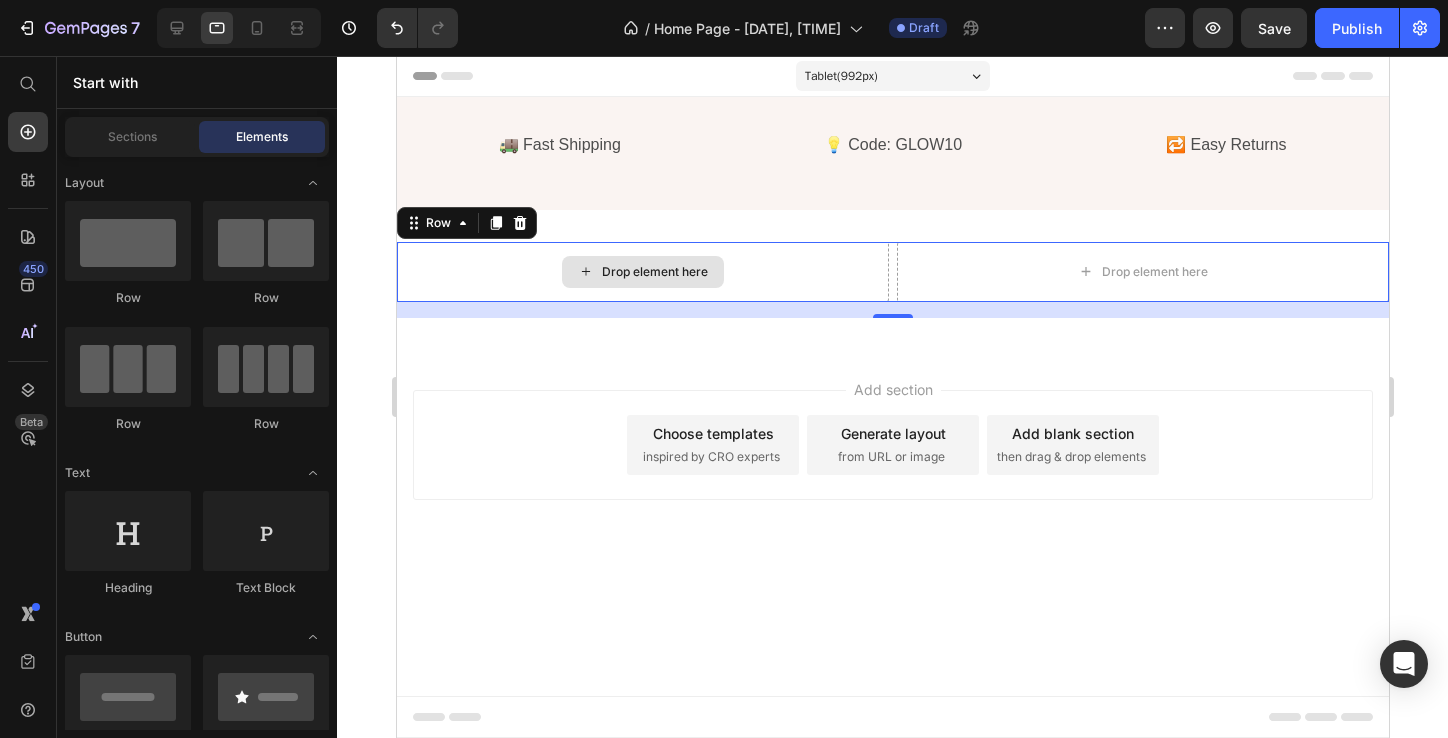 click 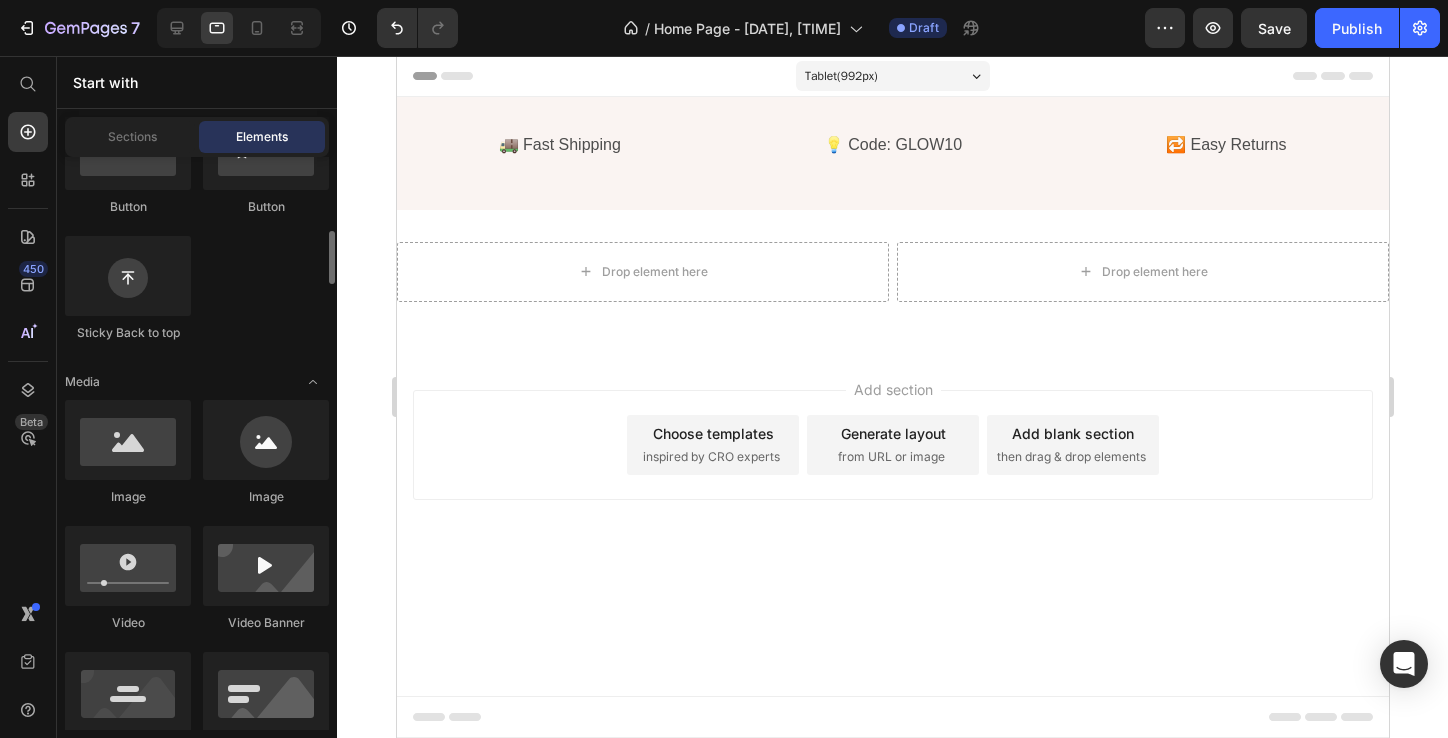 scroll, scrollTop: 596, scrollLeft: 0, axis: vertical 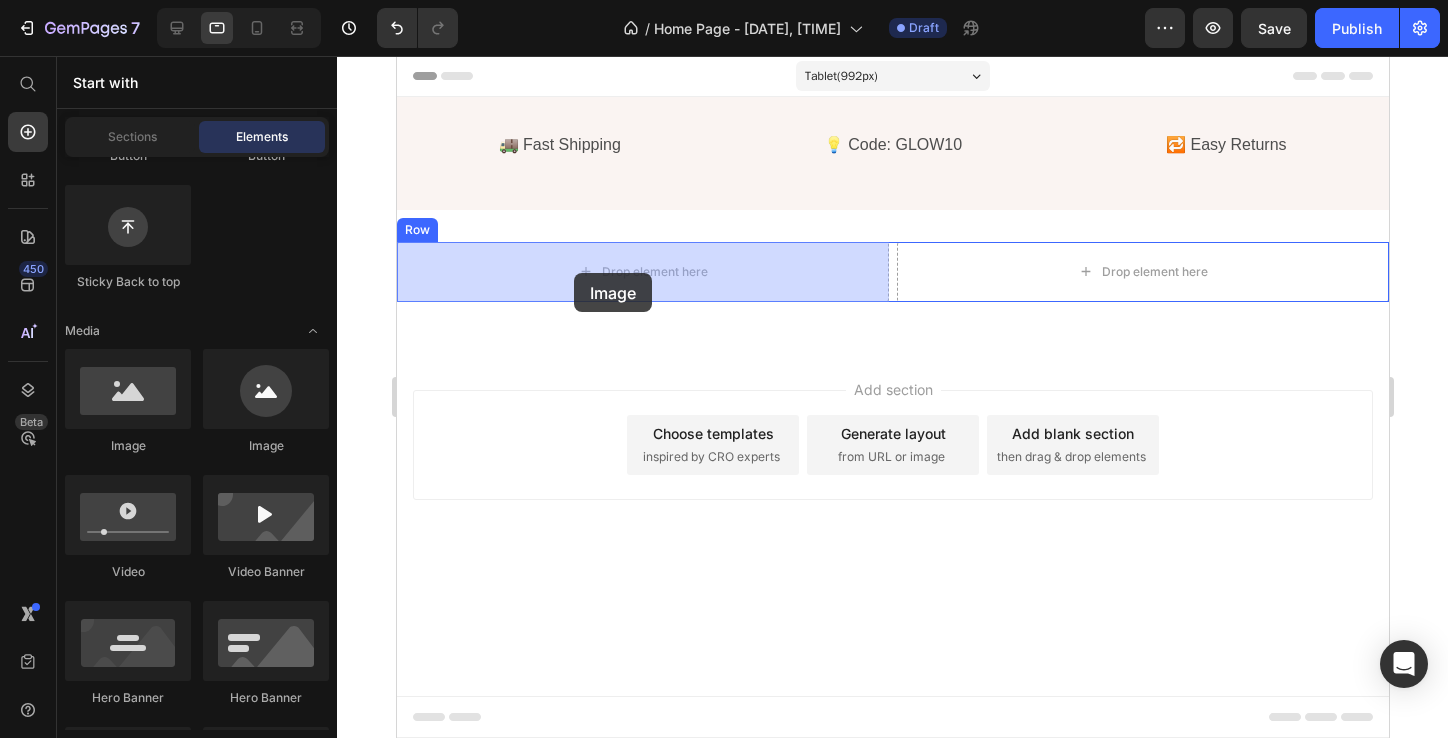 drag, startPoint x: 552, startPoint y: 463, endPoint x: 573, endPoint y: 273, distance: 191.157 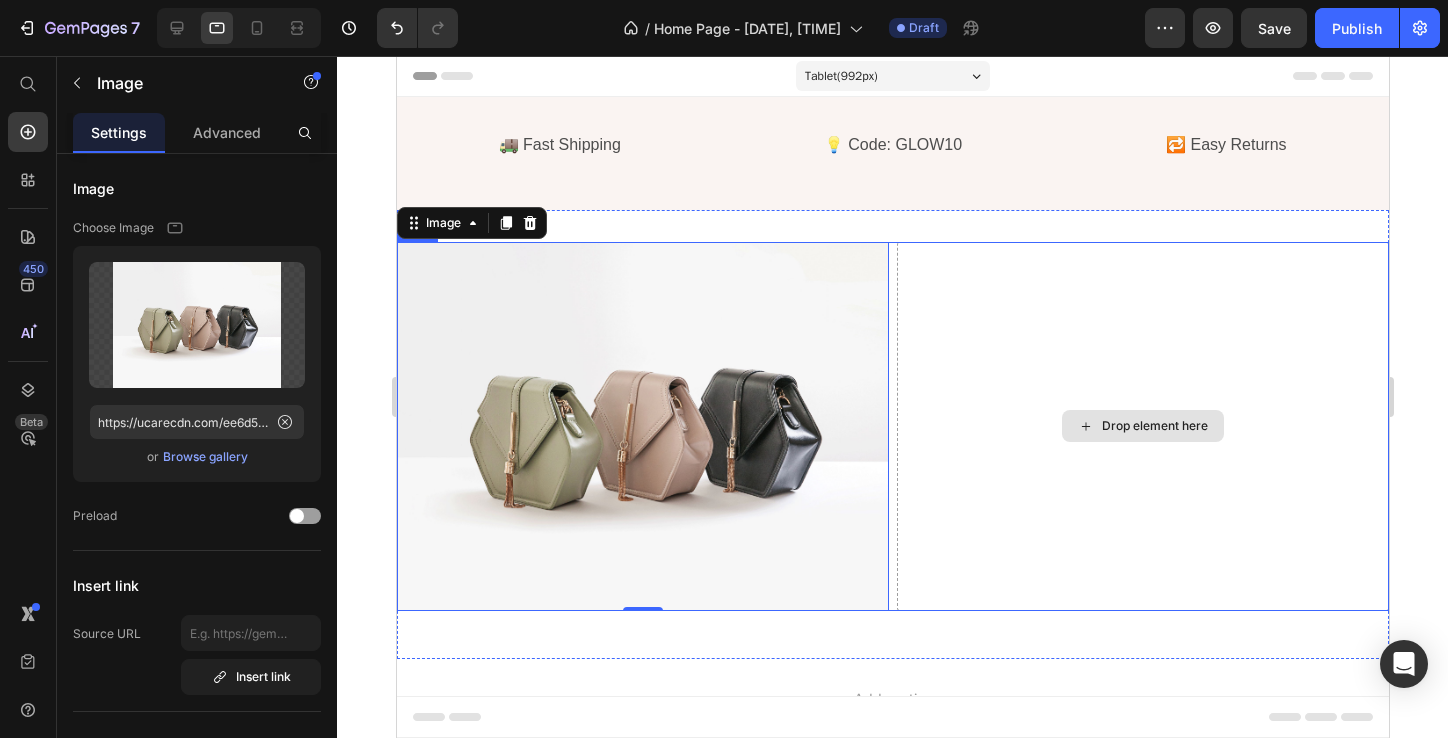 click on "Drop element here" at bounding box center [1142, 426] 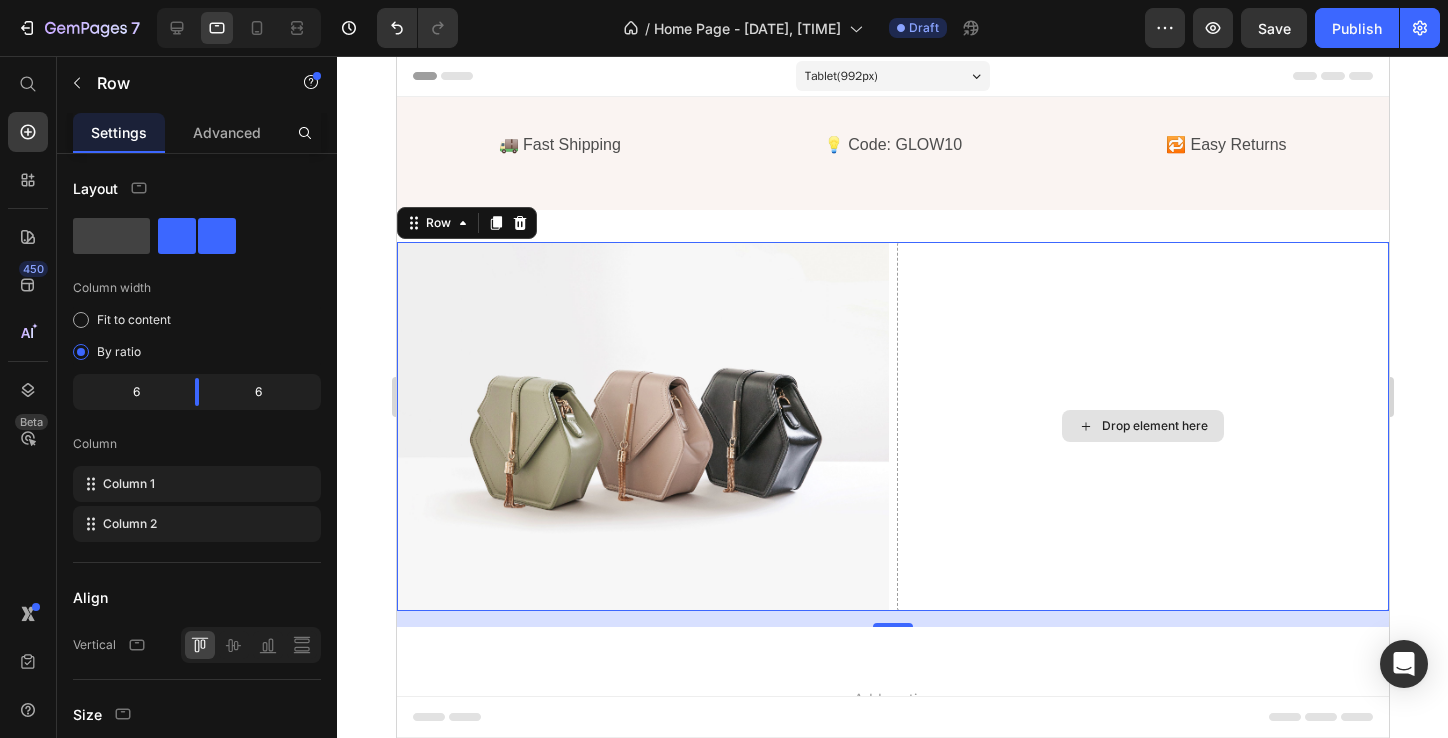 click on "Drop element here" at bounding box center (1142, 426) 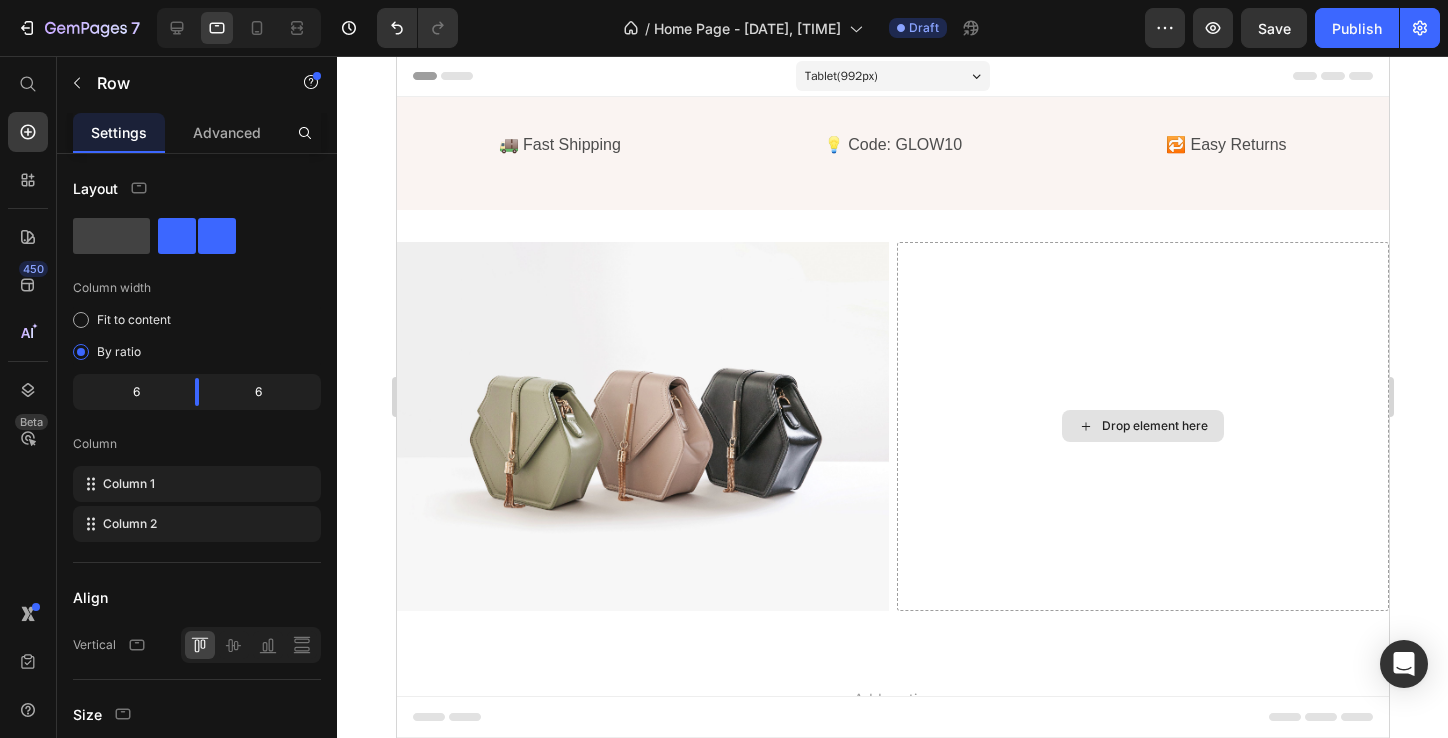 click on "Drop element here" at bounding box center (1154, 426) 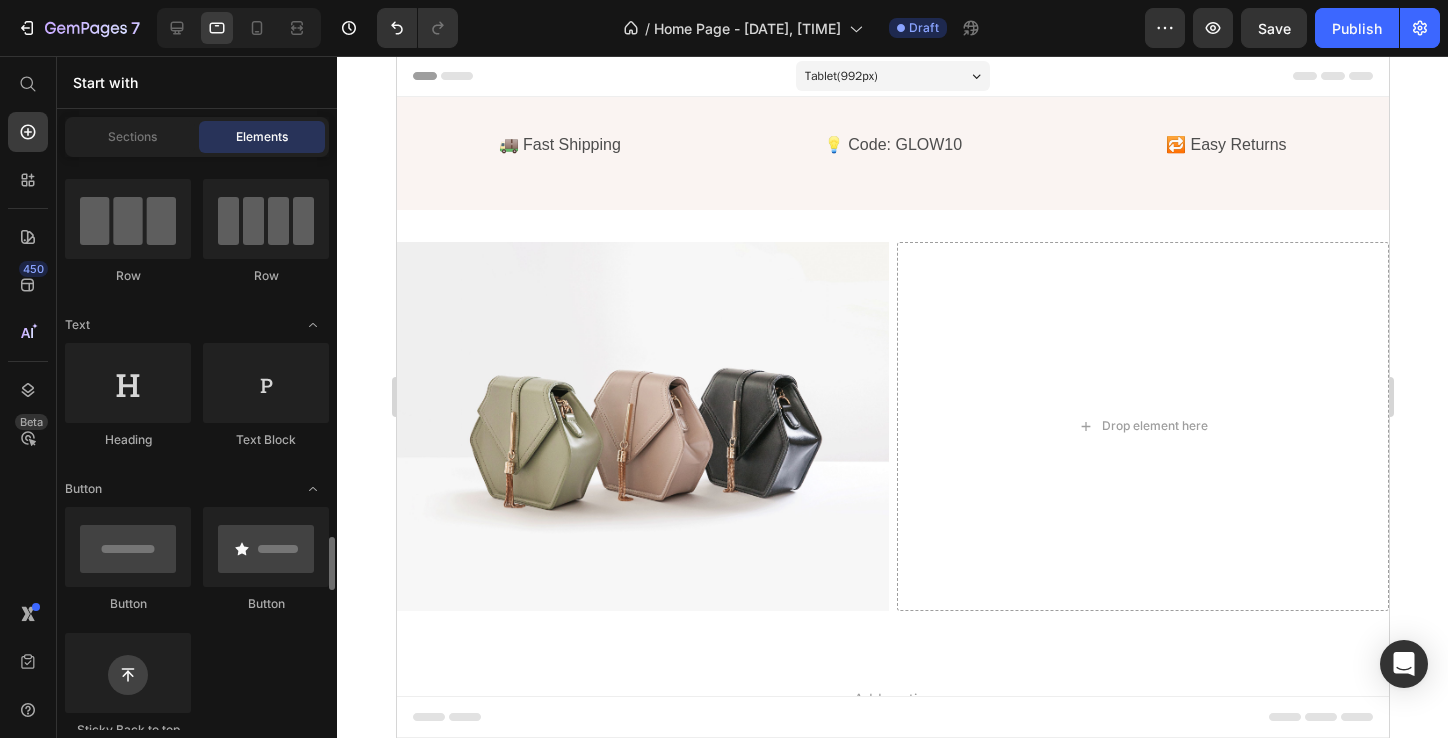 scroll, scrollTop: 0, scrollLeft: 0, axis: both 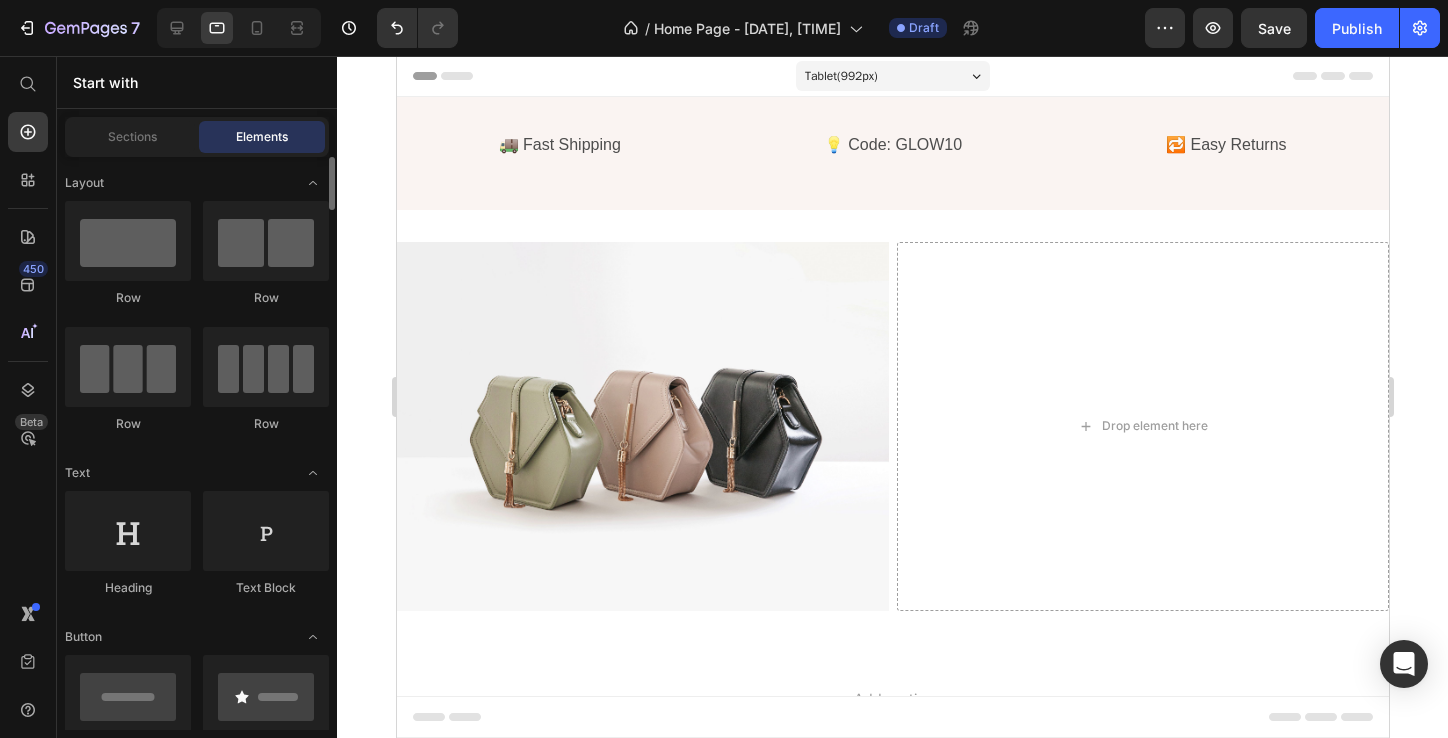 click on "Heading" 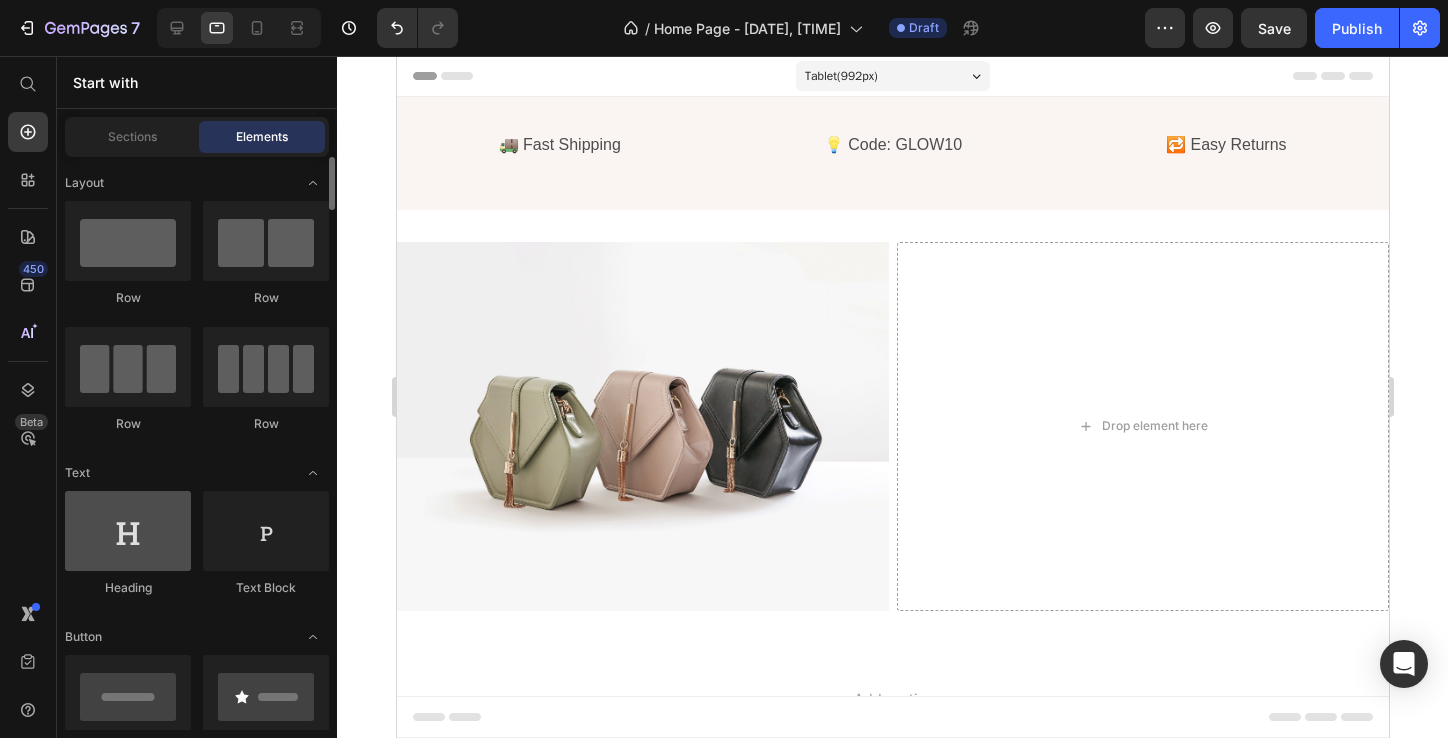 click at bounding box center [128, 531] 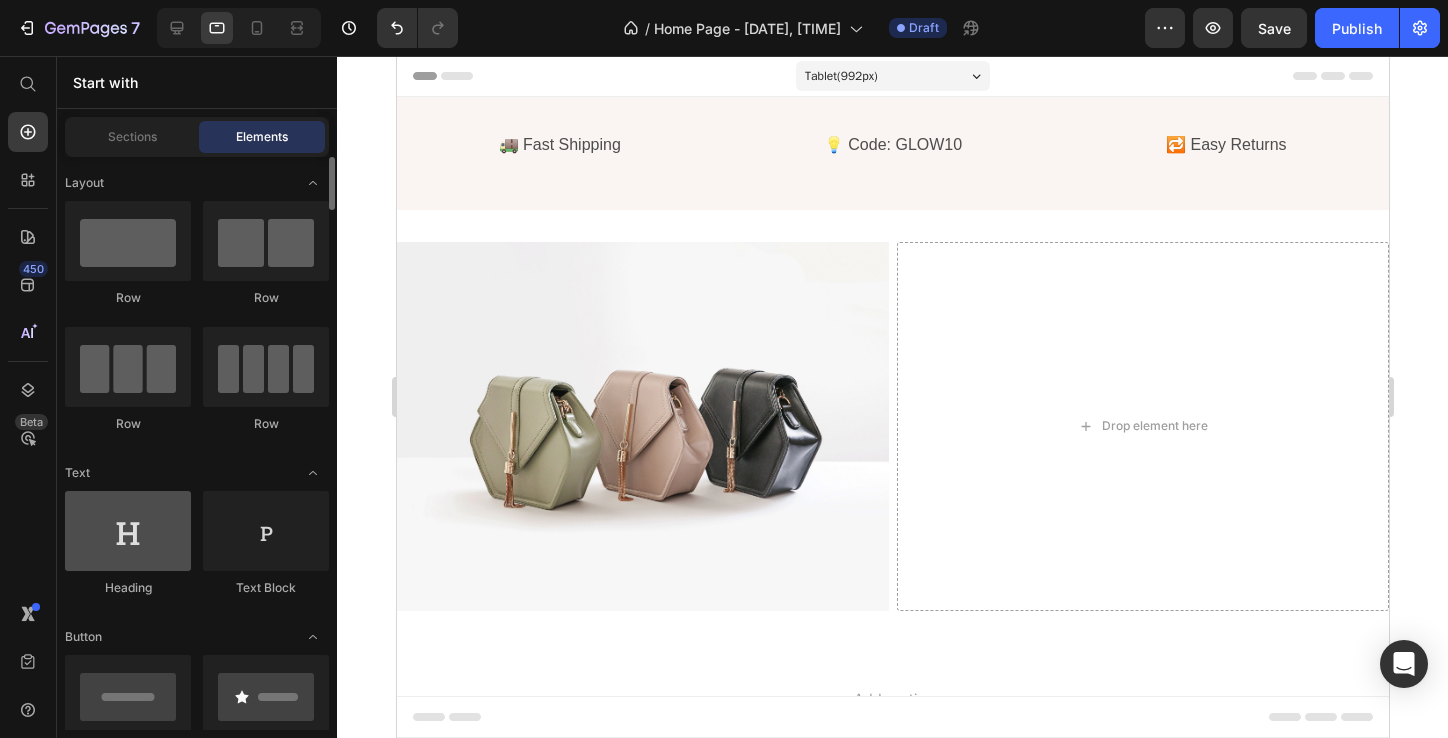 click at bounding box center [128, 531] 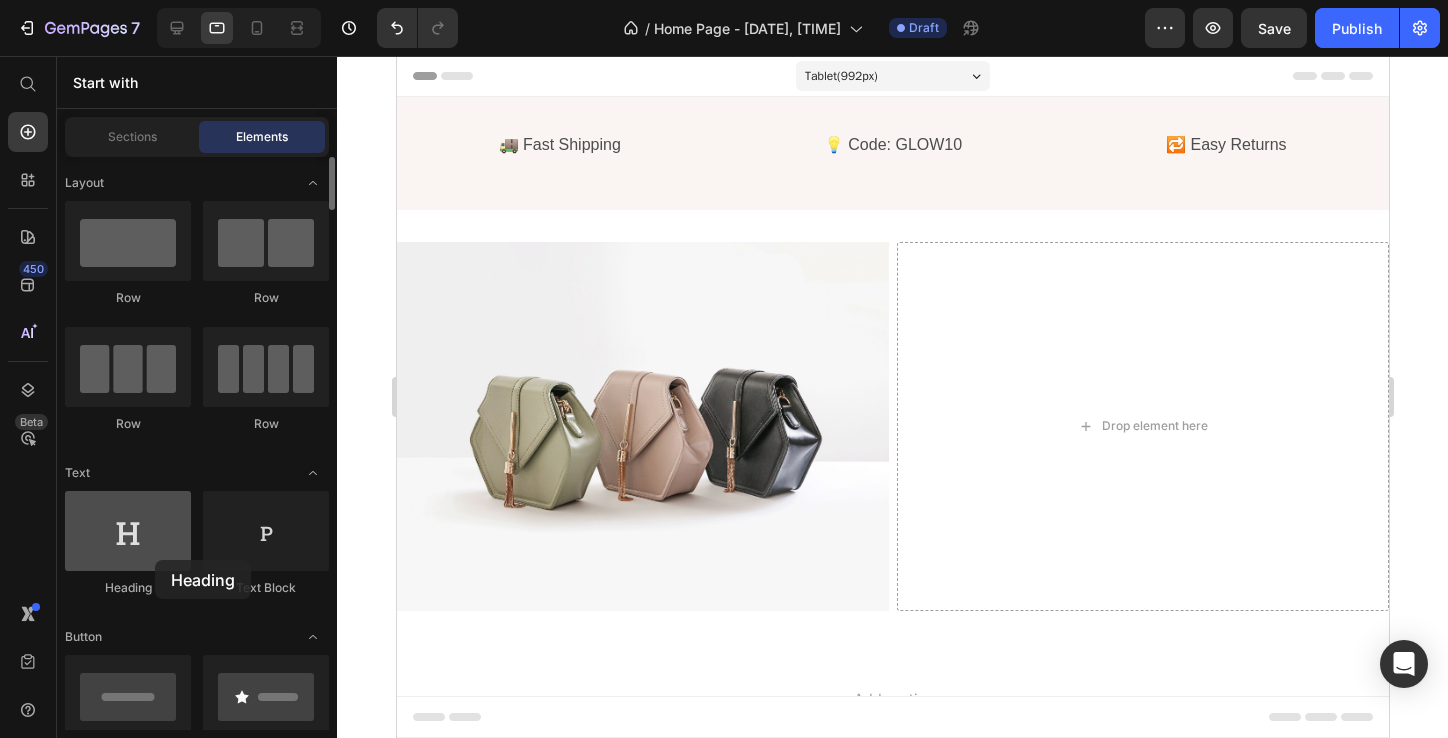 click at bounding box center [128, 531] 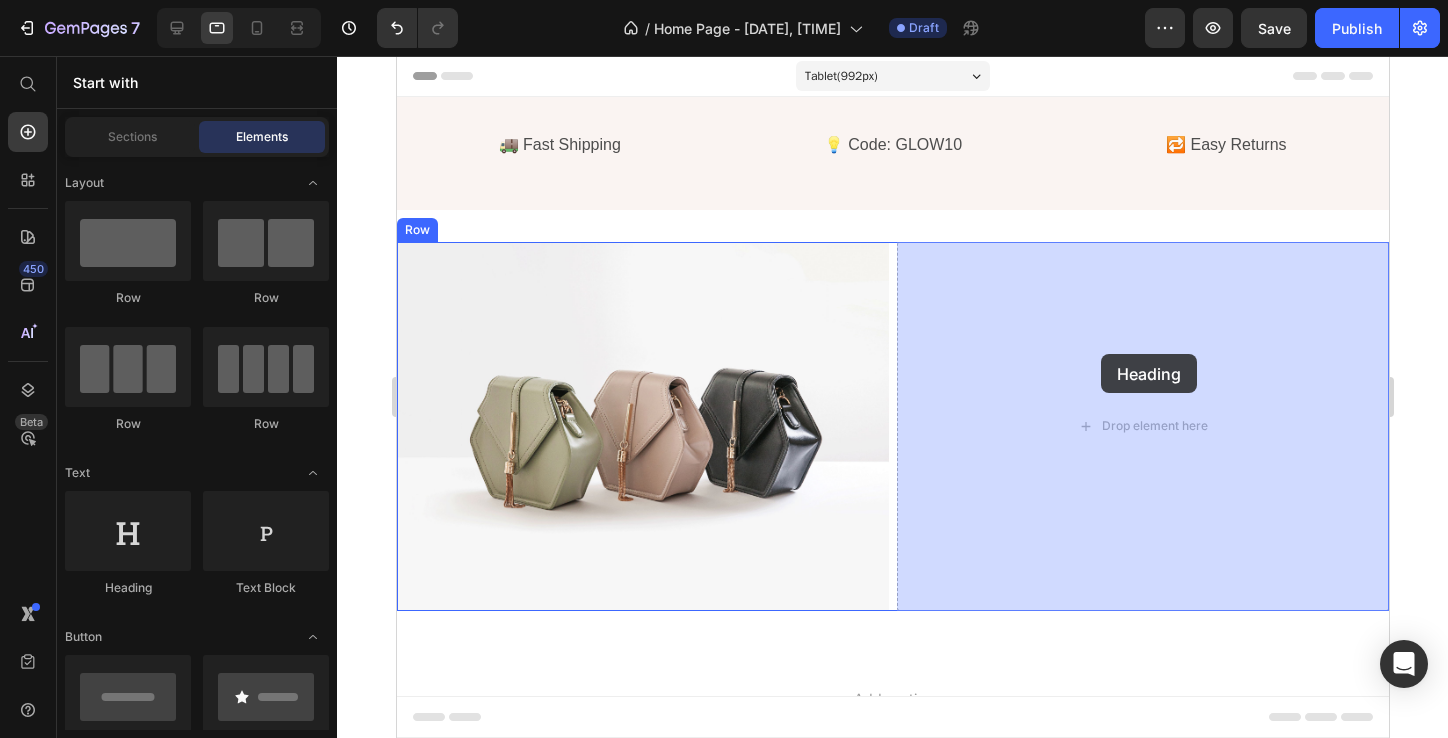drag, startPoint x: 551, startPoint y: 616, endPoint x: 1100, endPoint y: 354, distance: 608.31323 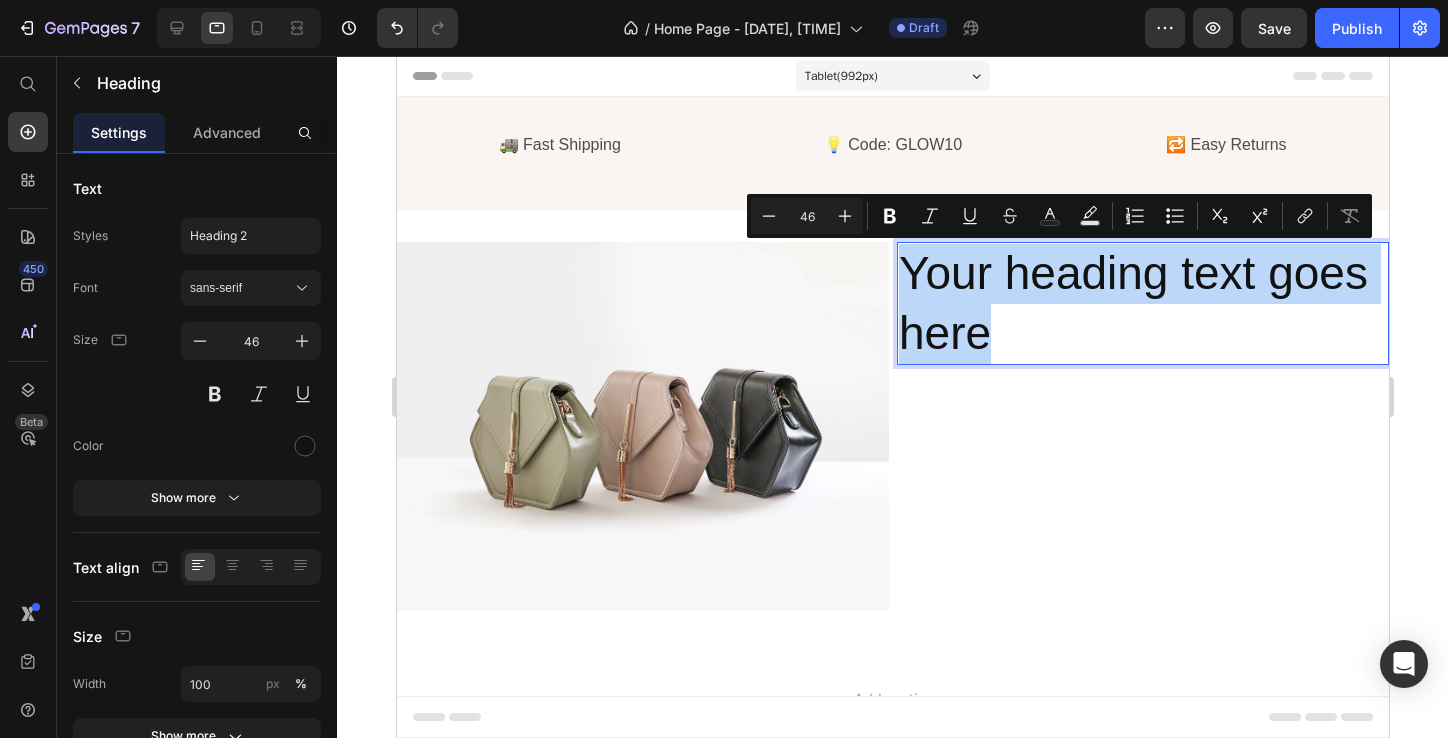 drag, startPoint x: 1029, startPoint y: 331, endPoint x: 906, endPoint y: 270, distance: 137.2953 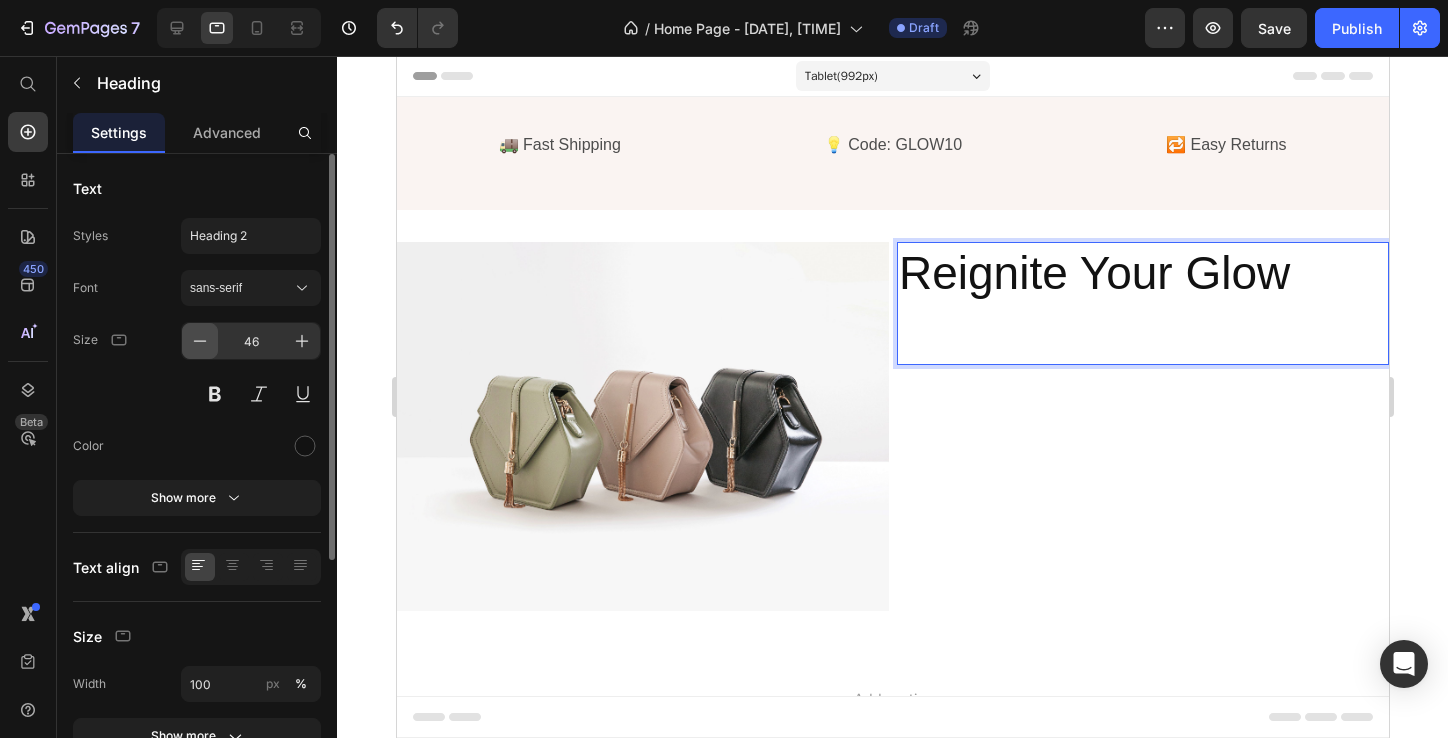 click 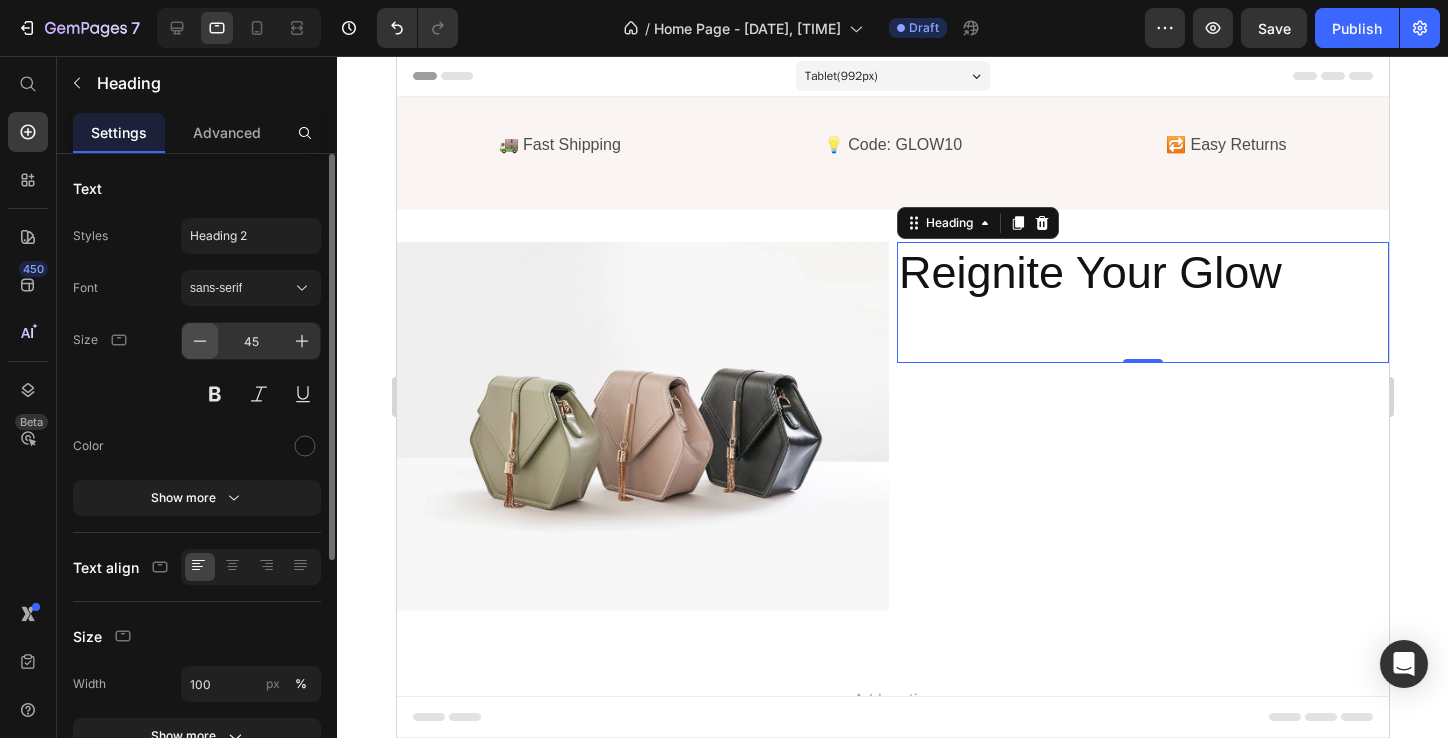 click 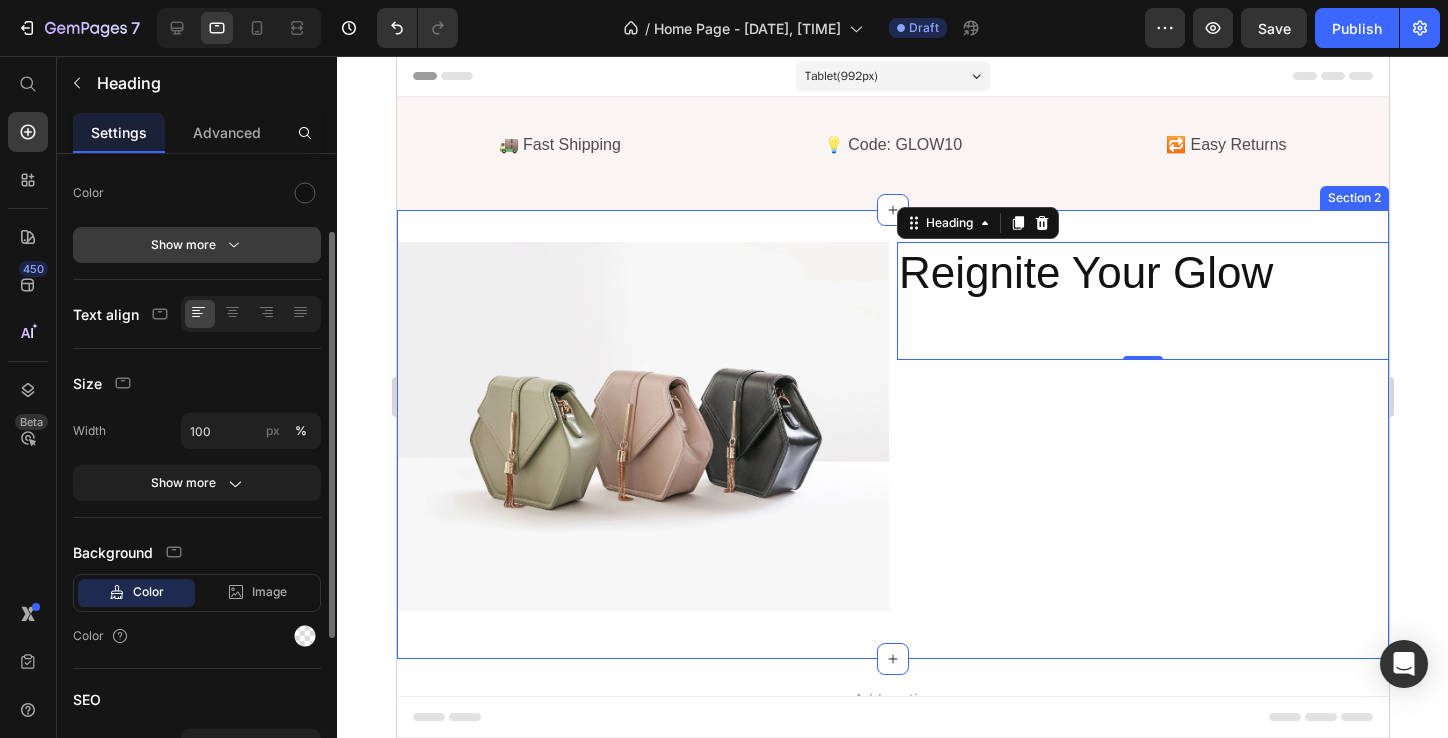 scroll, scrollTop: 371, scrollLeft: 0, axis: vertical 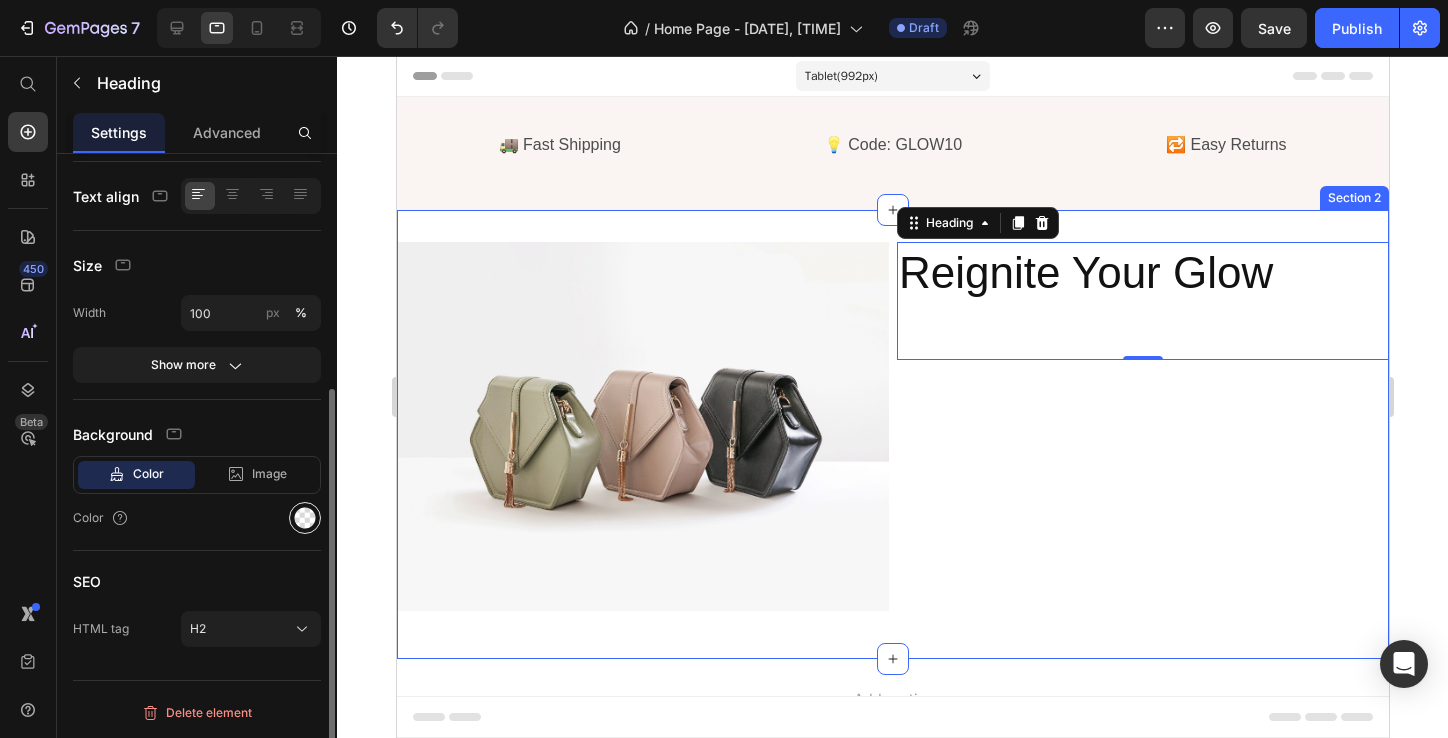 click at bounding box center [305, 518] 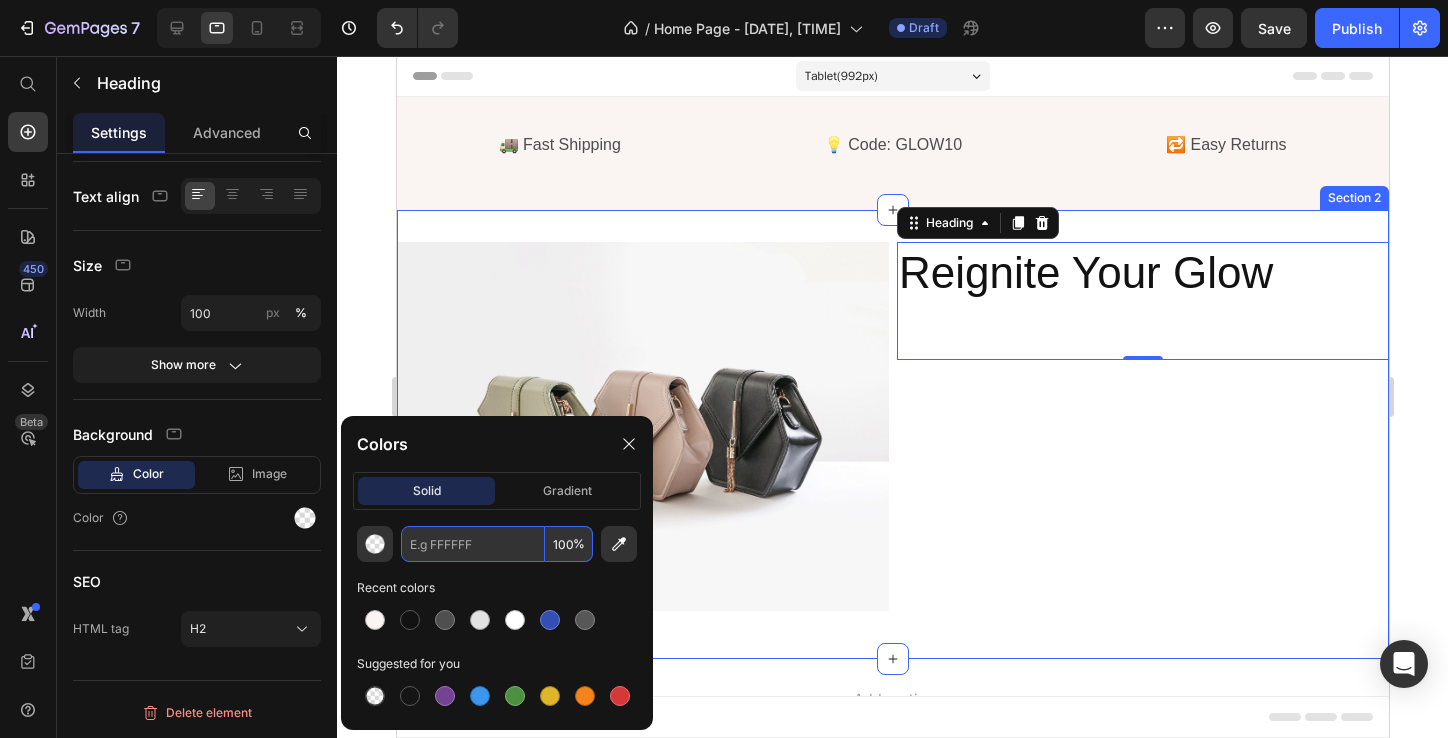 click at bounding box center (473, 544) 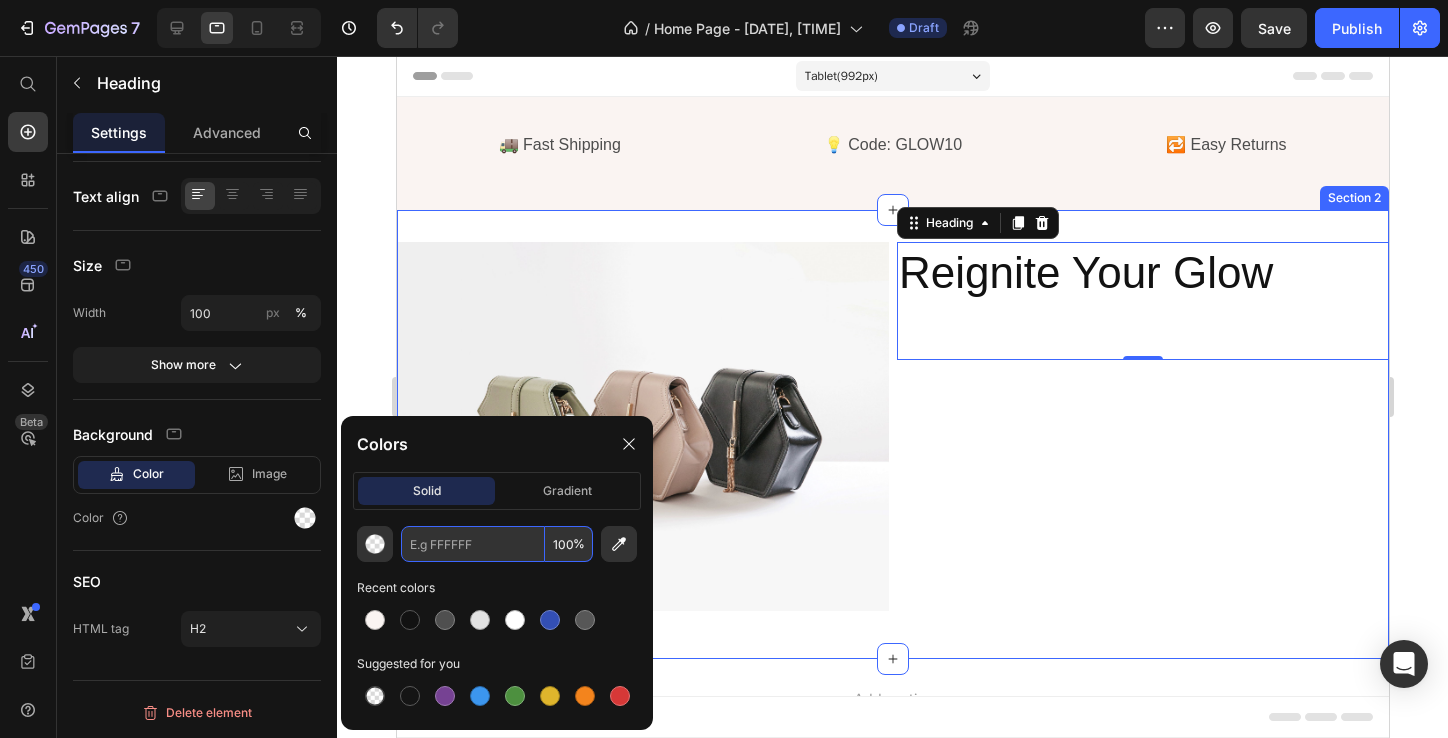 paste on "#BE1E2D" 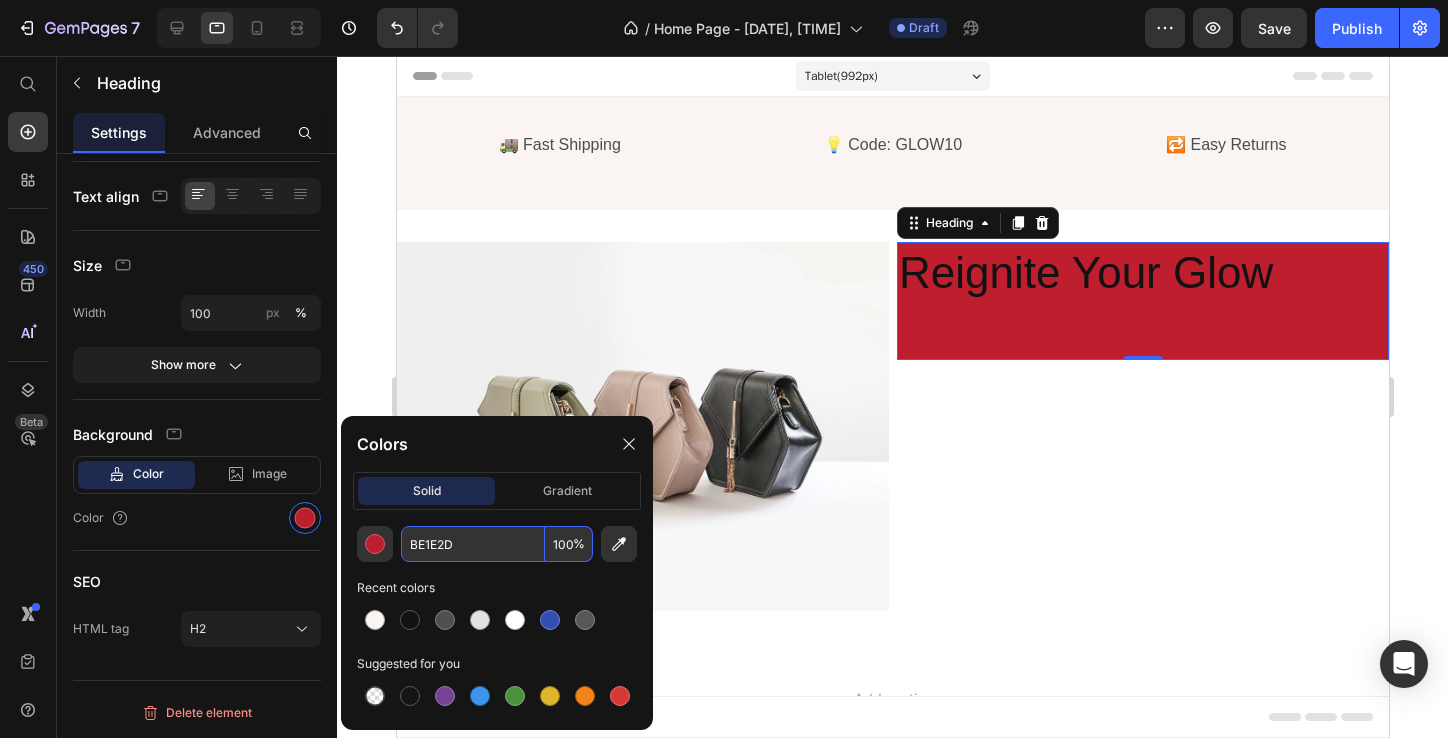 click on "BE1E2D" at bounding box center [473, 544] 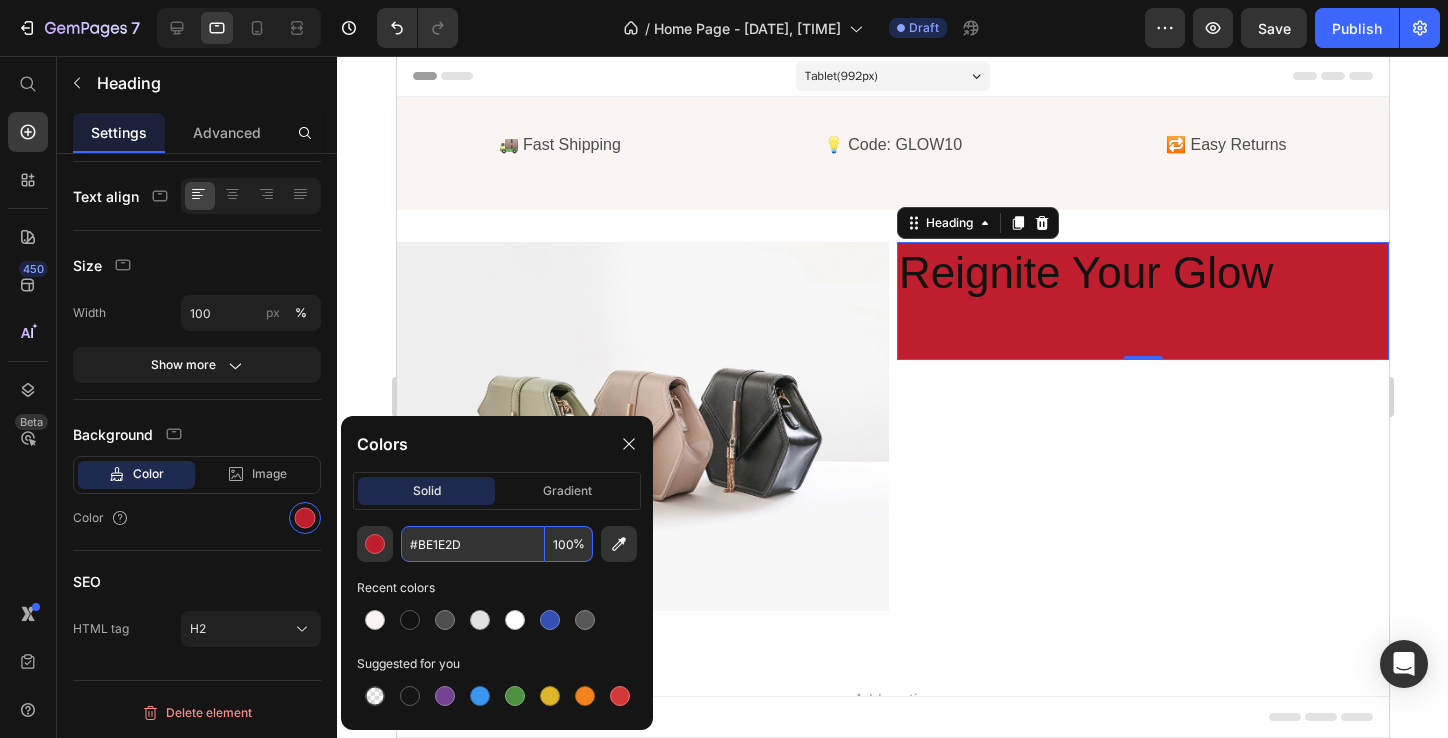 type on "BE1E2D" 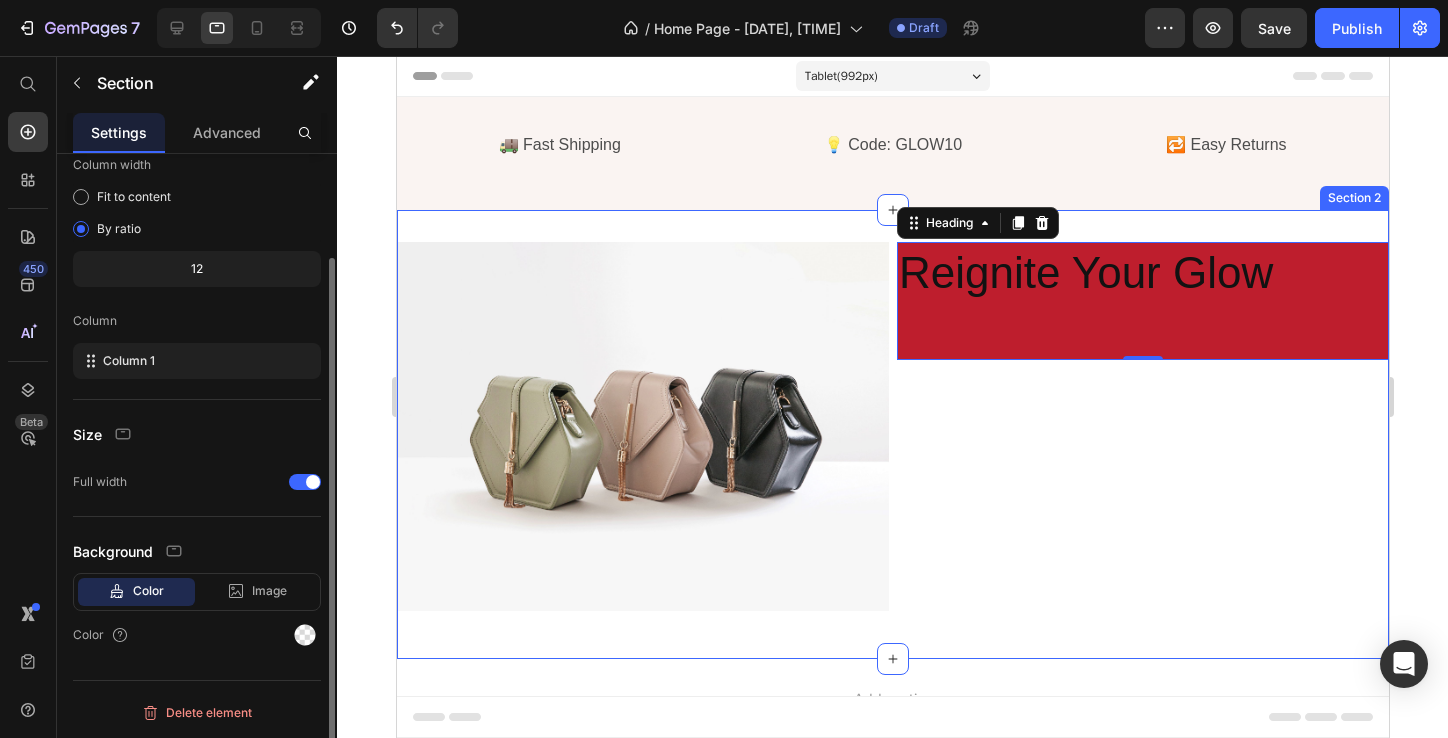 click on "Image Reignite Your Glow Heading 0 Row Section 2" at bounding box center [892, 434] 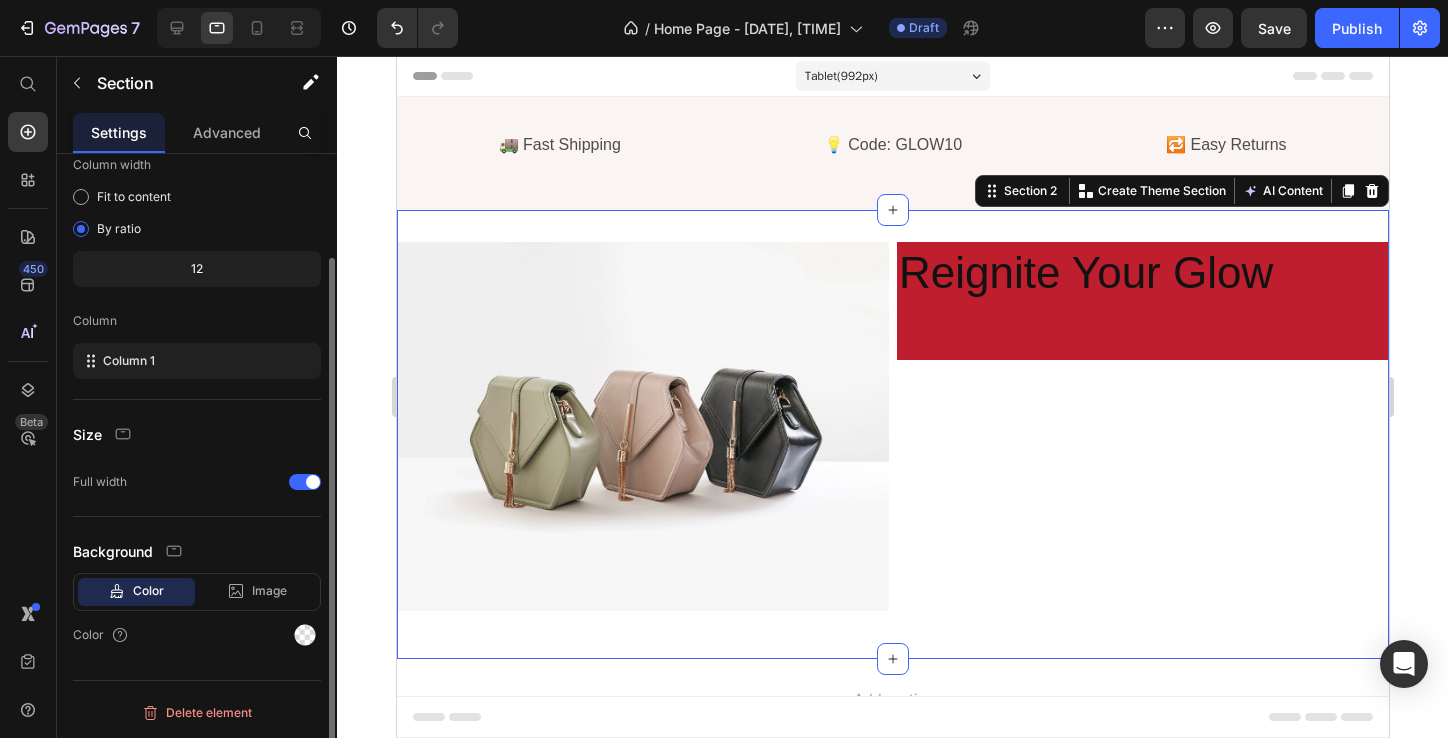 scroll, scrollTop: 0, scrollLeft: 0, axis: both 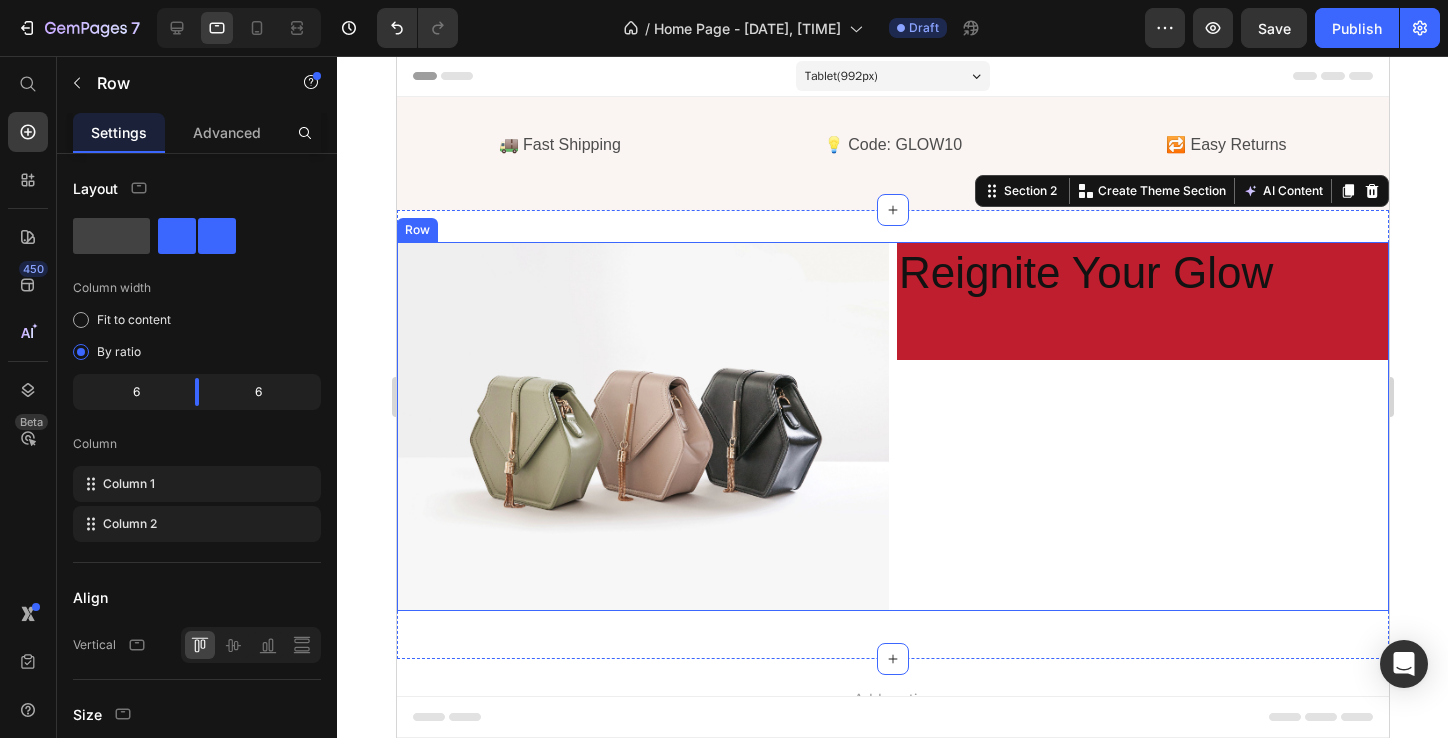 click on "Reignite Your Glow Heading" at bounding box center [1142, 426] 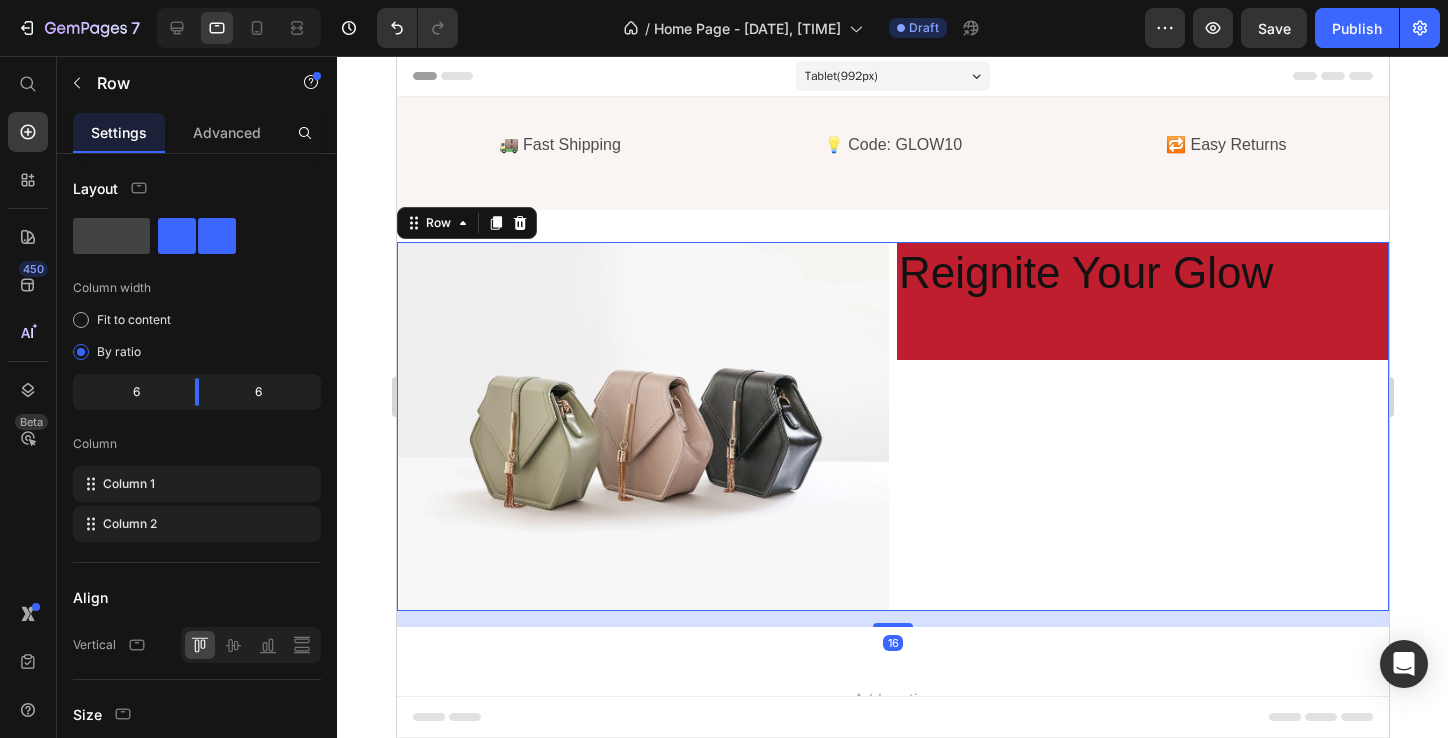 click on "Reignite Your Glow Heading" at bounding box center [1142, 426] 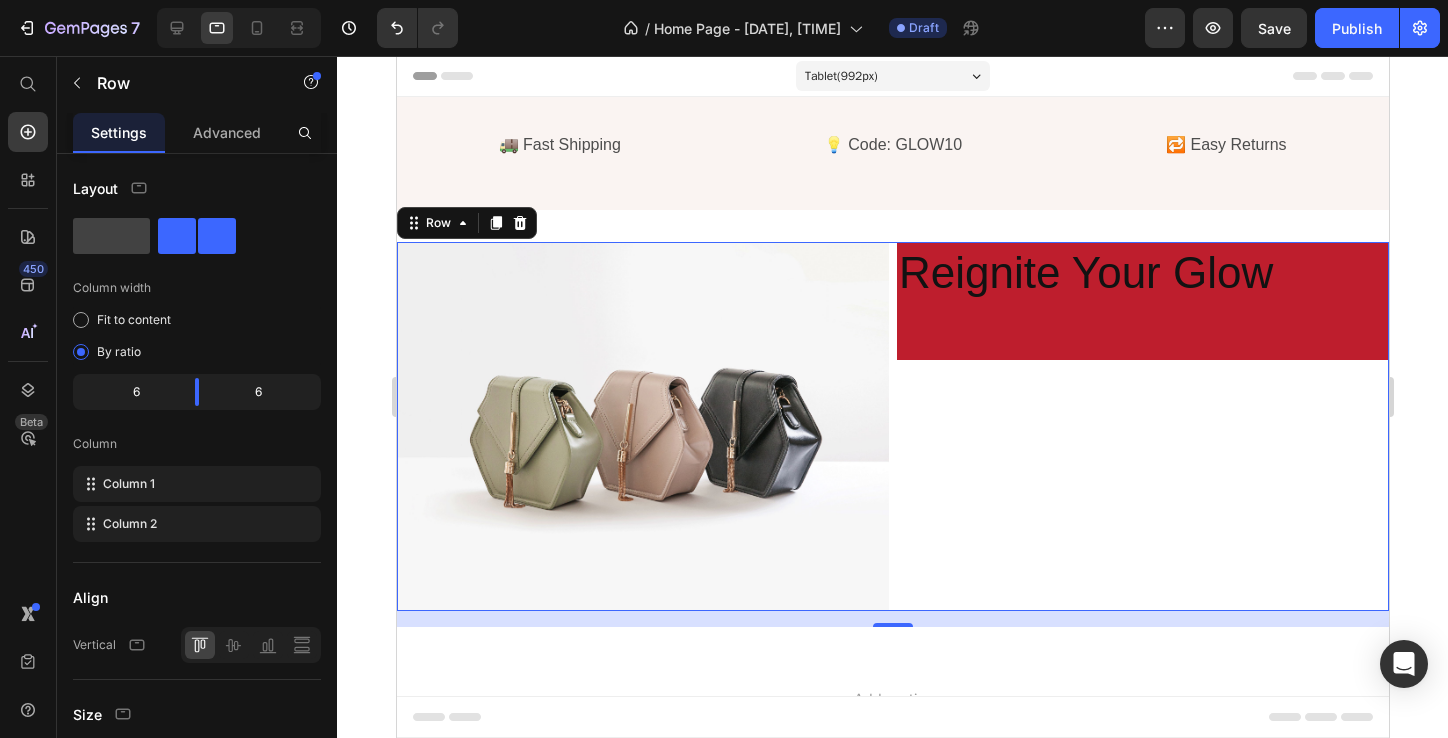 click on "Reignite Your Glow" at bounding box center [1142, 301] 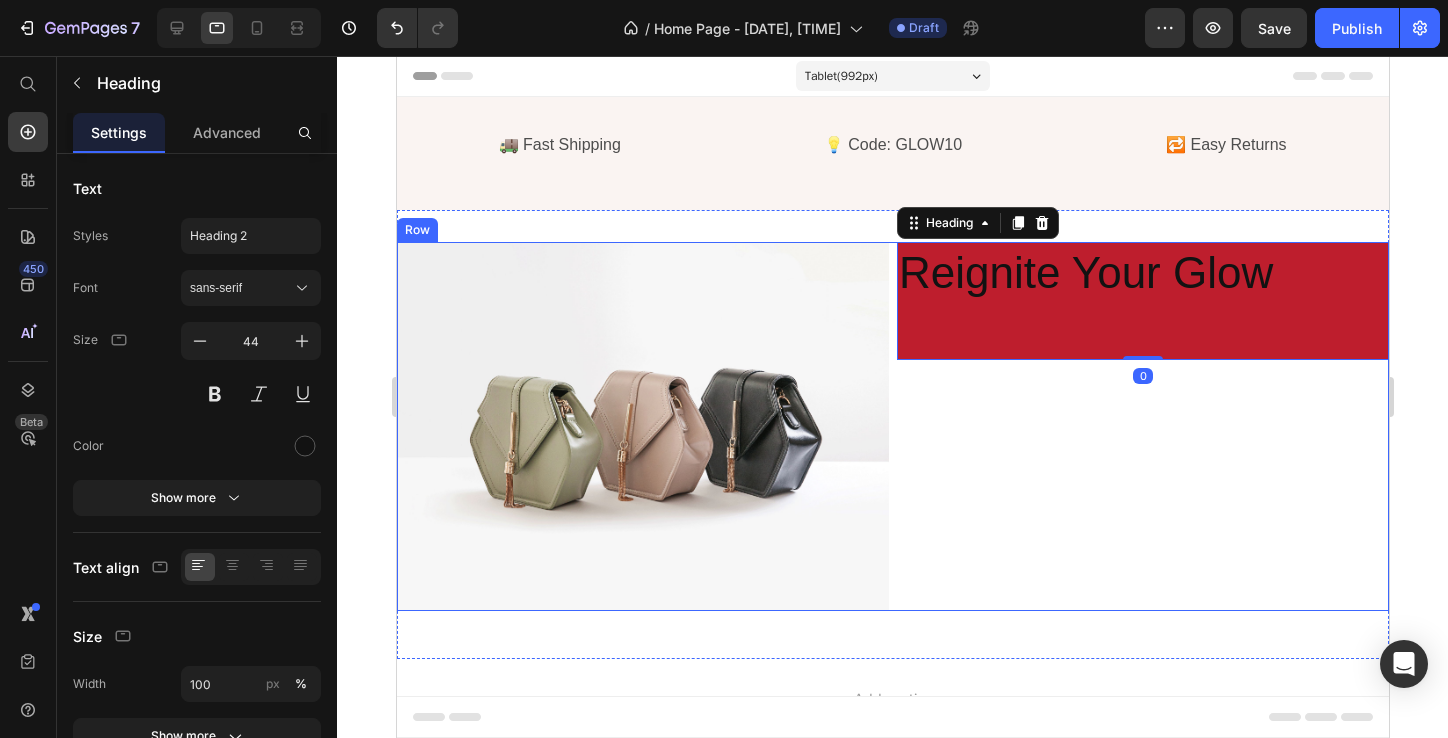 click on "Reignite Your Glow Heading 0" at bounding box center [1142, 426] 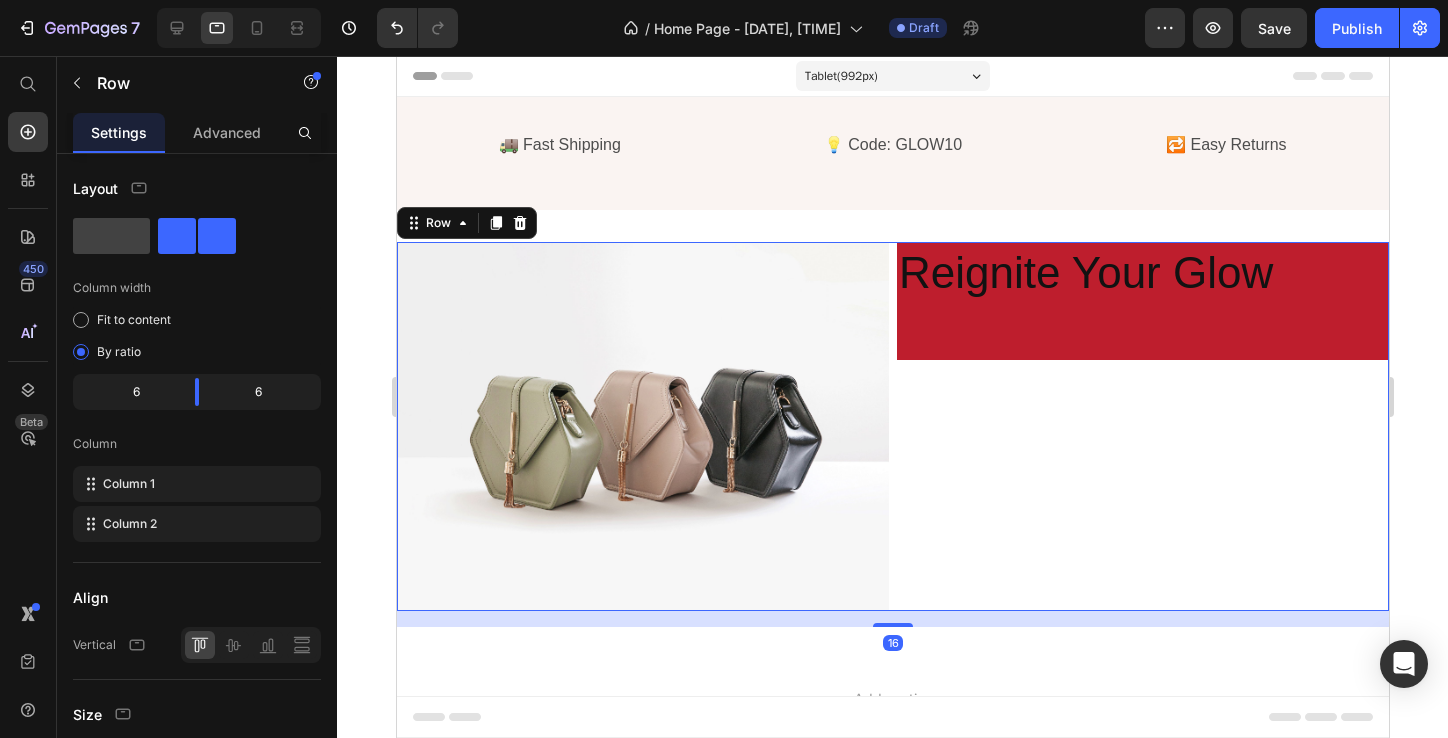 click on "Reignite Your Glow Heading" at bounding box center [1142, 426] 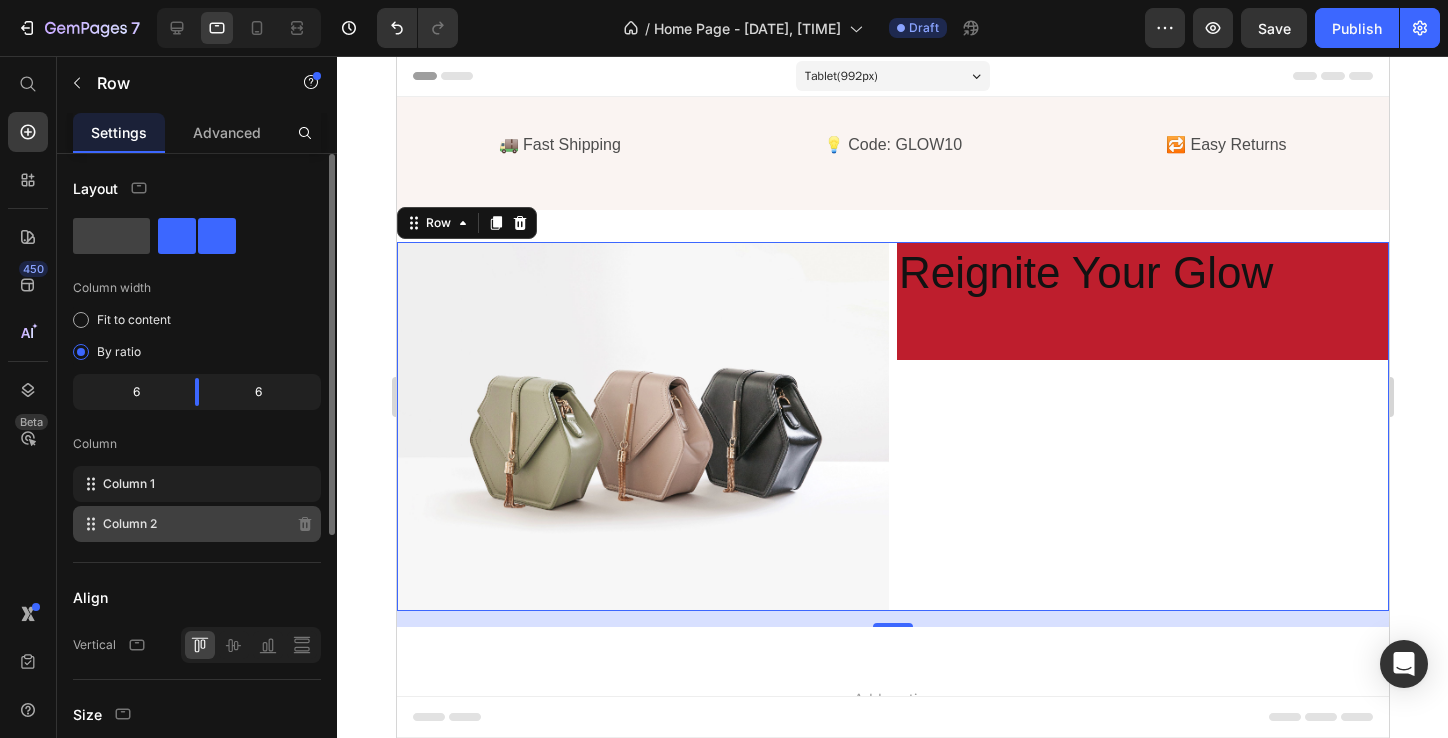 click on "Column 2" 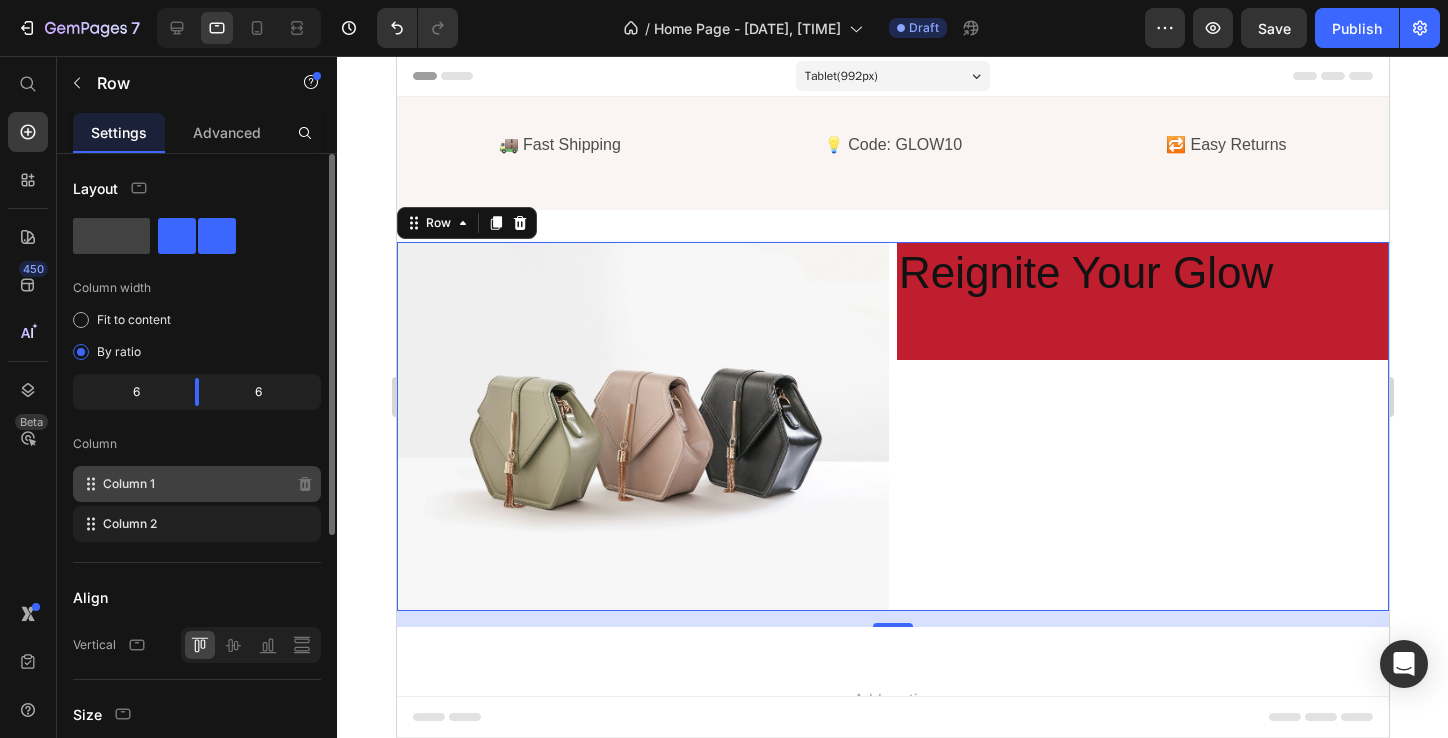 click on "Column 1" 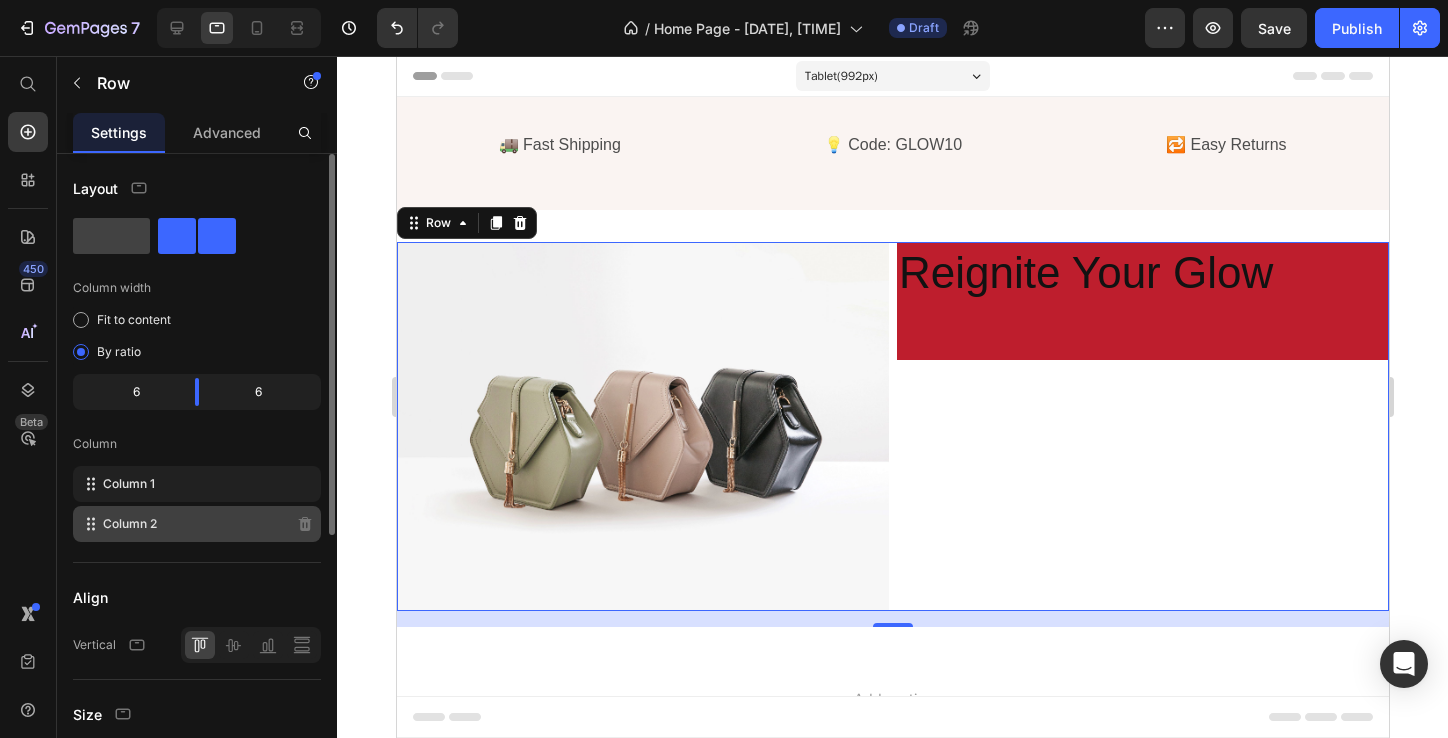 click on "Column 2" 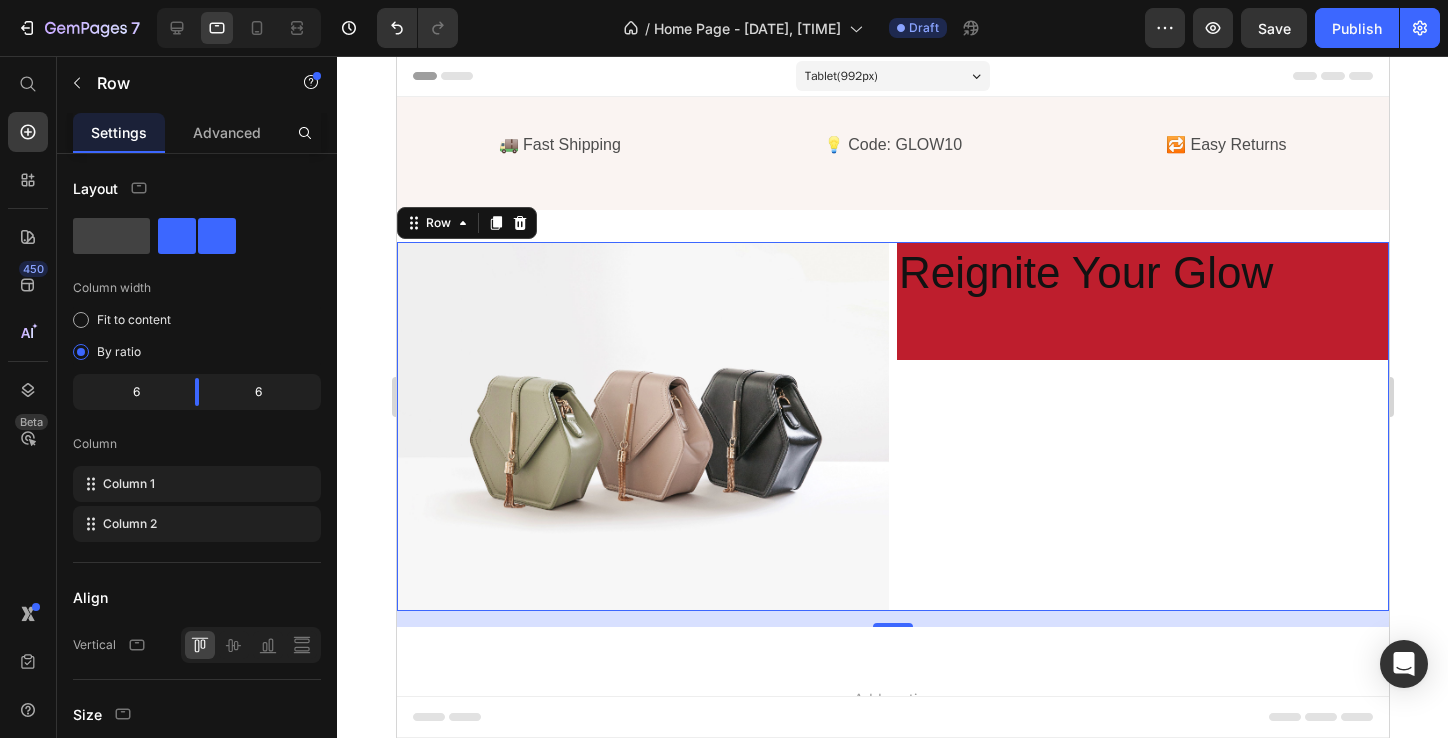 click on "Reignite Your Glow Heading" at bounding box center (1142, 426) 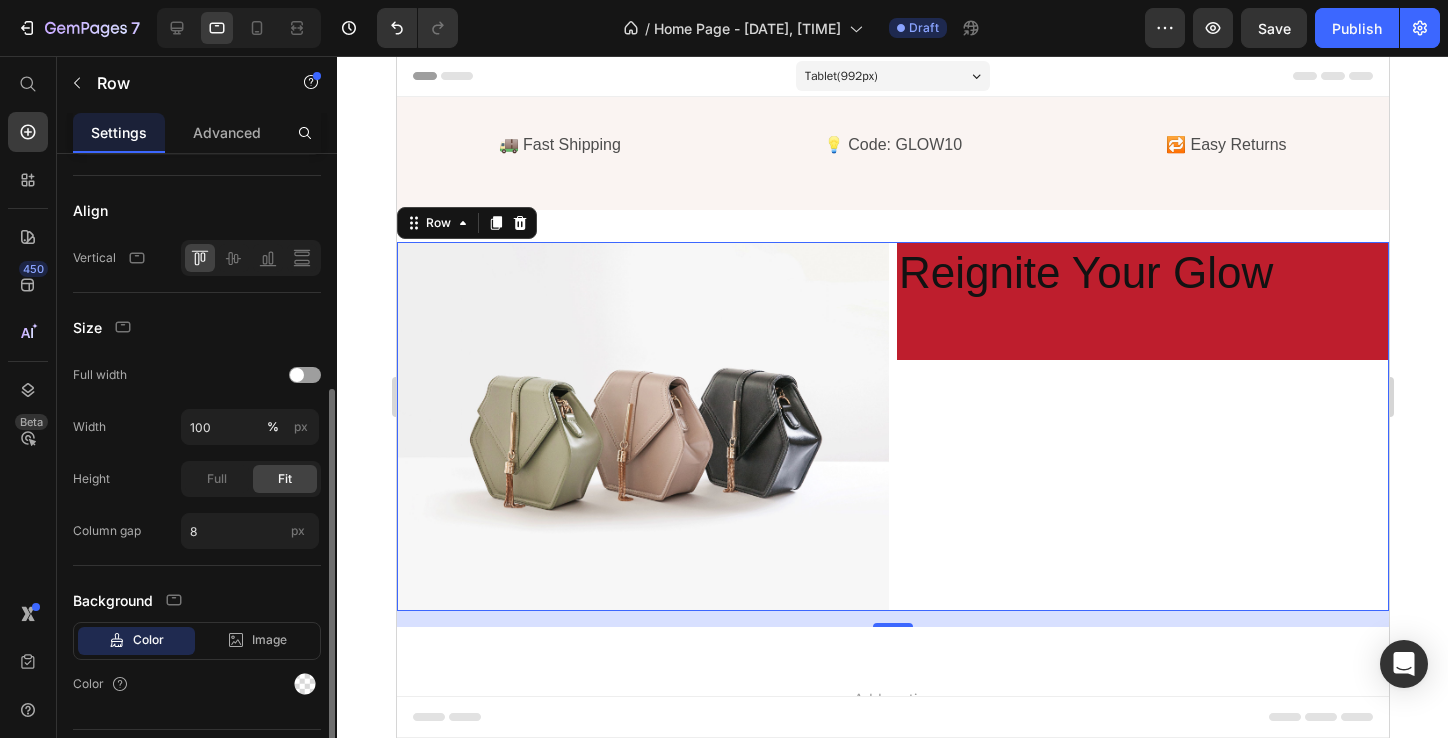 scroll, scrollTop: 390, scrollLeft: 0, axis: vertical 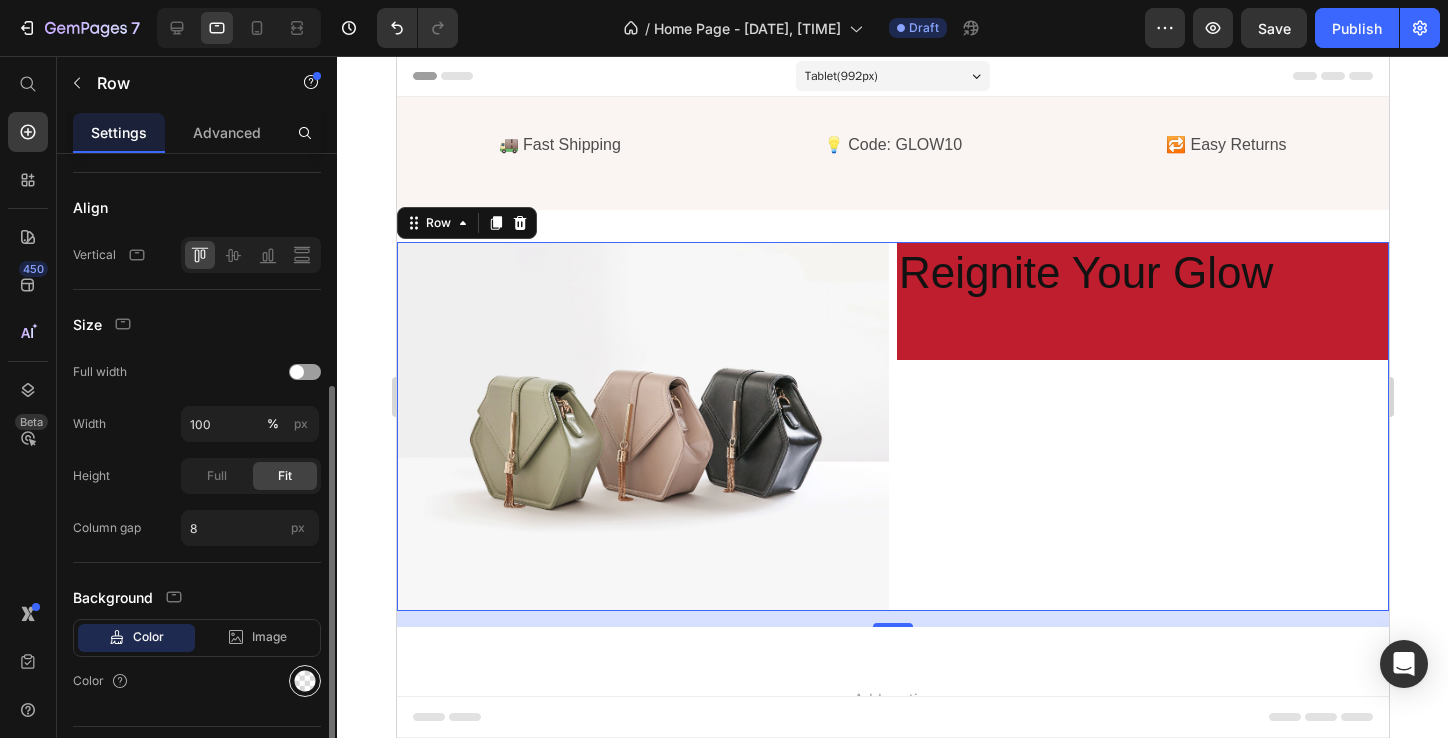 click at bounding box center [305, 681] 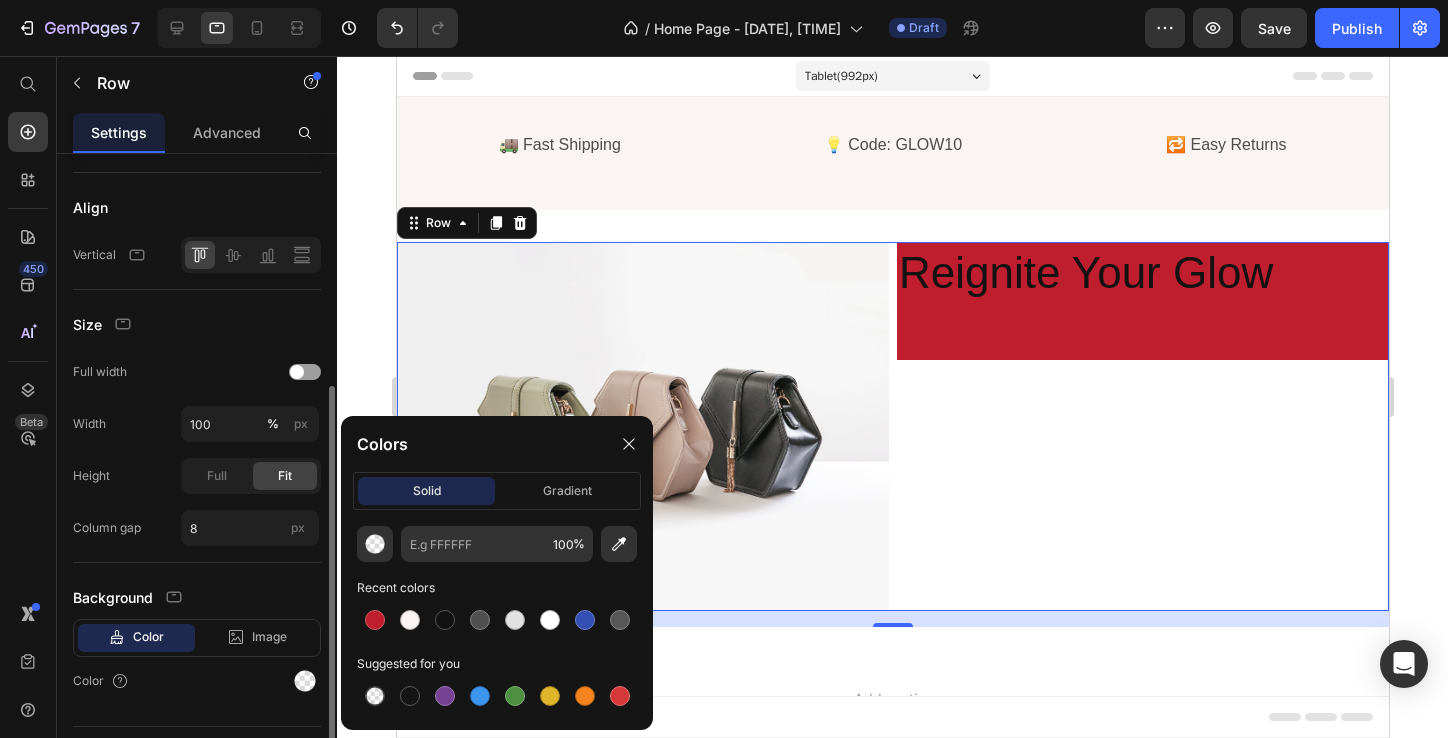 click on "Color" at bounding box center (197, 681) 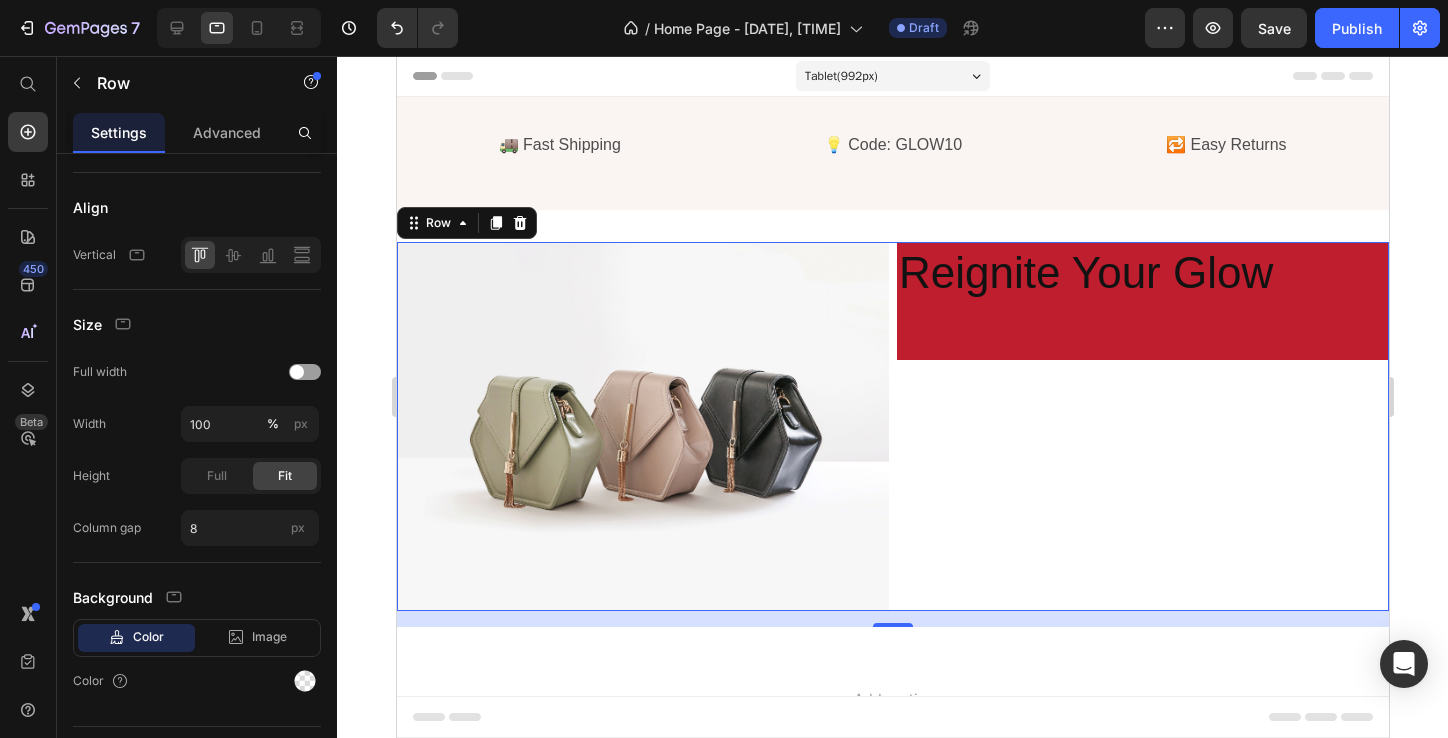 click on "Reignite Your Glow Heading" at bounding box center (1142, 426) 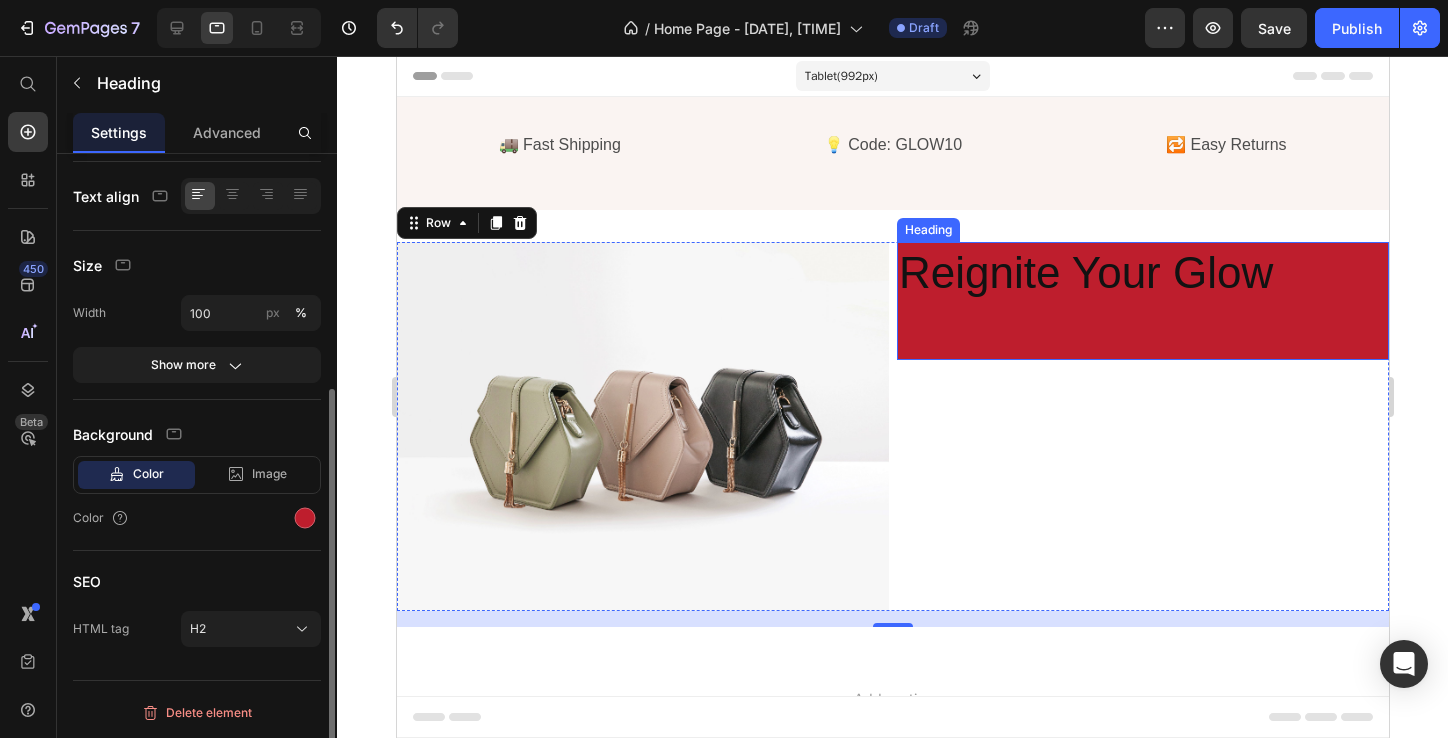 click on "Reignite Your Glow" at bounding box center (1142, 301) 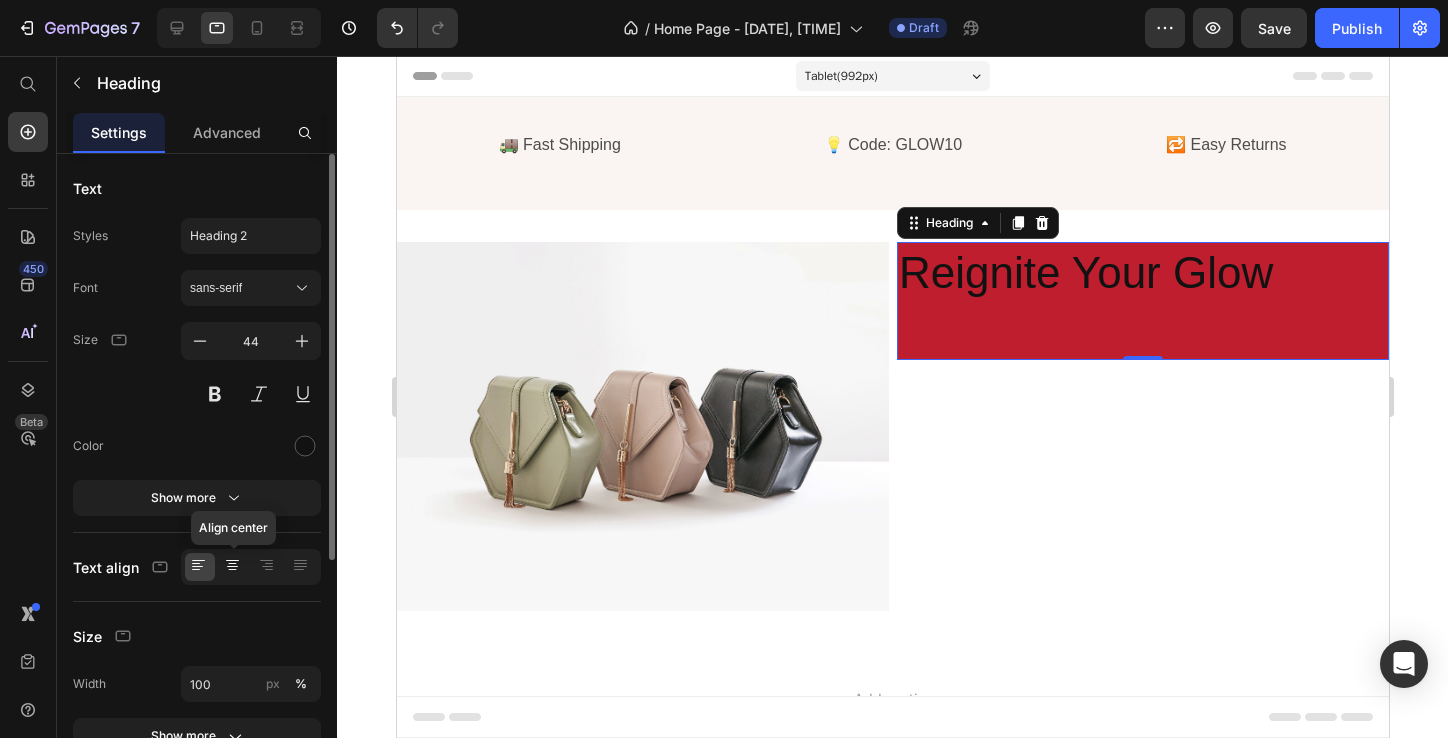 click 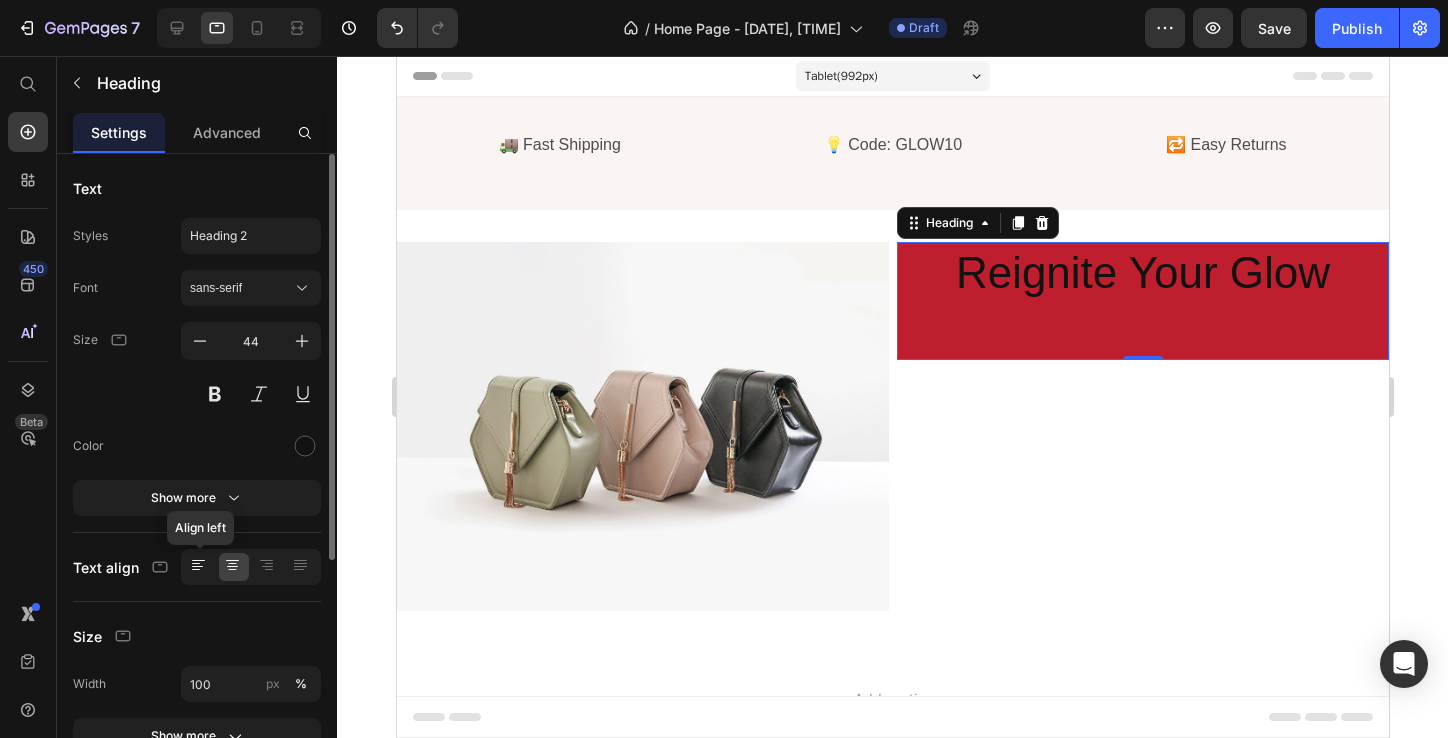 click 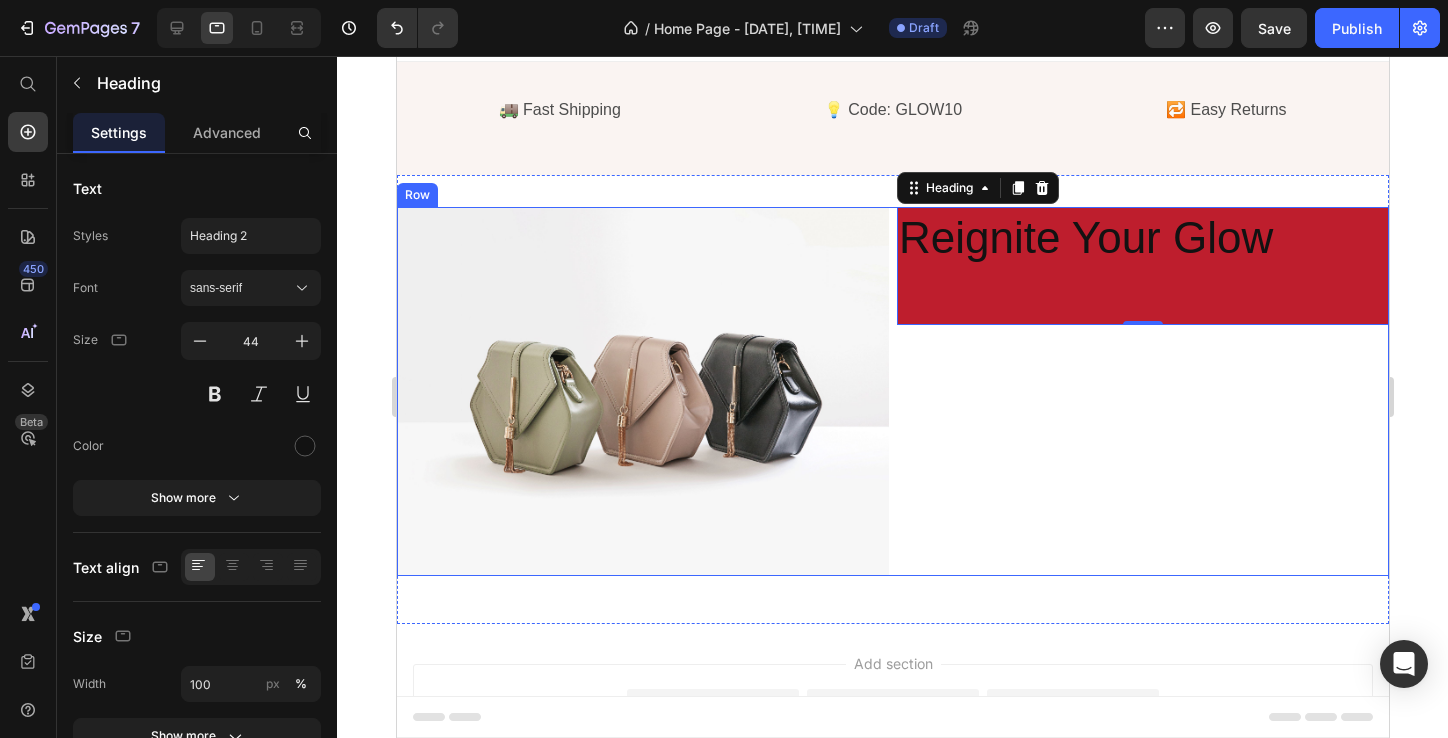 scroll, scrollTop: 0, scrollLeft: 0, axis: both 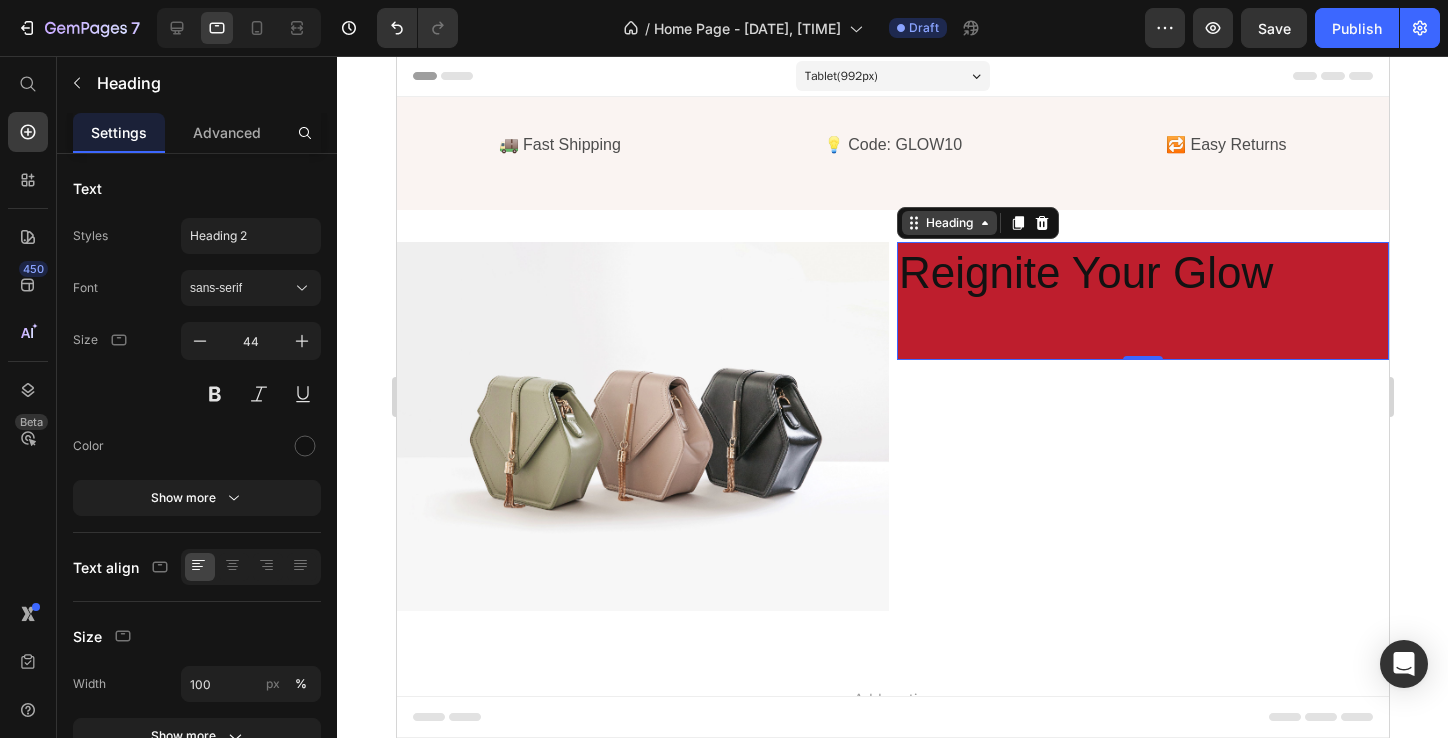 click 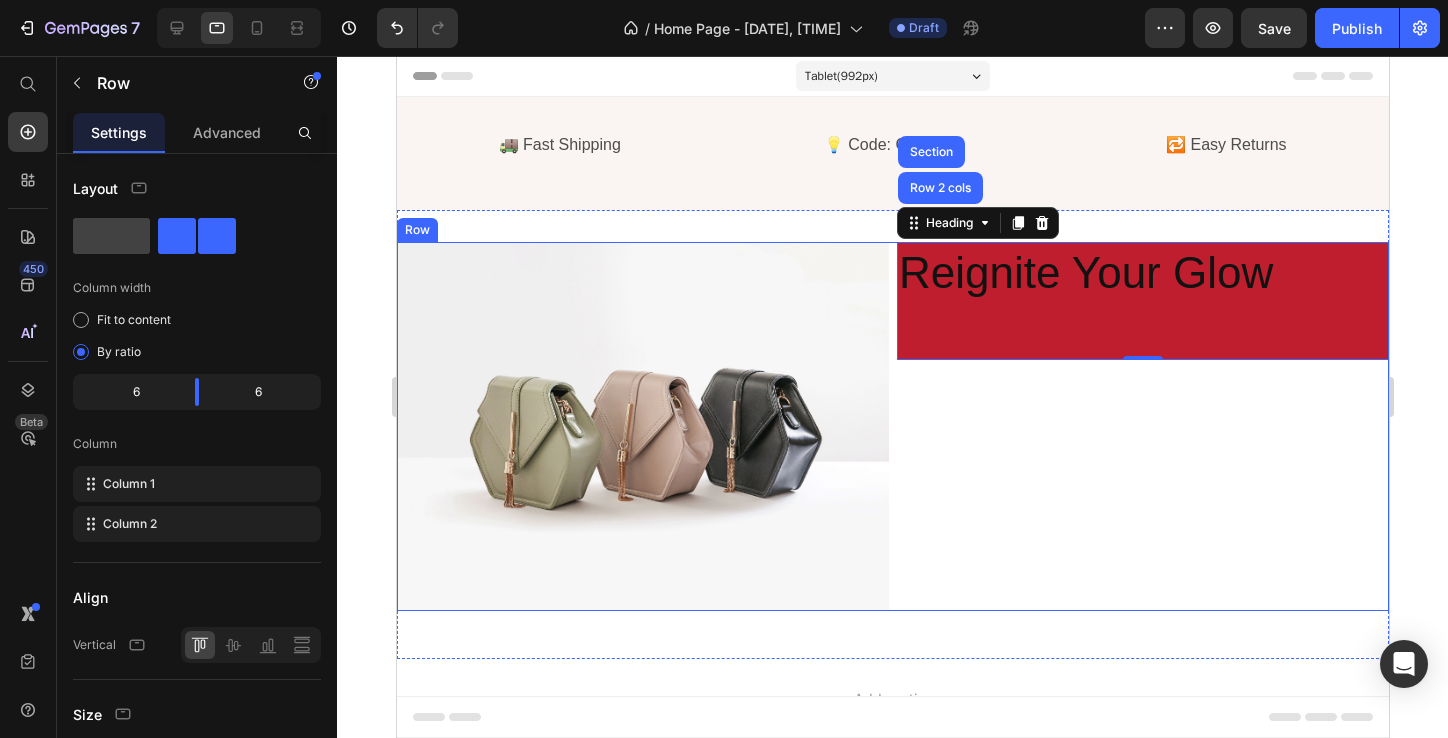 click on "Reignite Your Glow Heading Row 2 cols Section 0" at bounding box center [1142, 426] 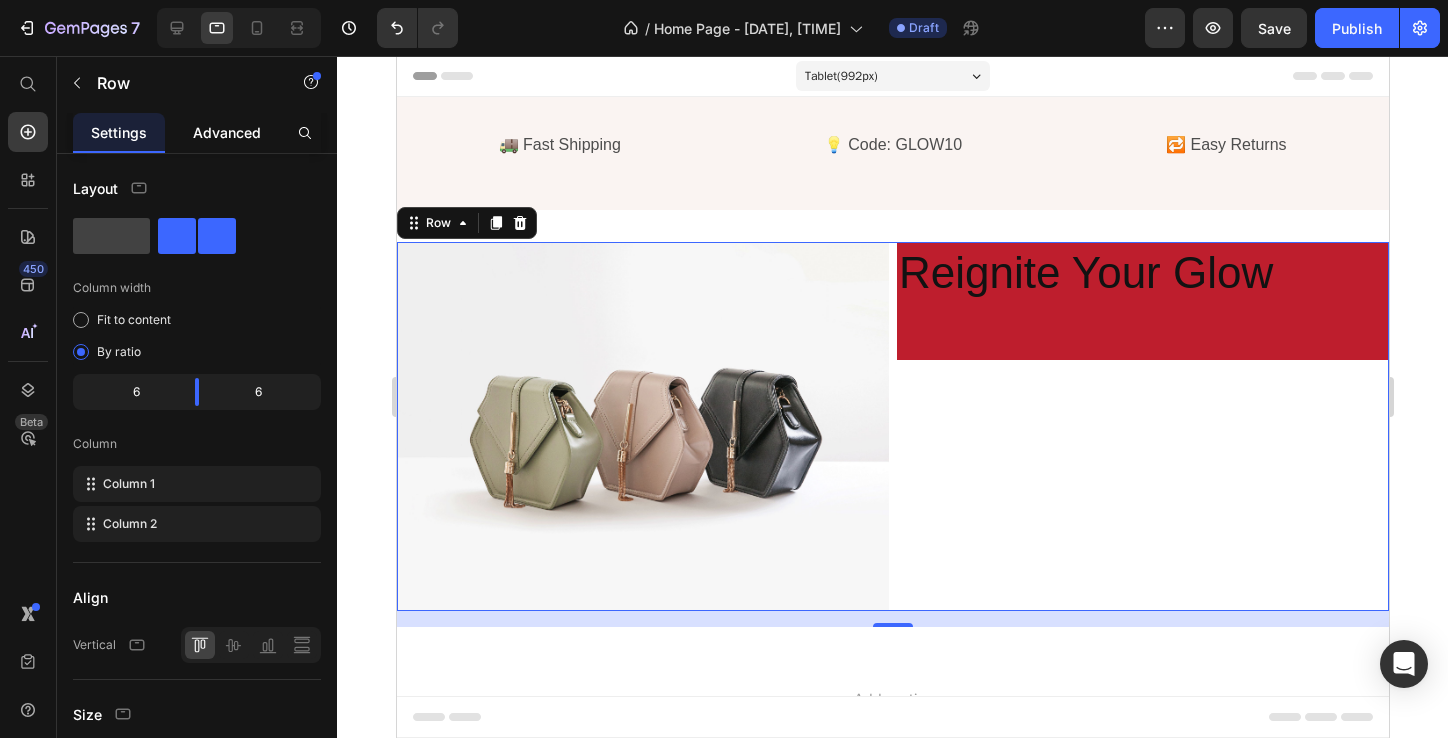 click on "Advanced" at bounding box center (227, 132) 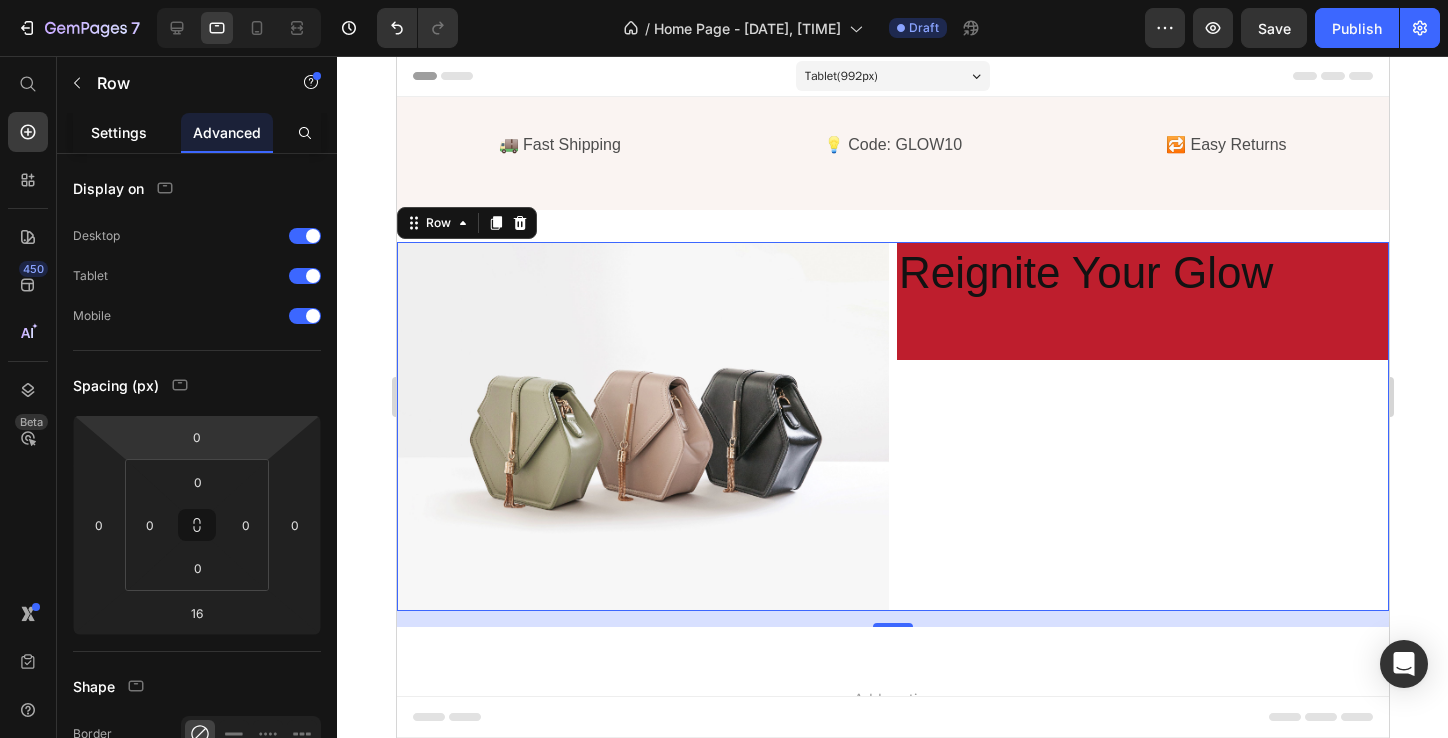 click on "Settings" at bounding box center [119, 132] 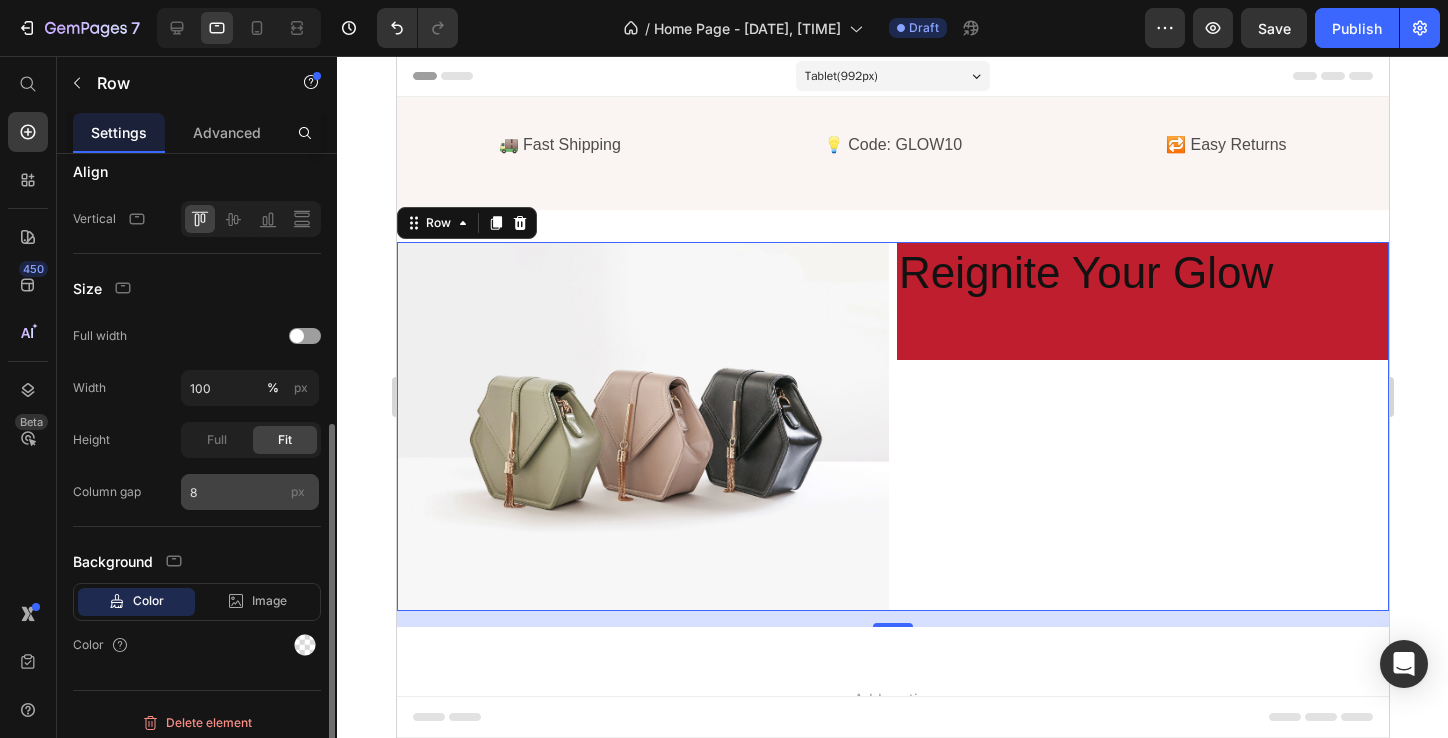 scroll, scrollTop: 436, scrollLeft: 0, axis: vertical 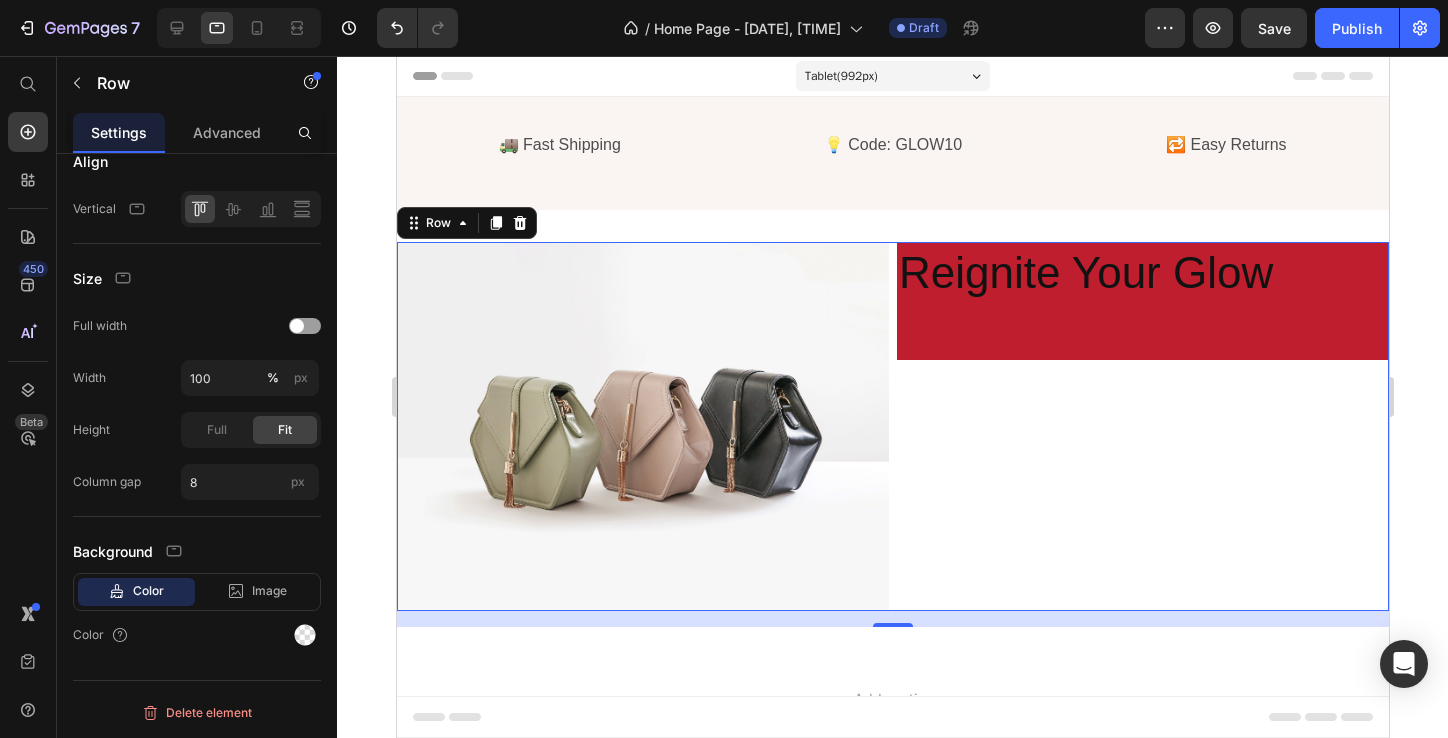 click on "Reignite Your Glow Heading" at bounding box center (1142, 426) 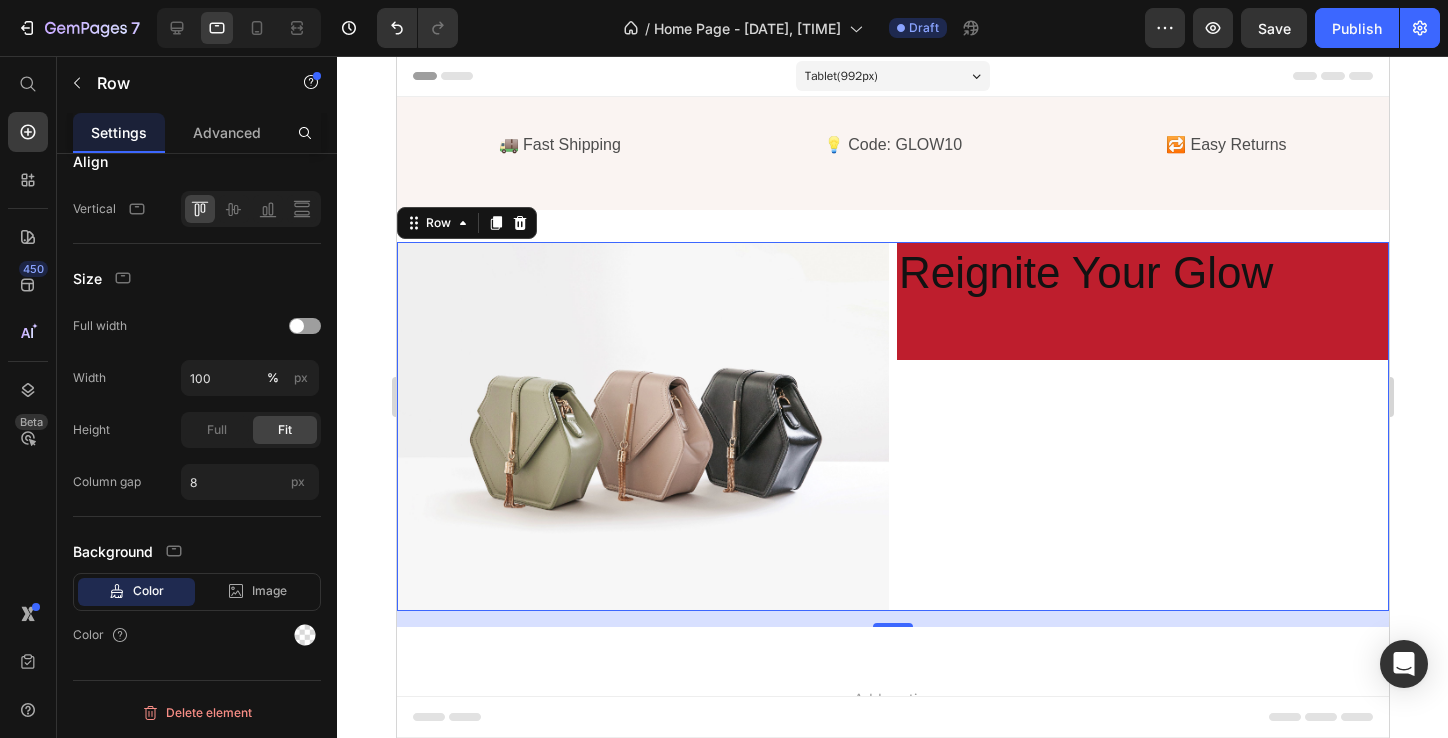 click on "16" at bounding box center (892, 619) 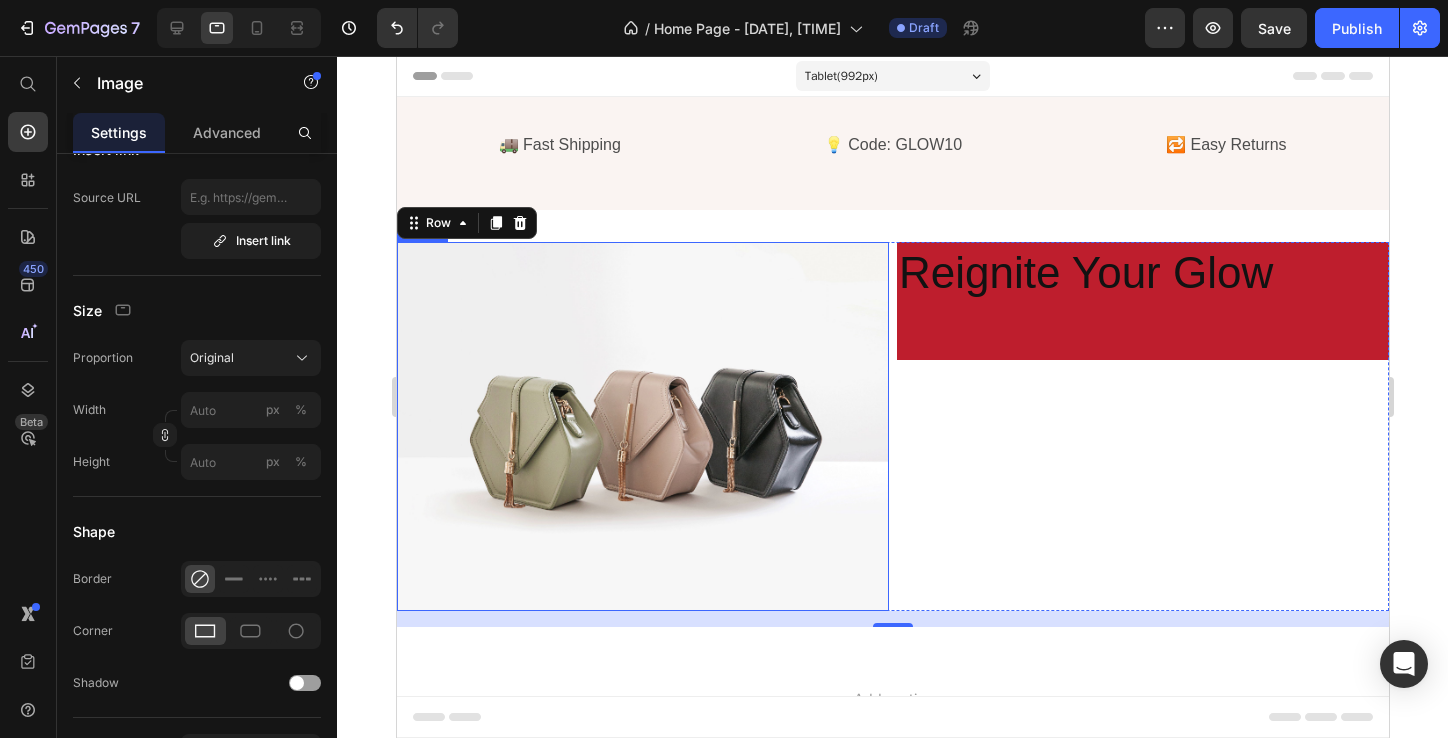 click at bounding box center [642, 426] 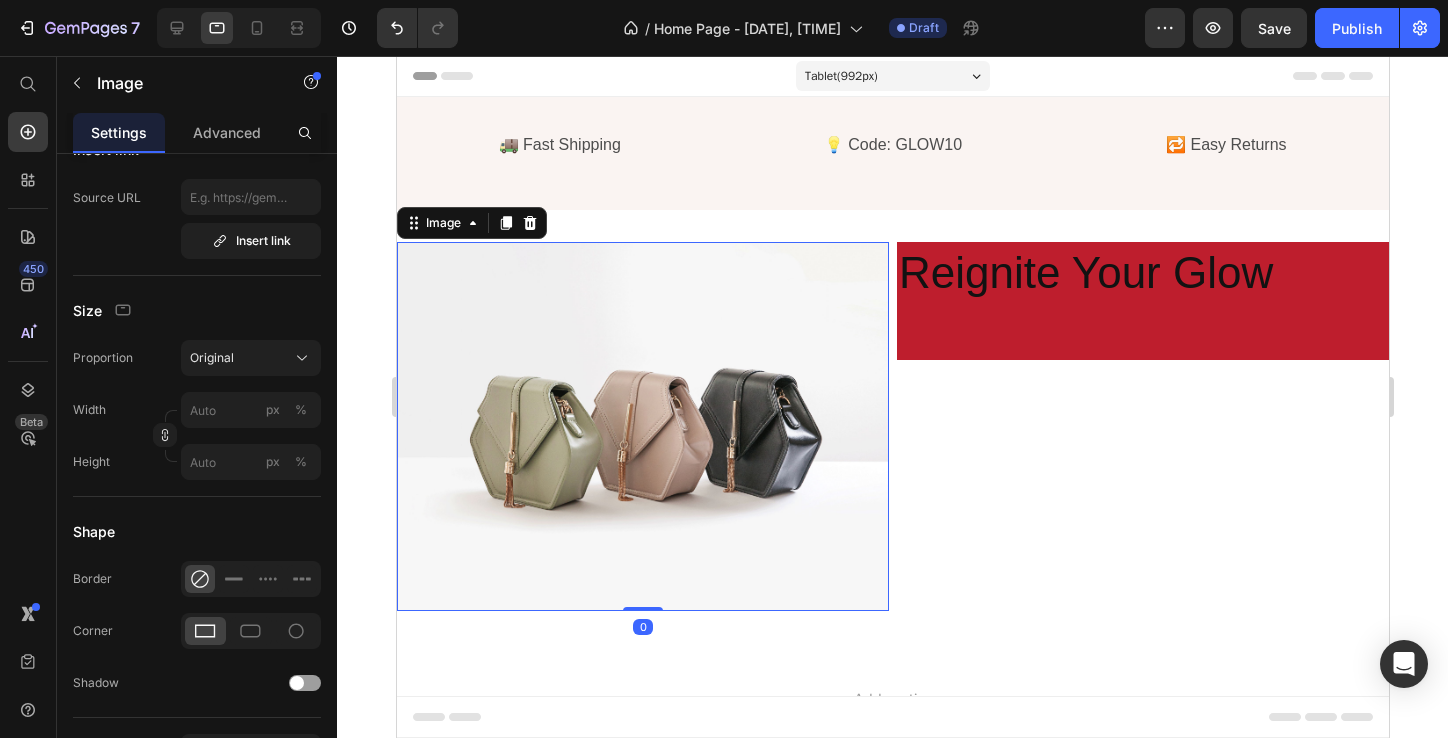 scroll, scrollTop: 0, scrollLeft: 0, axis: both 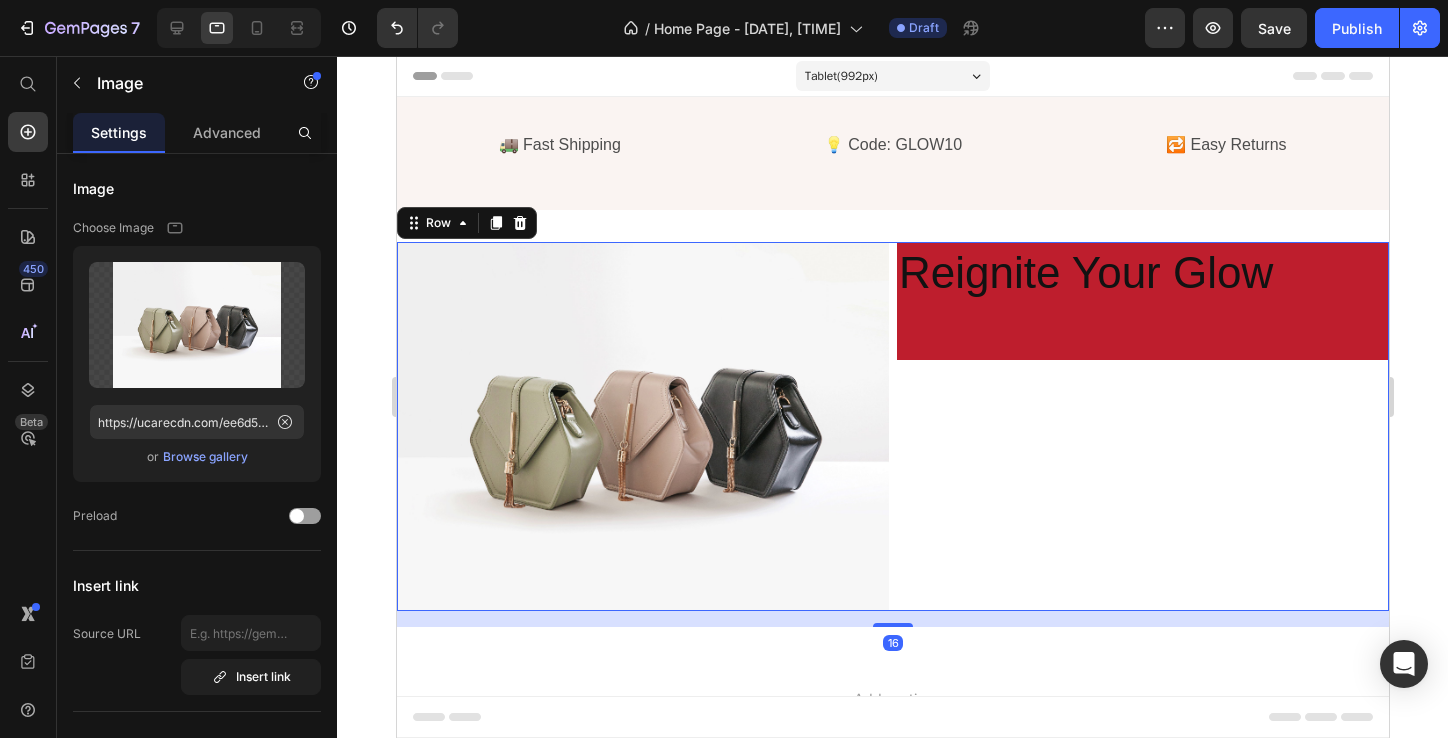 click on "Reignite Your Glow Heading" at bounding box center (1142, 426) 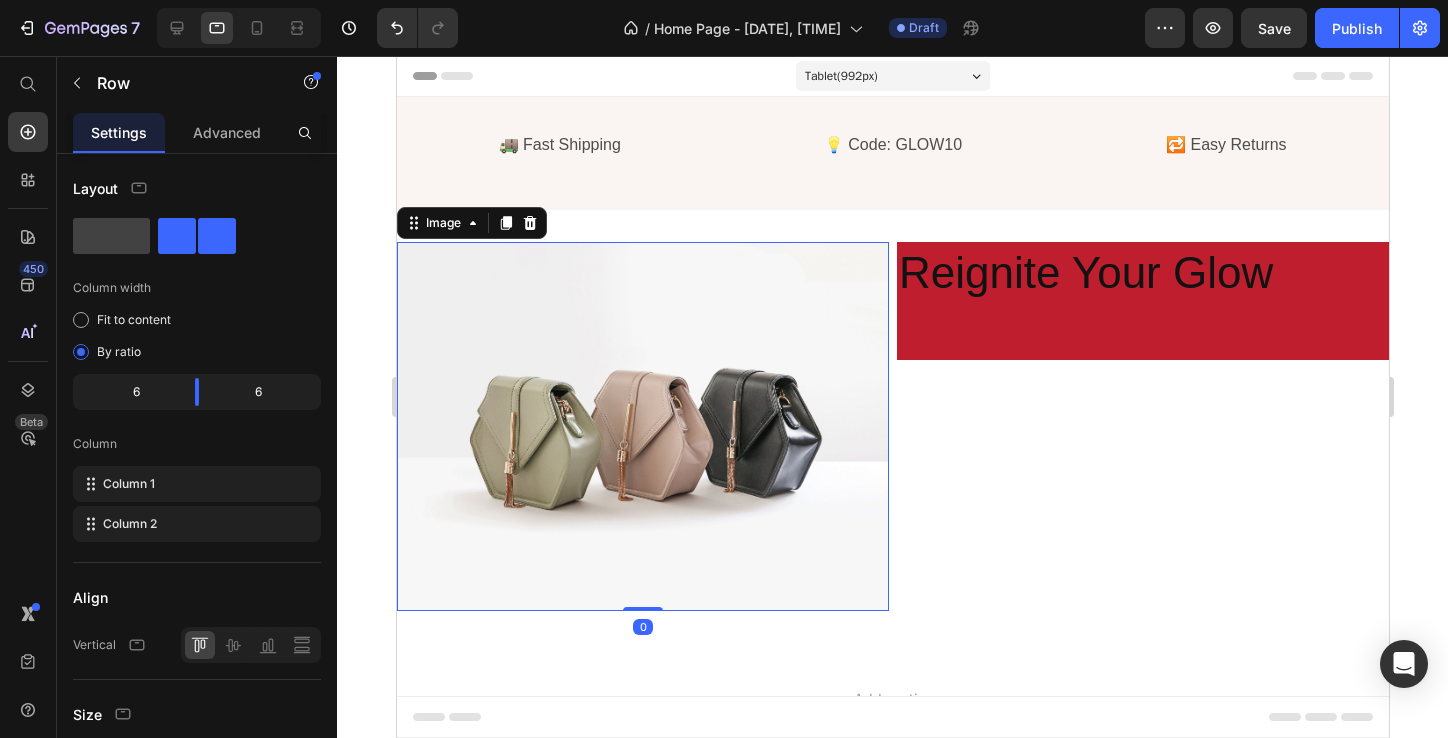 click at bounding box center (642, 426) 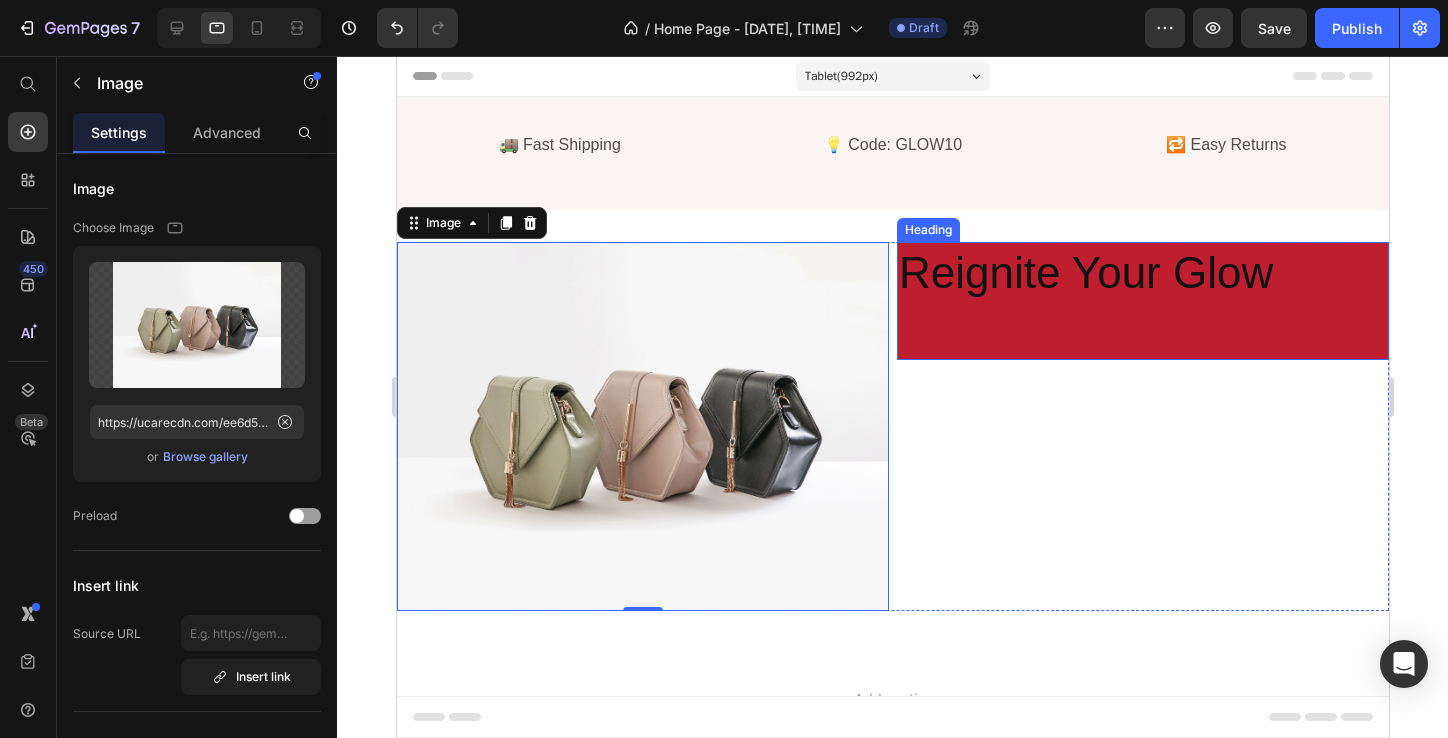 click on "Reignite Your Glow" at bounding box center [1142, 301] 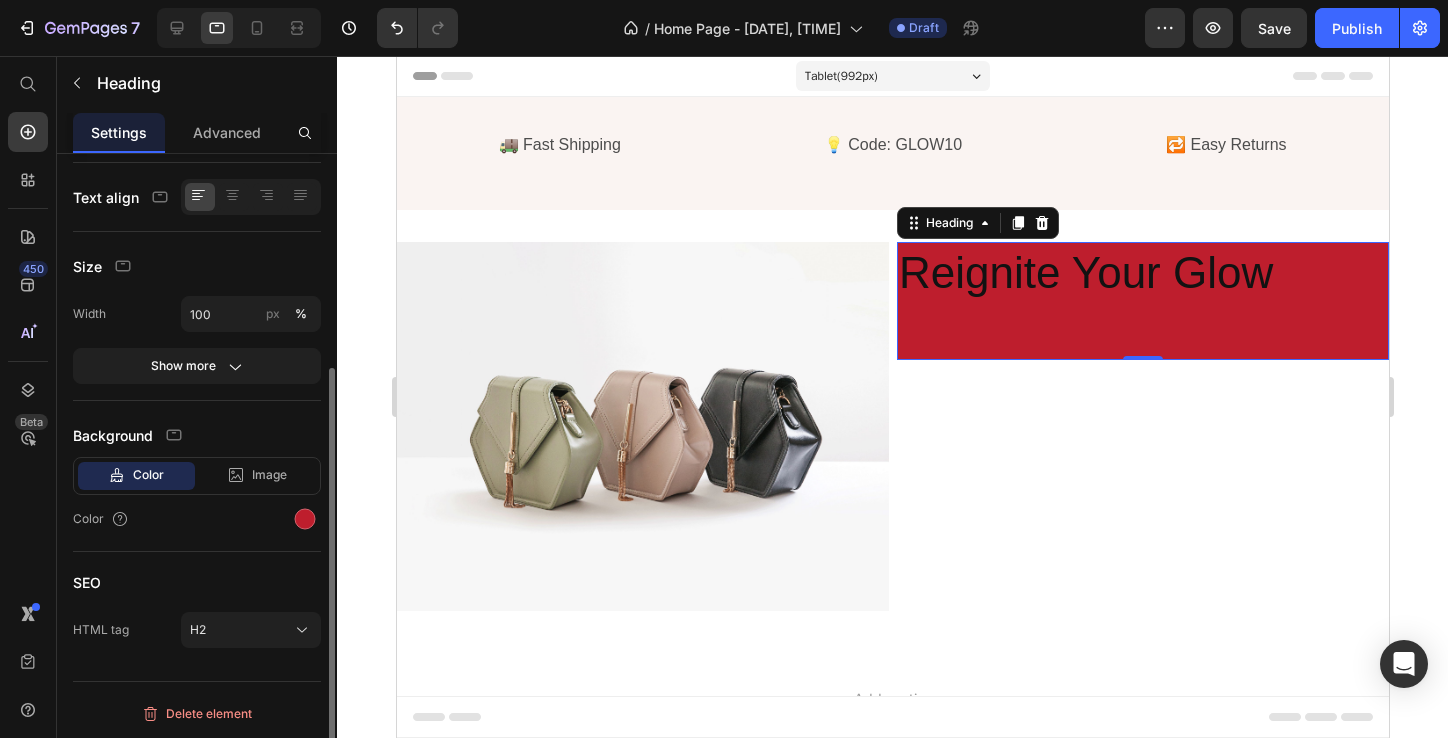 scroll, scrollTop: 371, scrollLeft: 0, axis: vertical 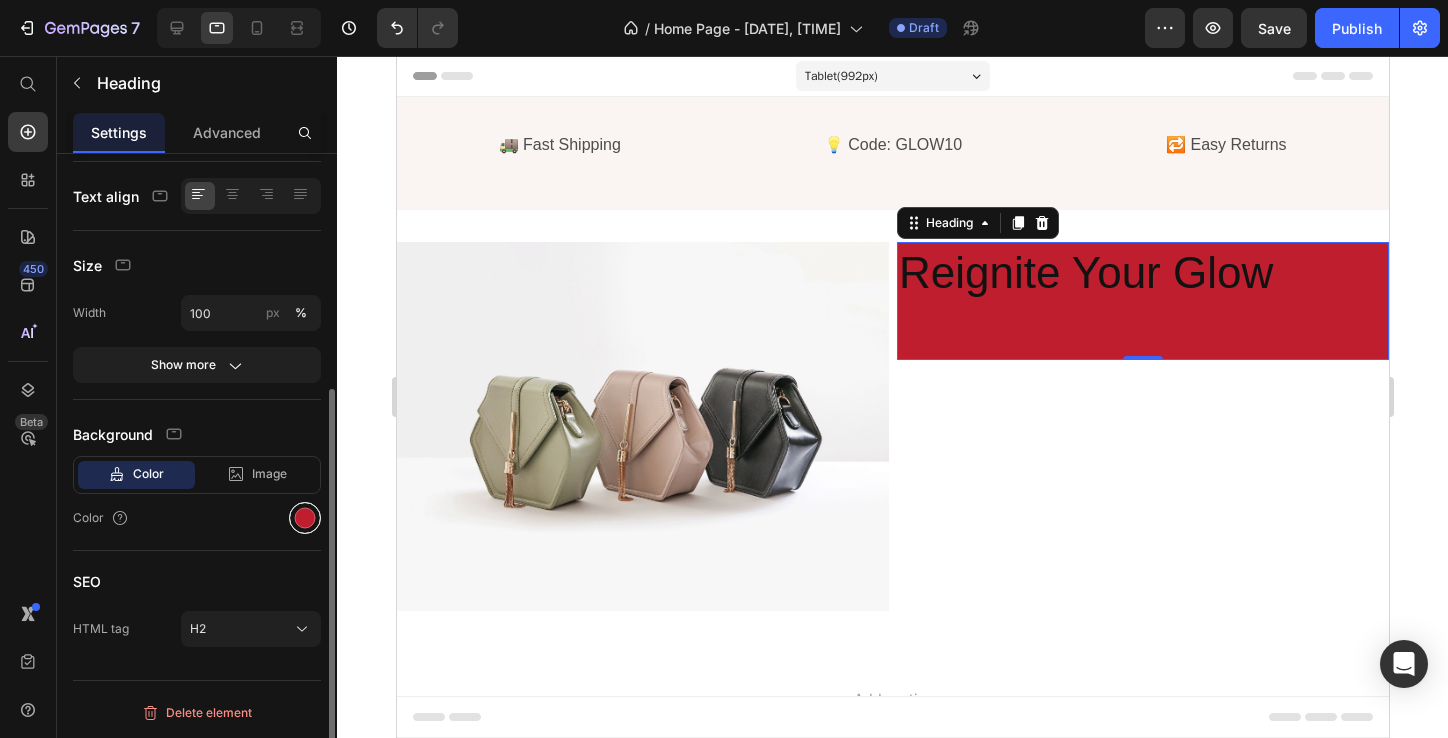 click at bounding box center (305, 518) 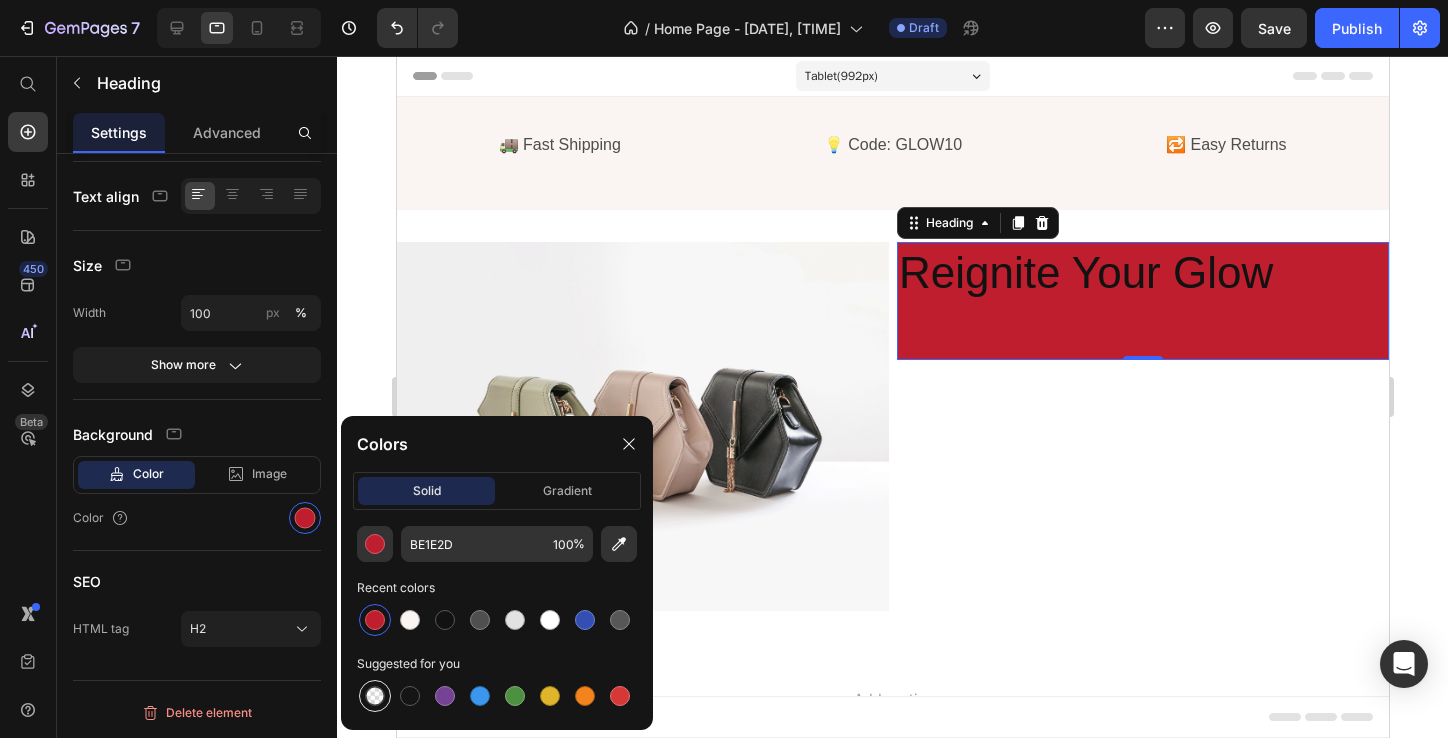 click at bounding box center [375, 696] 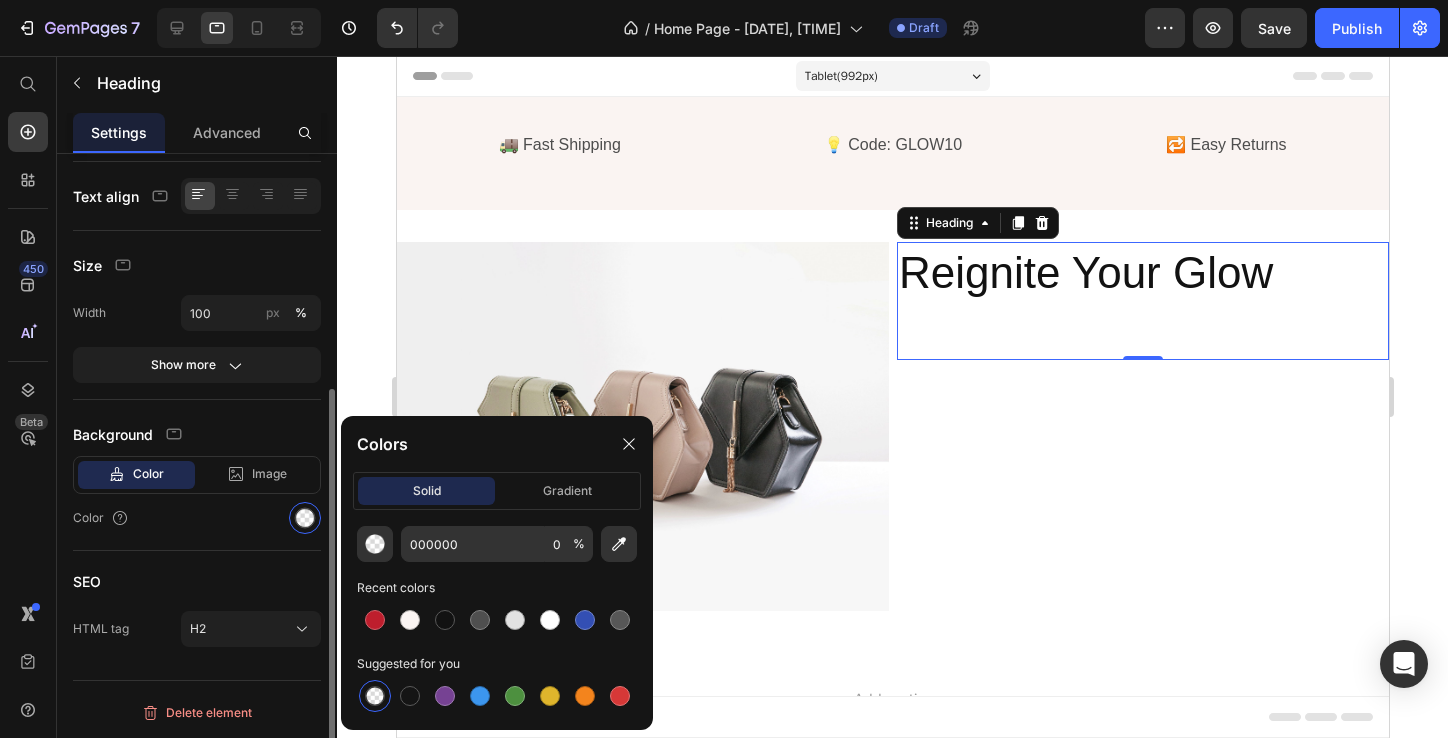 click on "SEO" at bounding box center [197, 581] 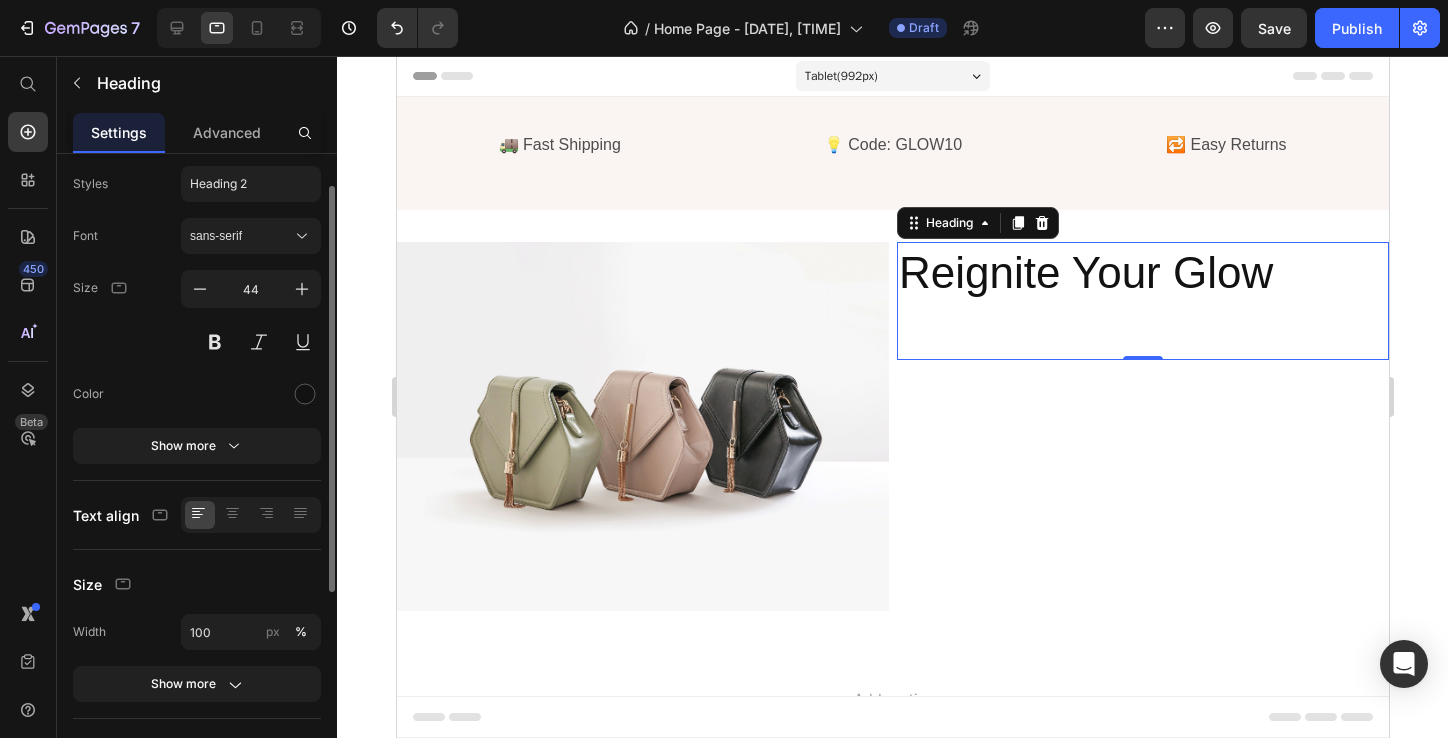 scroll, scrollTop: 0, scrollLeft: 0, axis: both 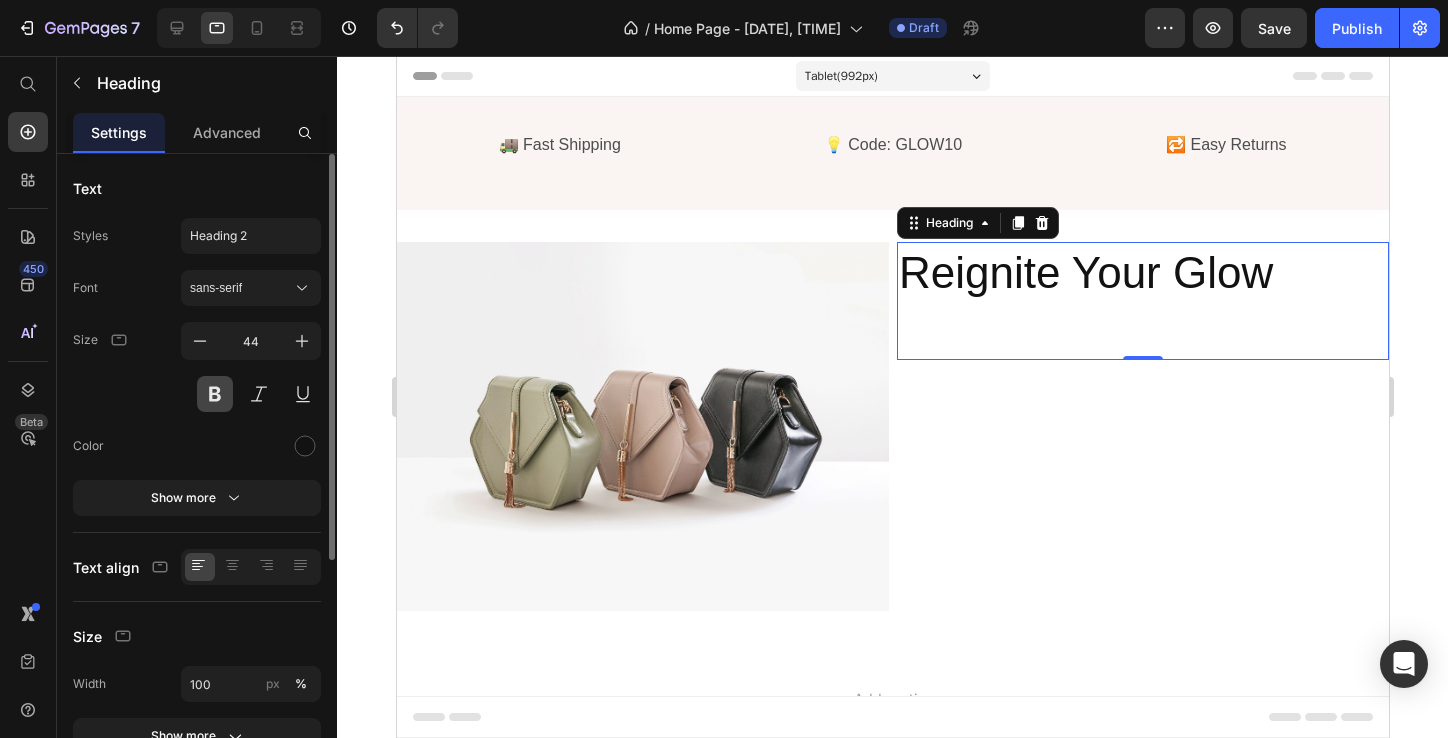 click at bounding box center (215, 394) 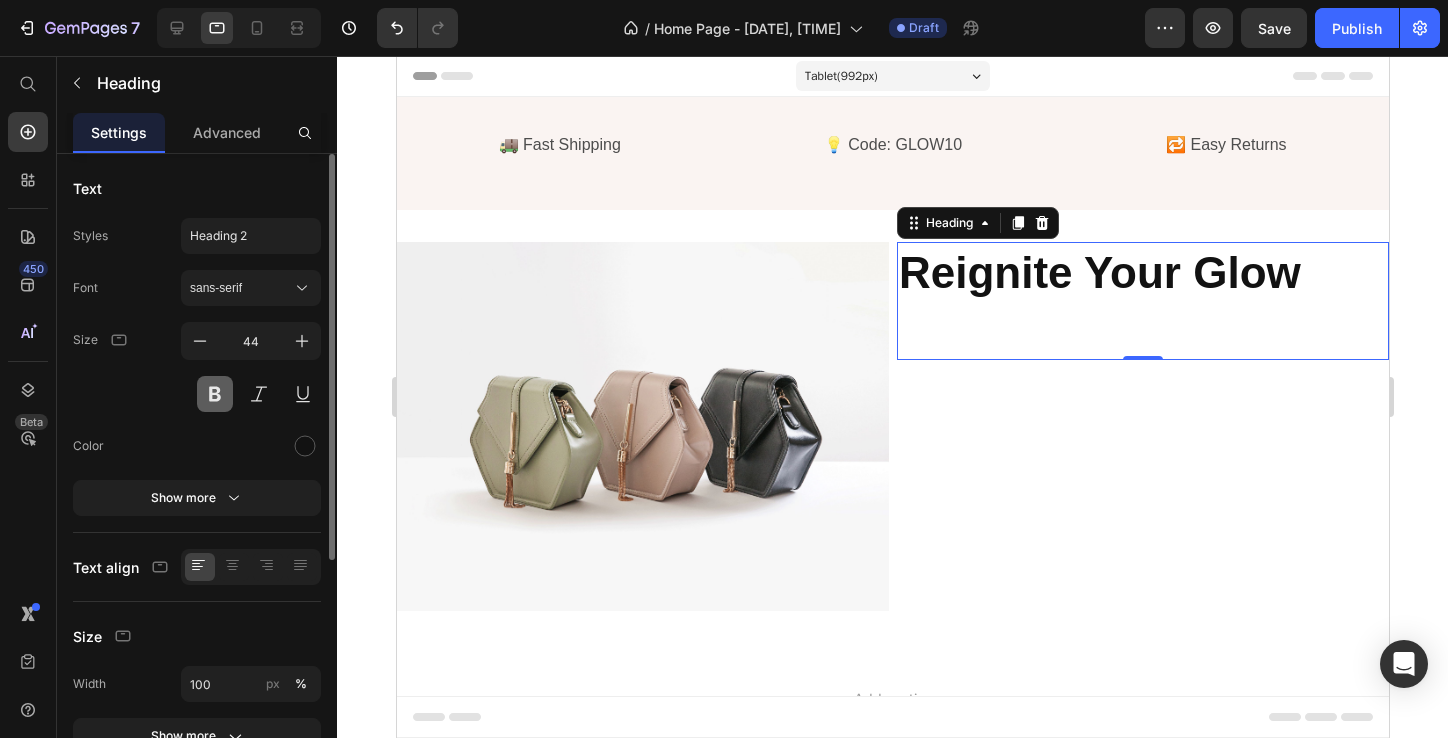 click at bounding box center [215, 394] 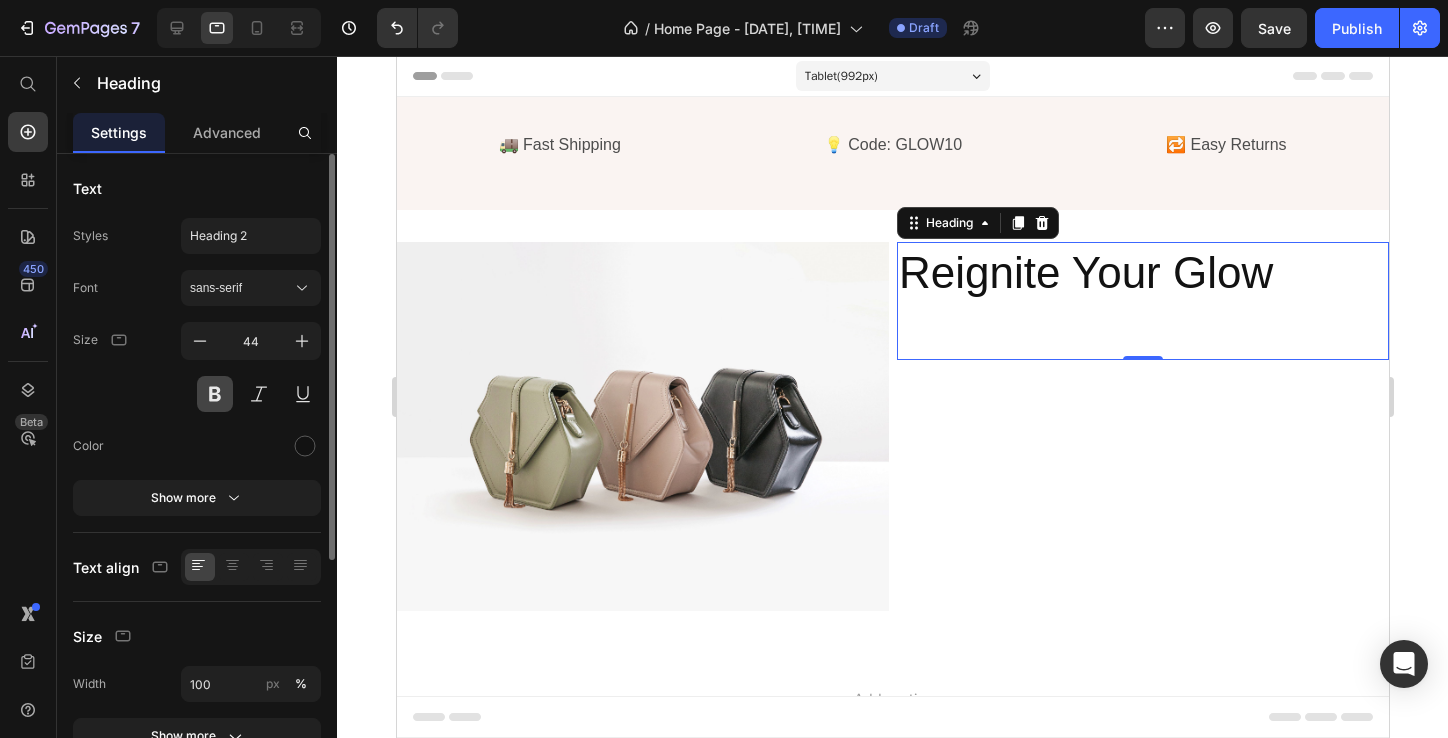 click at bounding box center (215, 394) 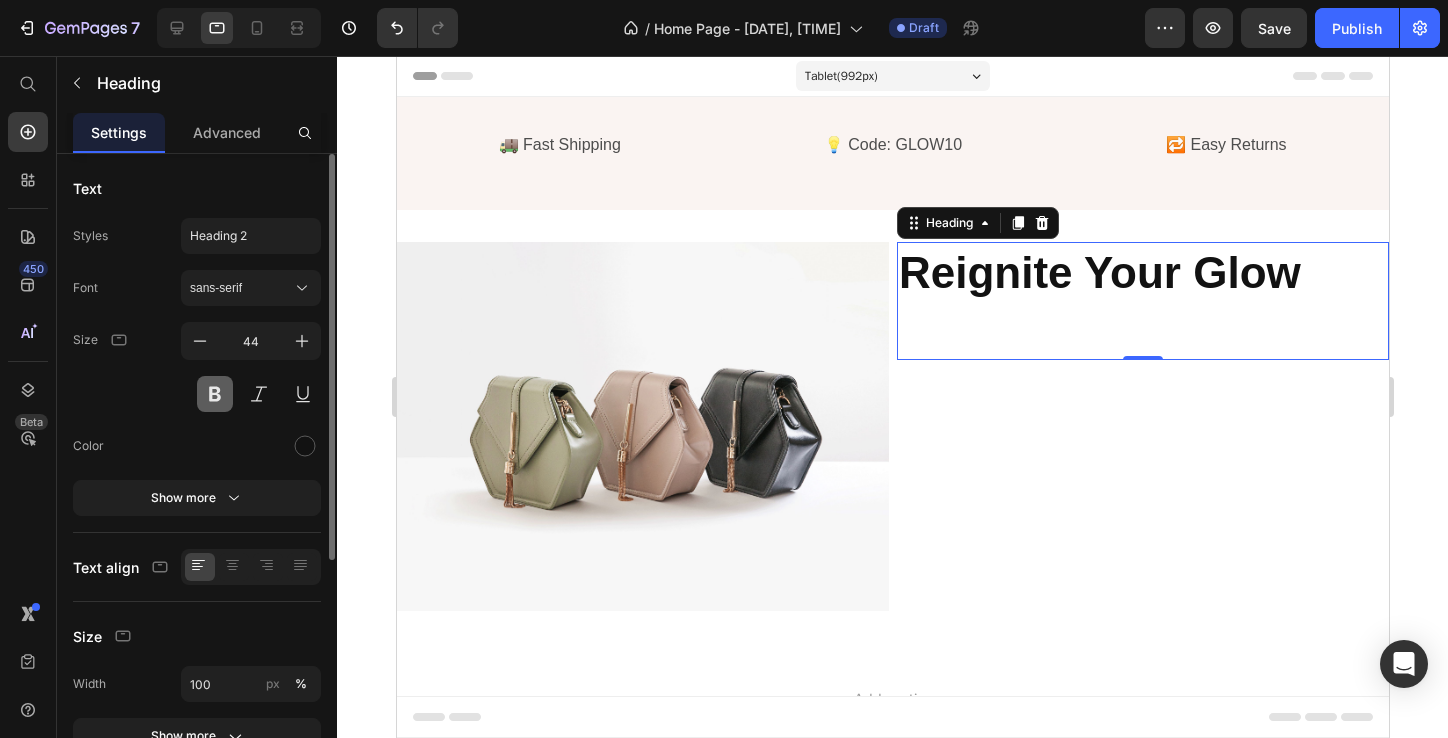 click at bounding box center (215, 394) 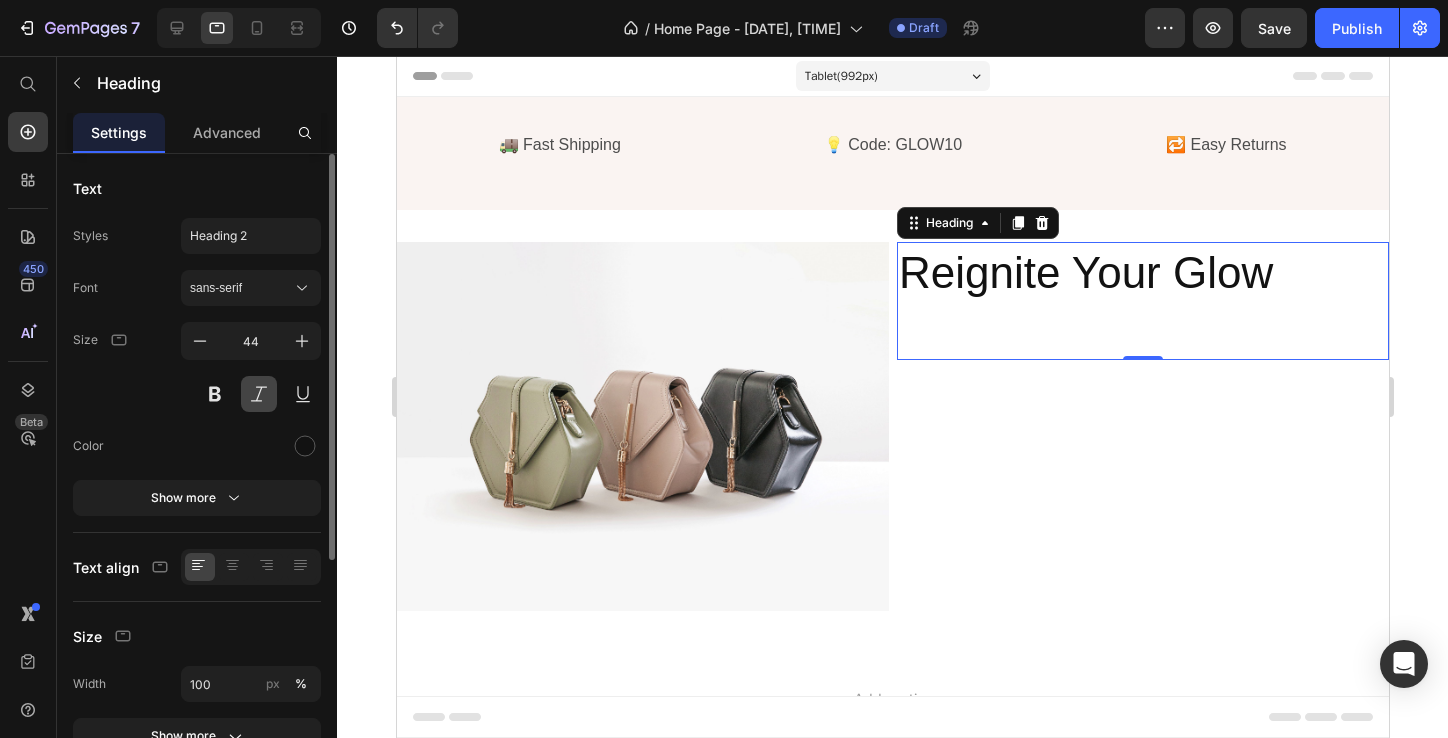 click at bounding box center [259, 394] 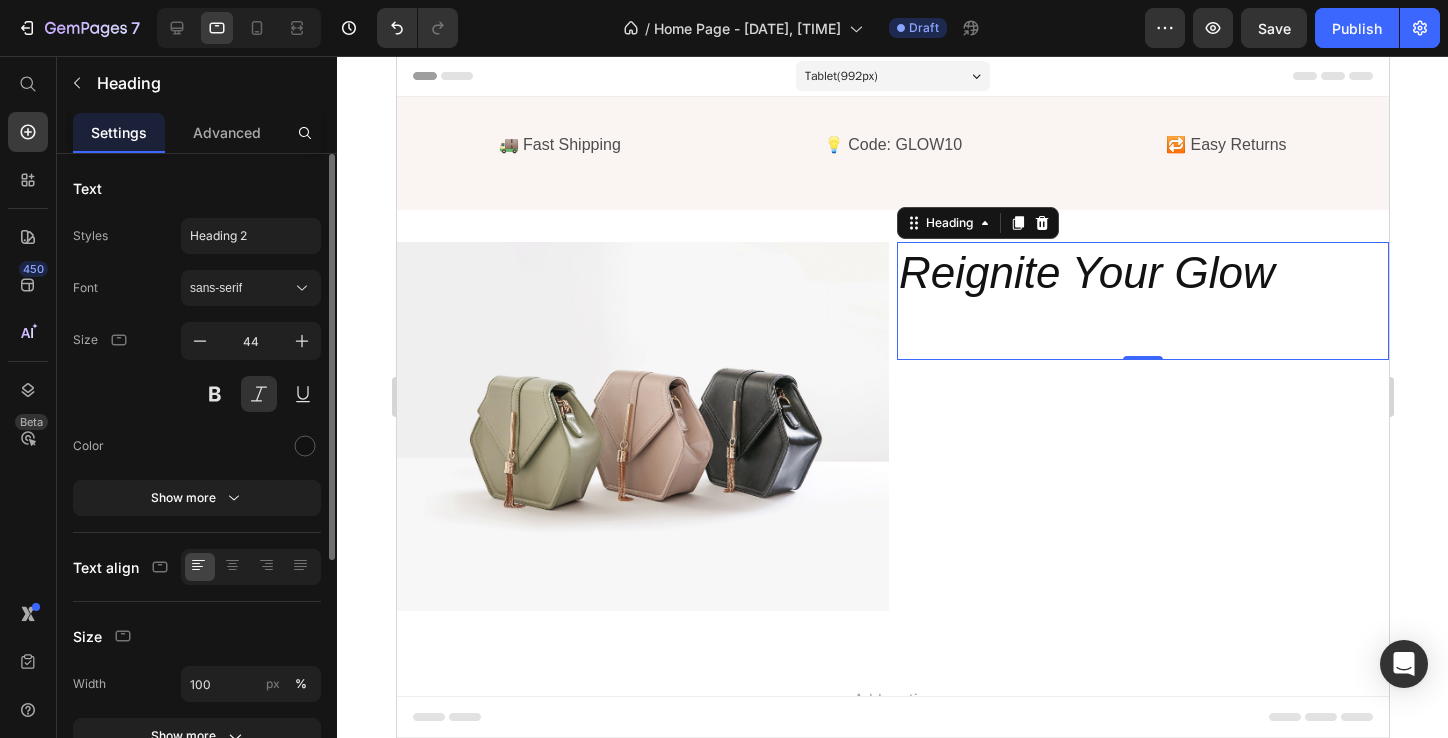 click at bounding box center (251, 394) 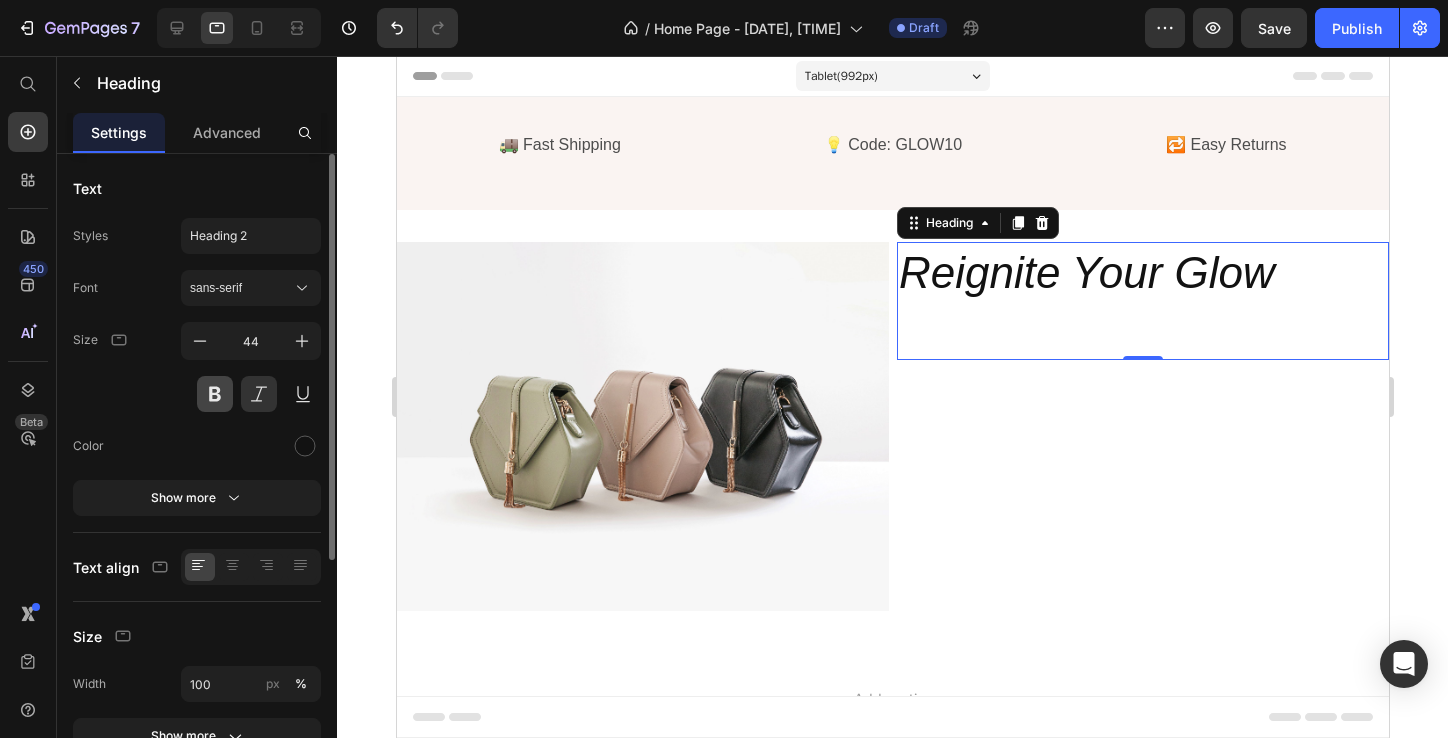 click at bounding box center (215, 394) 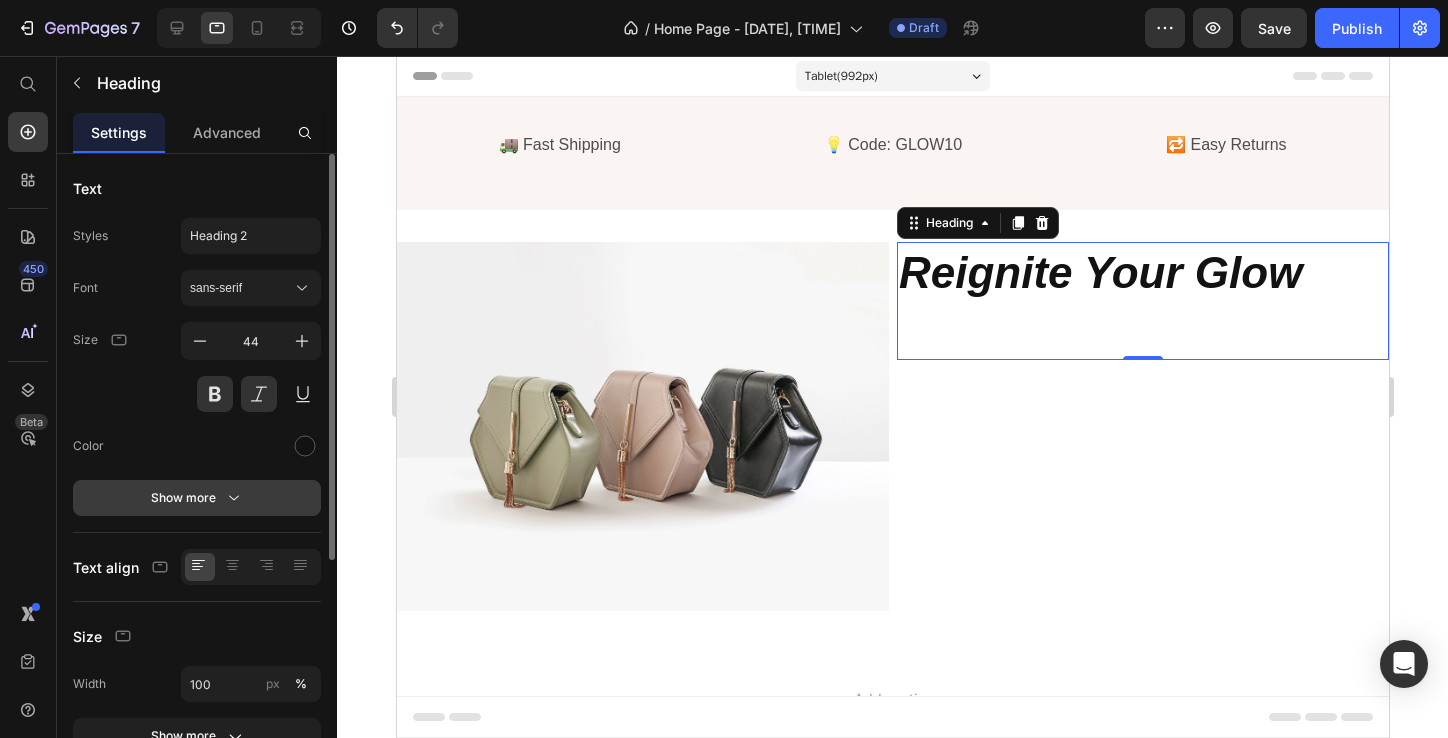 click on "Show more" at bounding box center [197, 498] 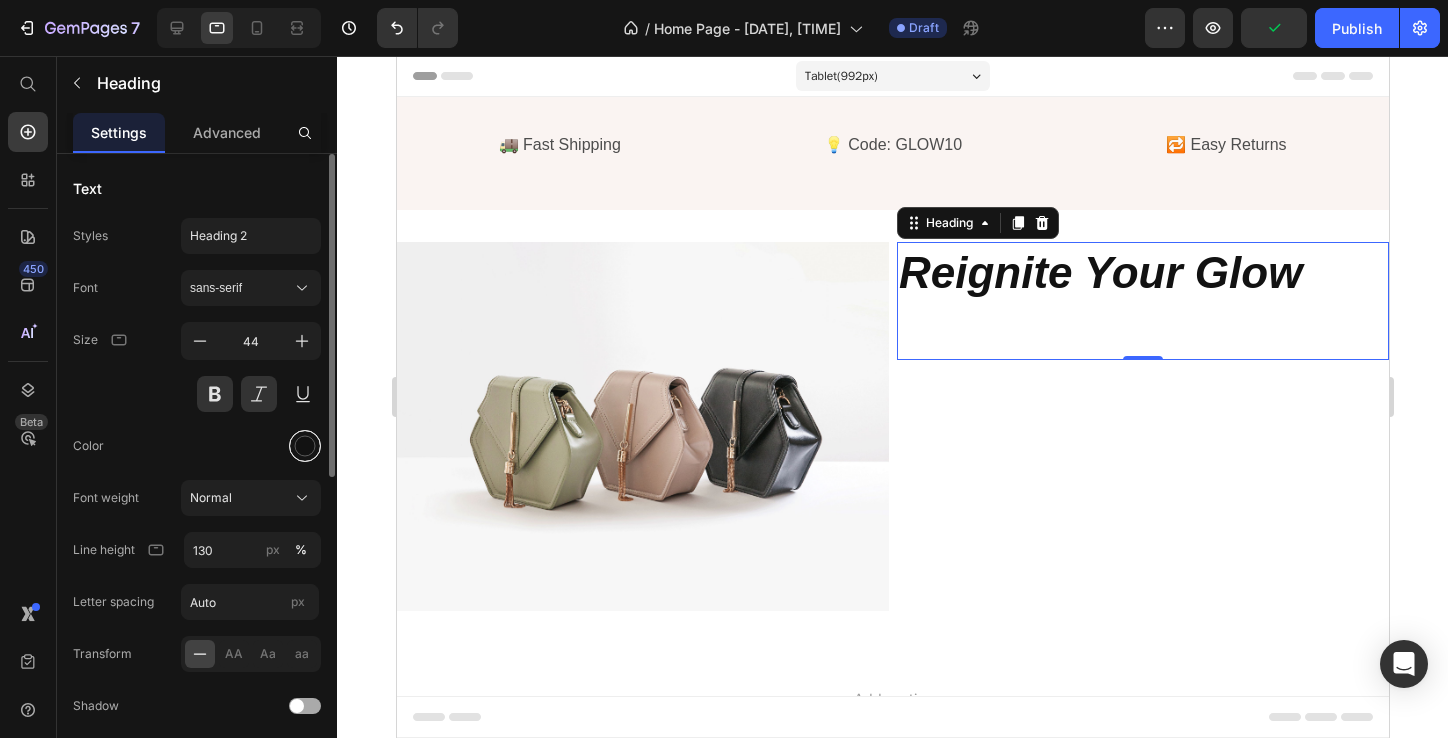 click at bounding box center (305, 446) 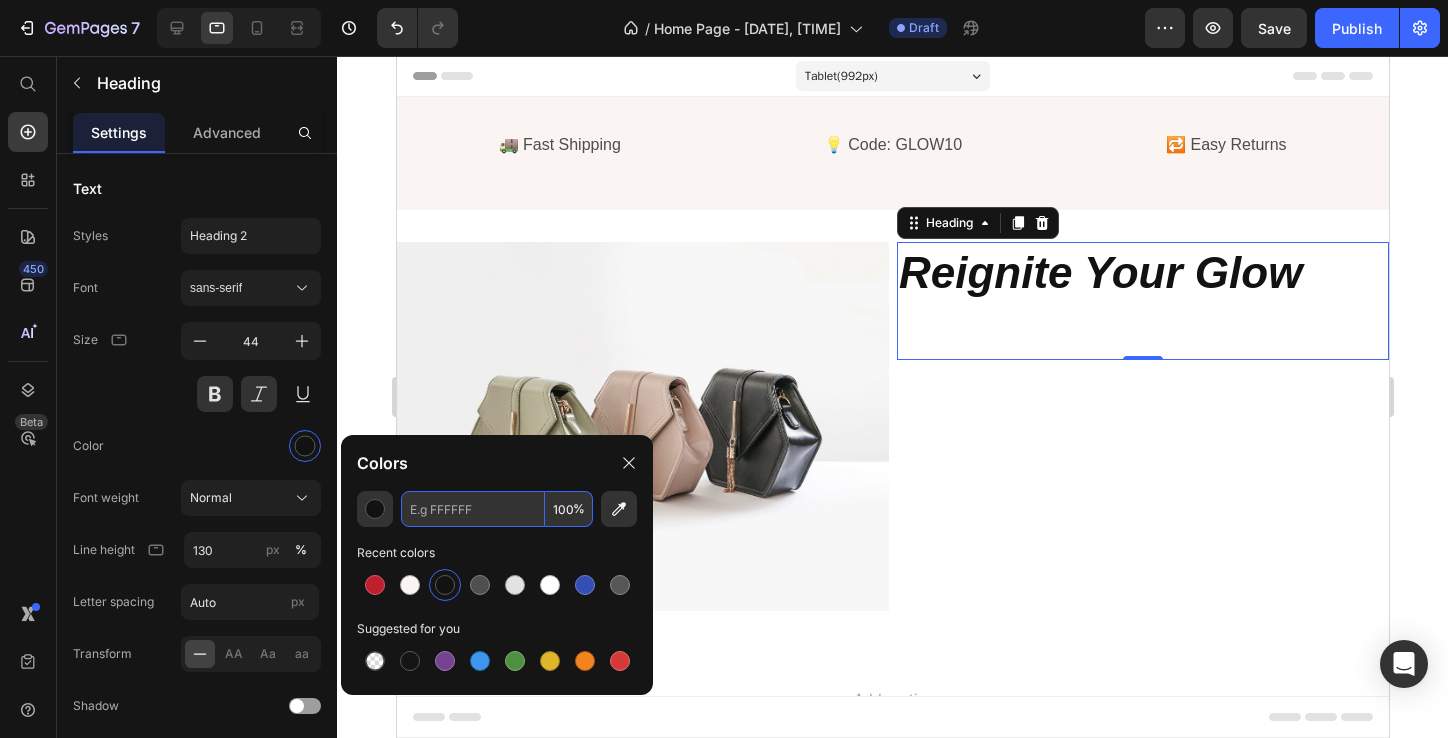 paste on "#BE1E2D" 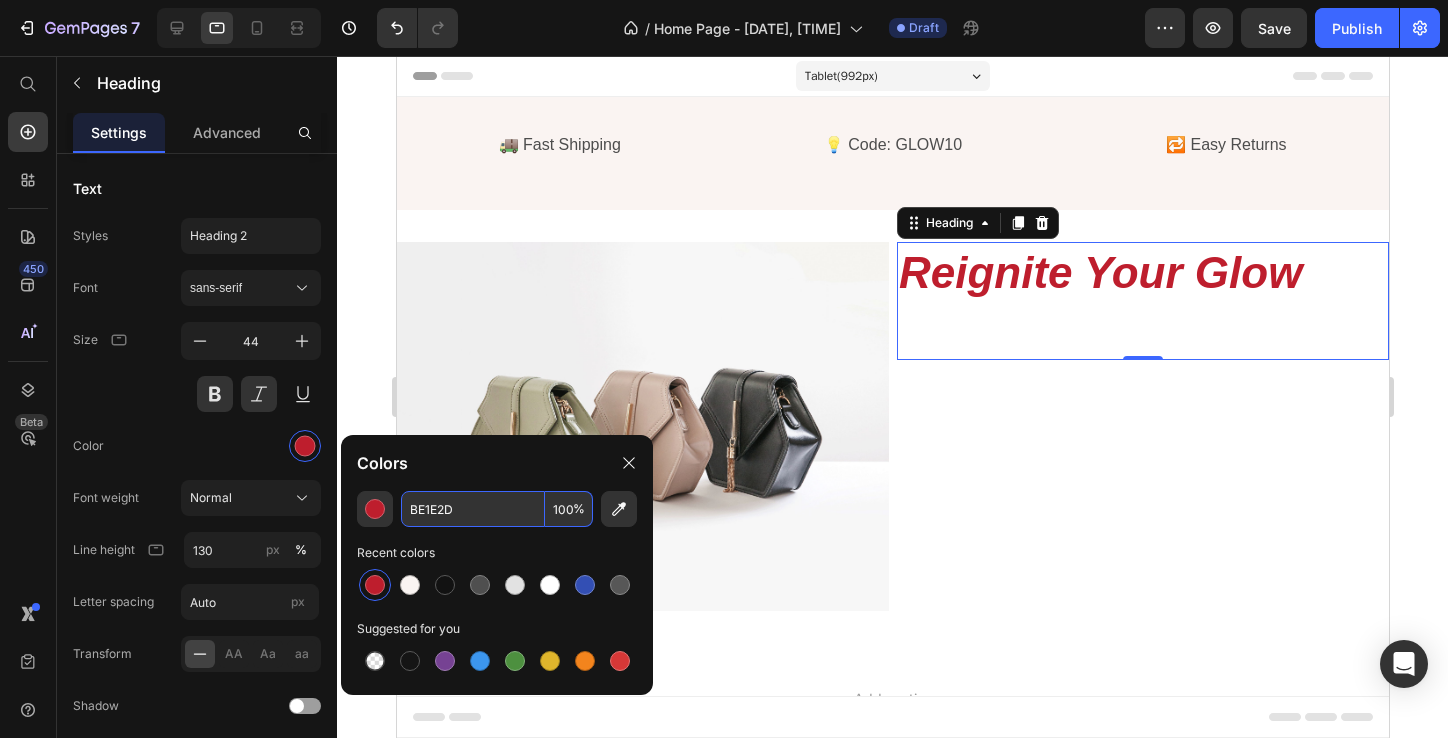type on "BE1E2D" 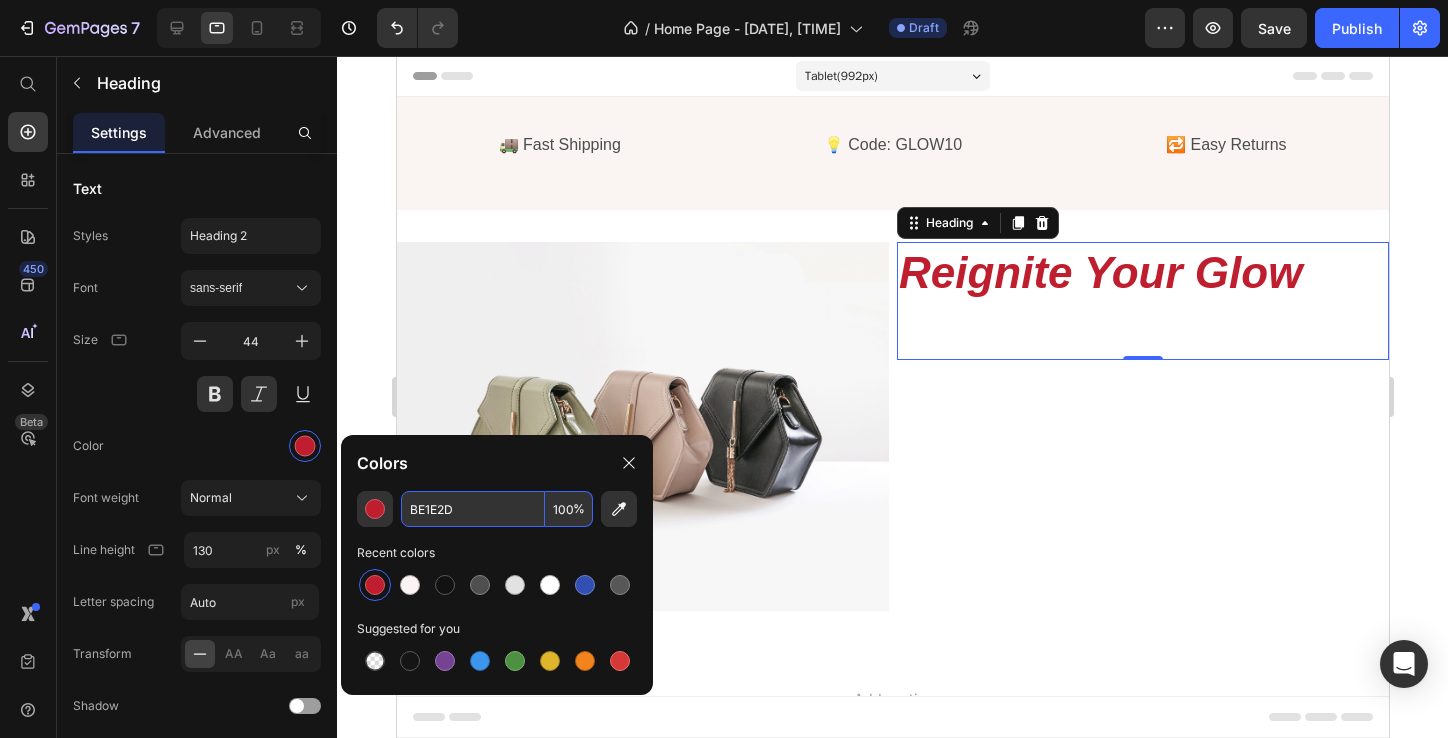 drag, startPoint x: 431, startPoint y: 518, endPoint x: 904, endPoint y: 618, distance: 483.45526 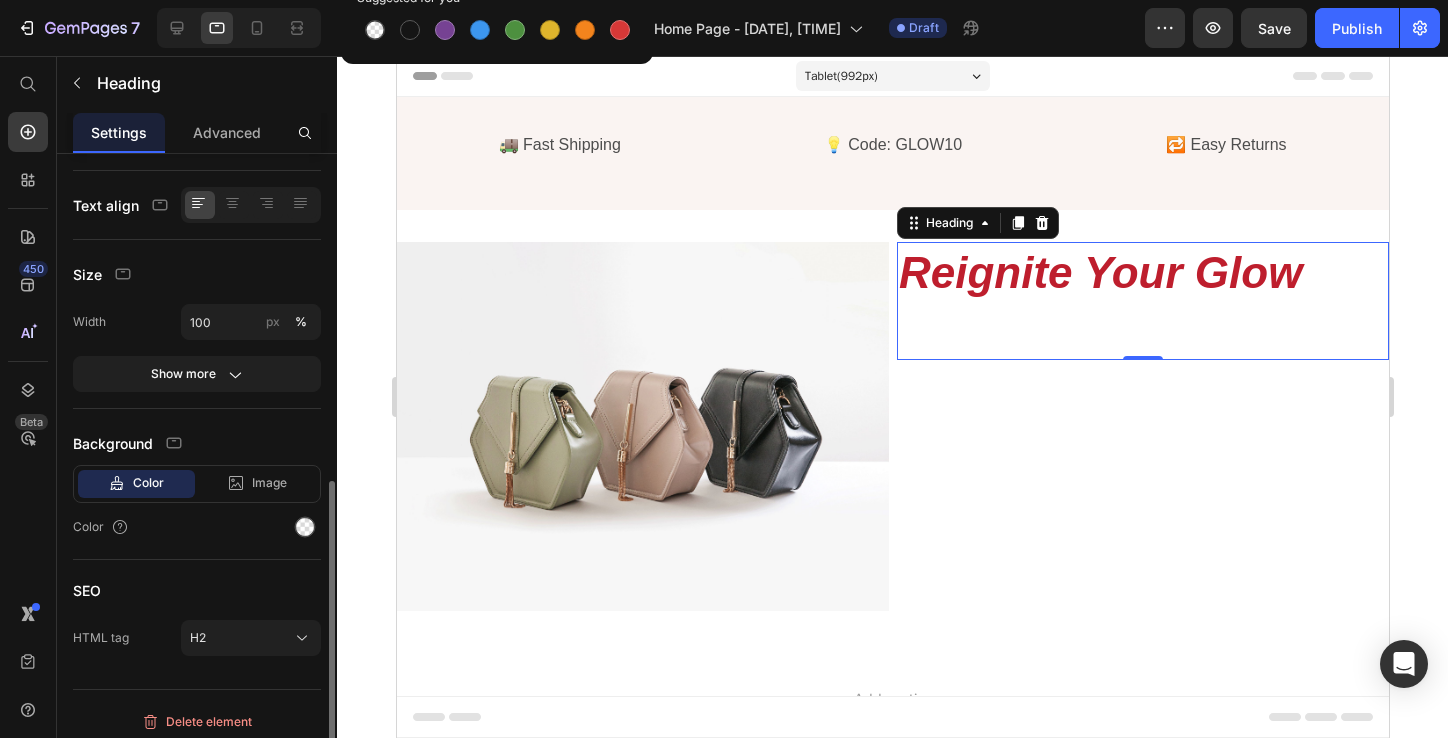 scroll, scrollTop: 631, scrollLeft: 0, axis: vertical 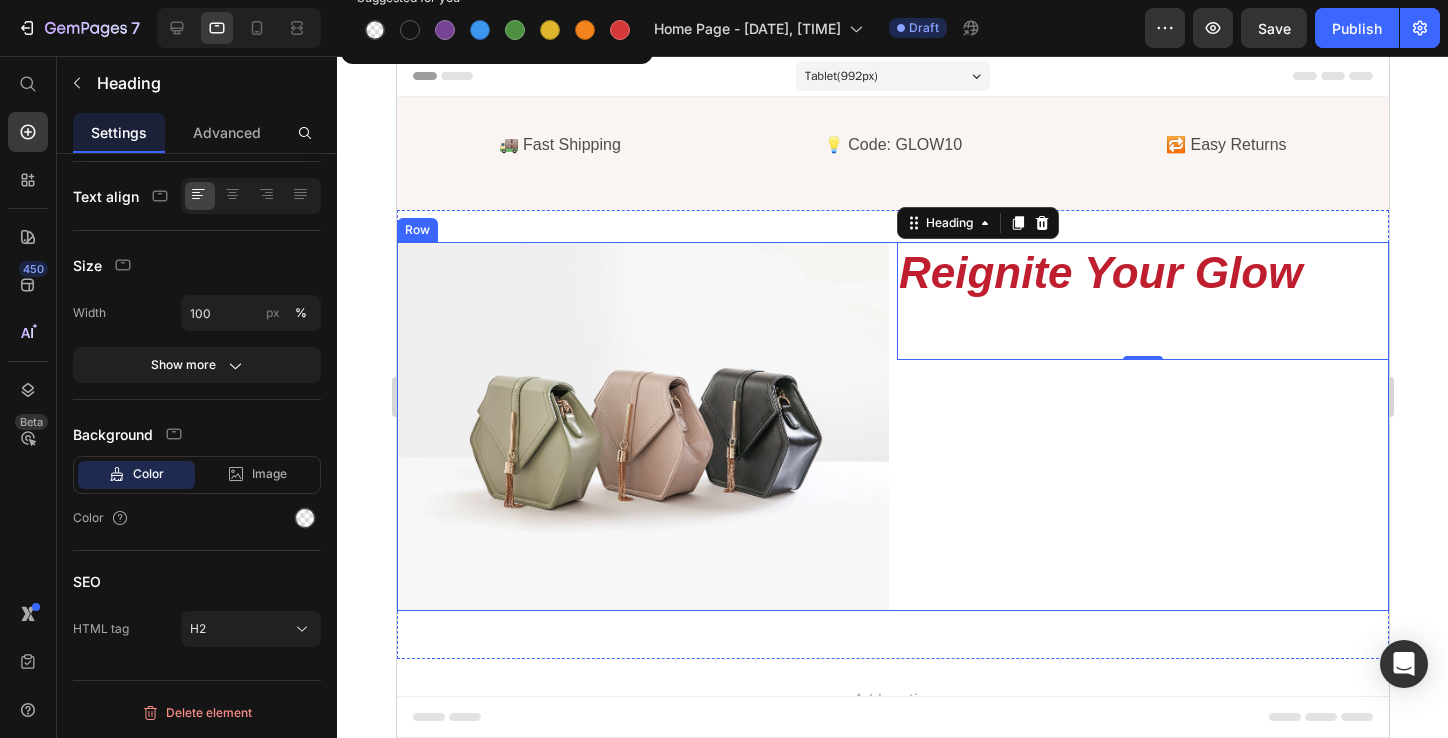 click on "Reignite Your Glow Heading 0" at bounding box center (1142, 426) 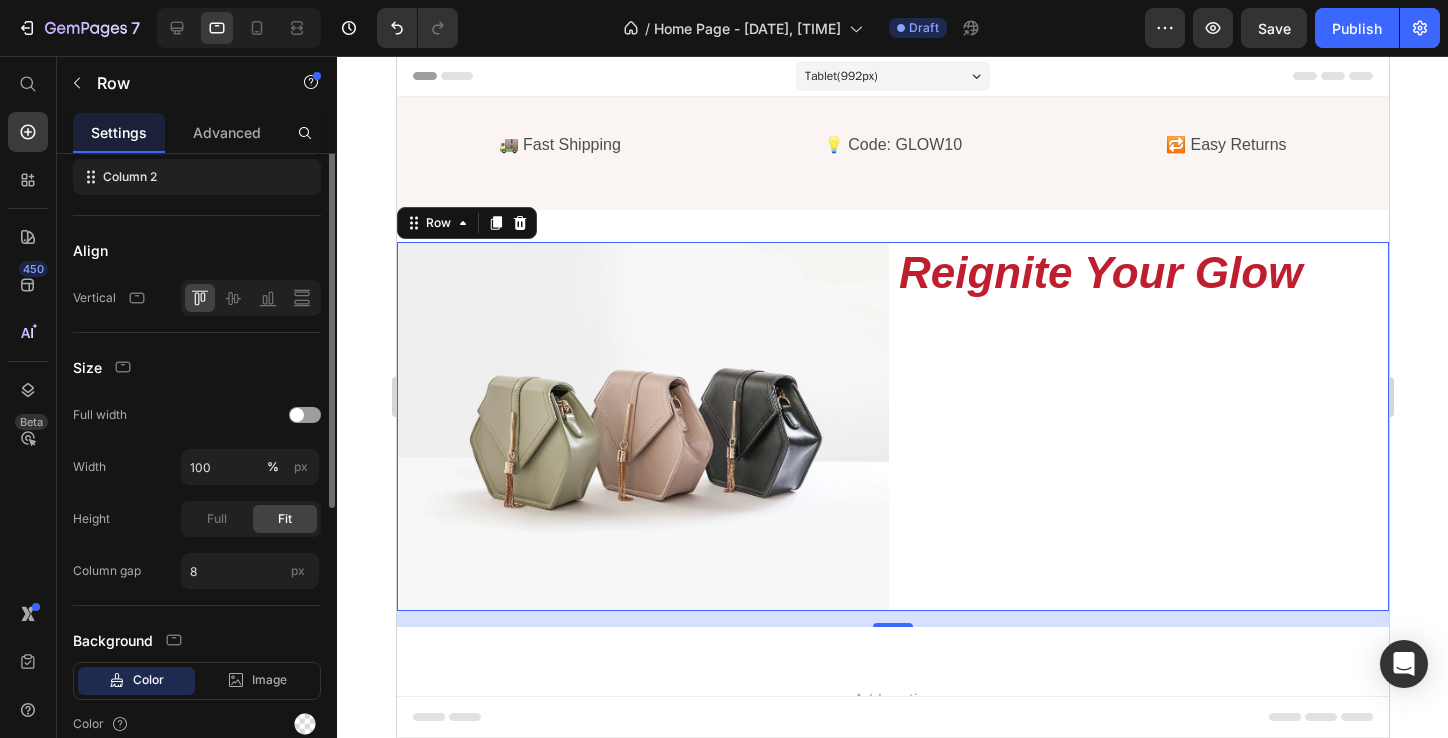 scroll, scrollTop: 0, scrollLeft: 0, axis: both 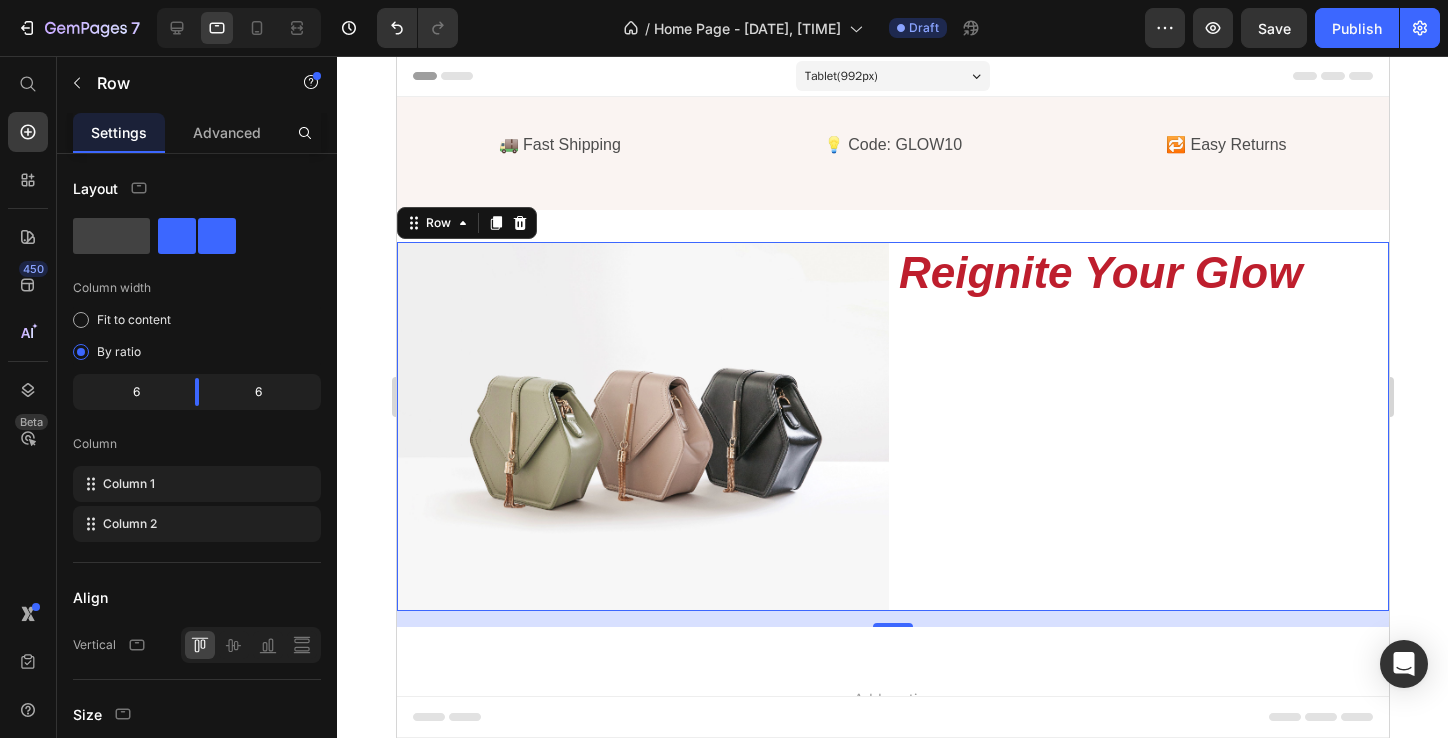click on "Reignite Your Glow Heading" at bounding box center (1142, 426) 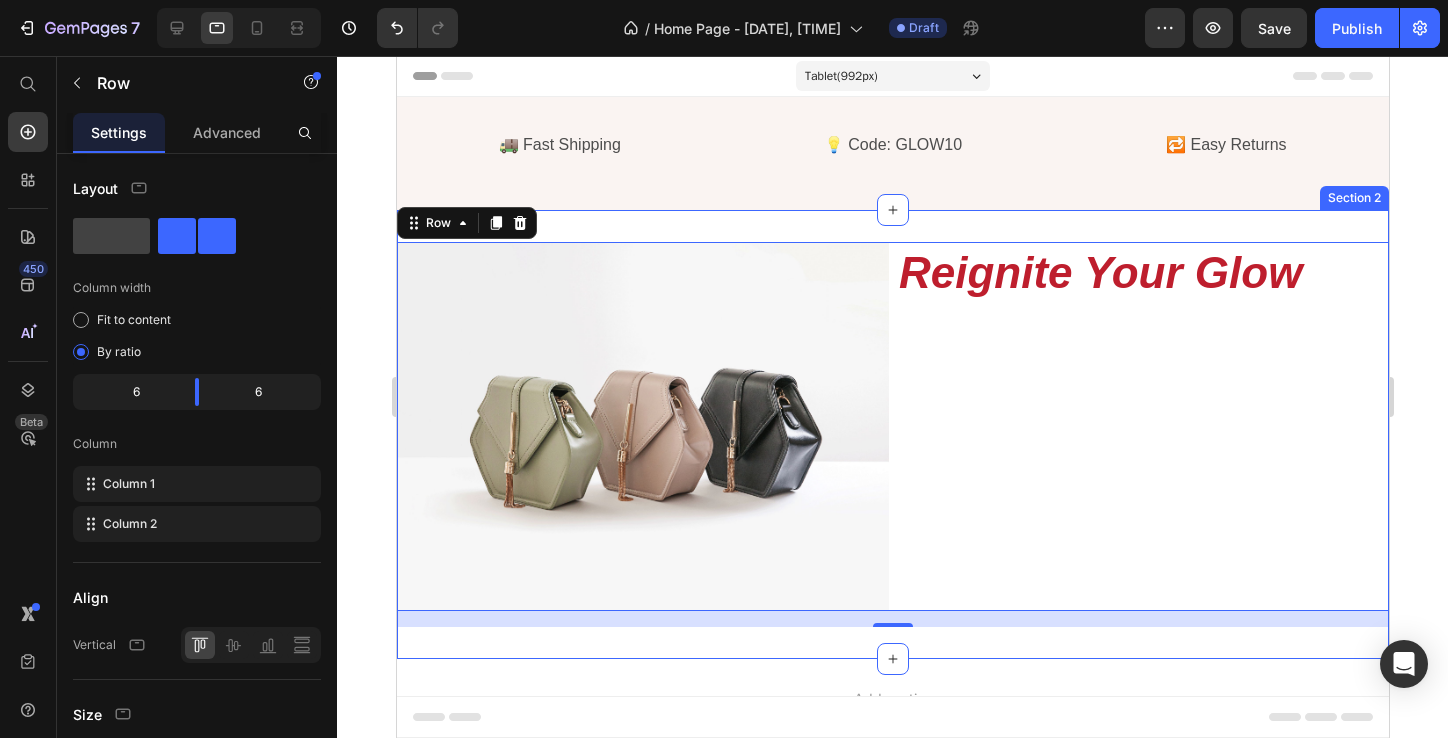 click on "Reignite Your Glow" at bounding box center [1142, 301] 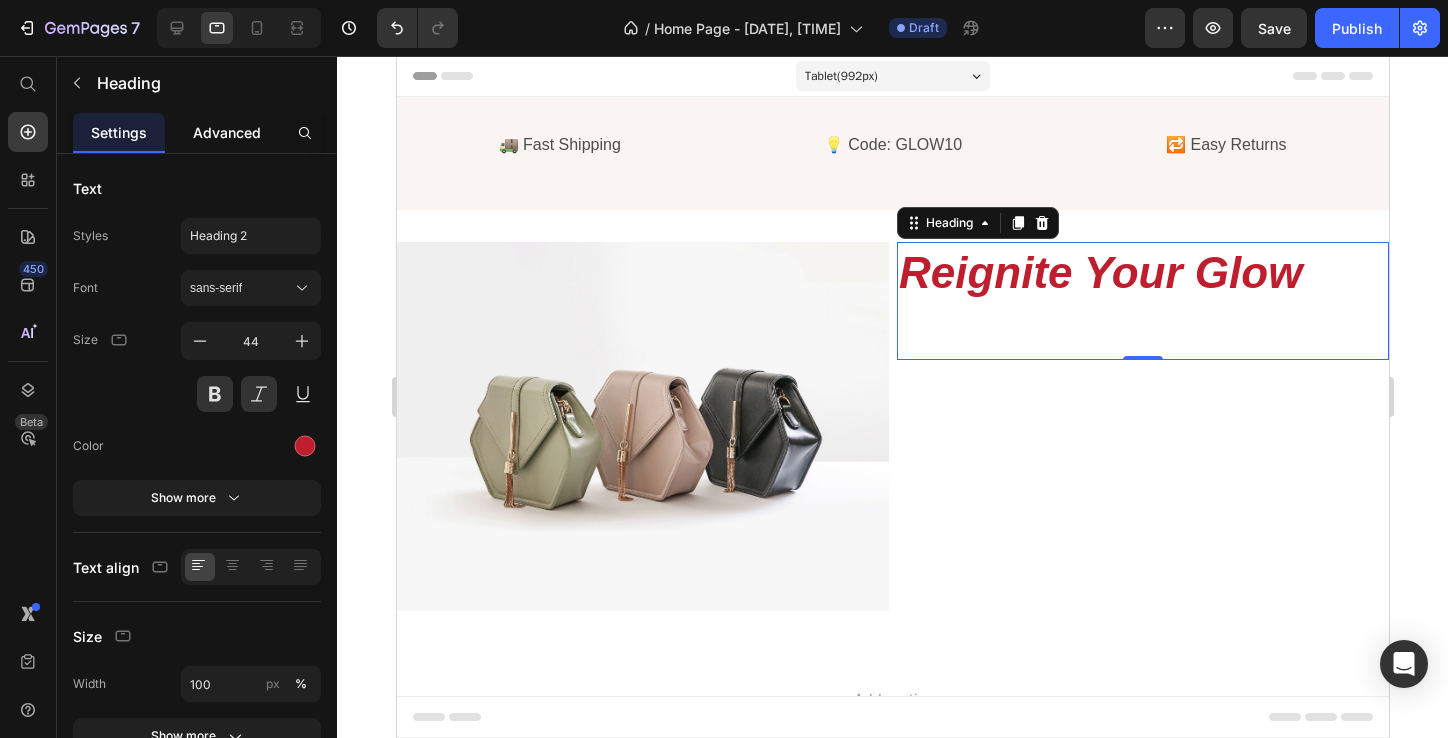 click on "Advanced" at bounding box center (227, 132) 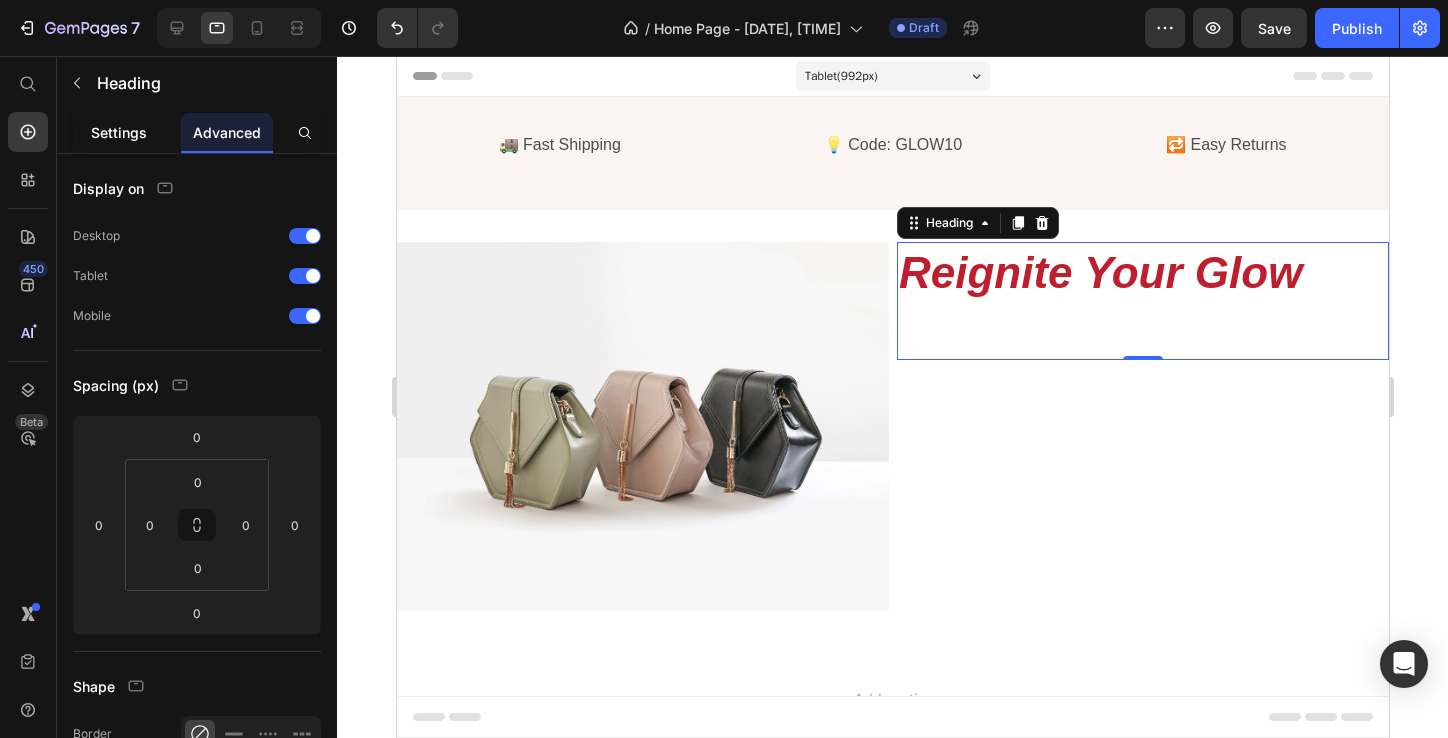 click on "Settings" at bounding box center (119, 132) 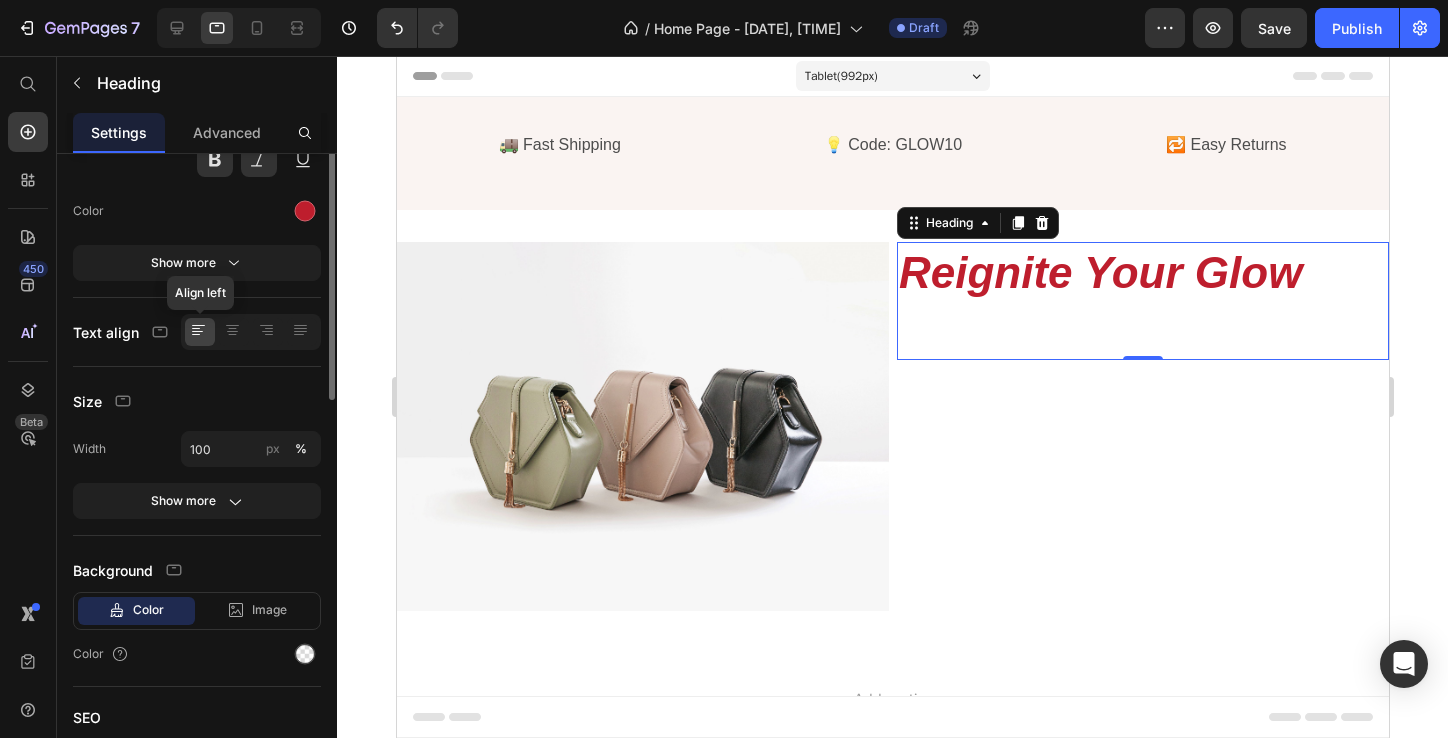 scroll, scrollTop: 0, scrollLeft: 0, axis: both 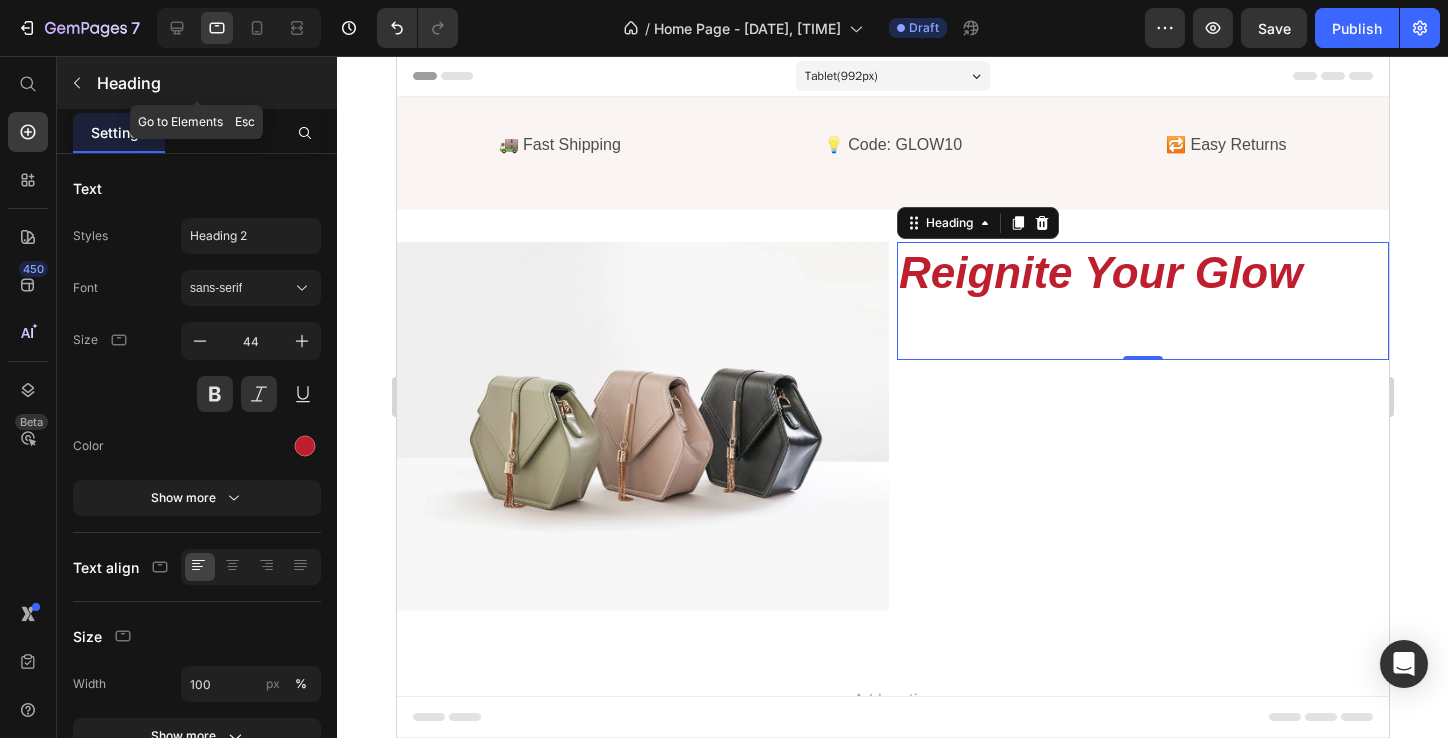 click 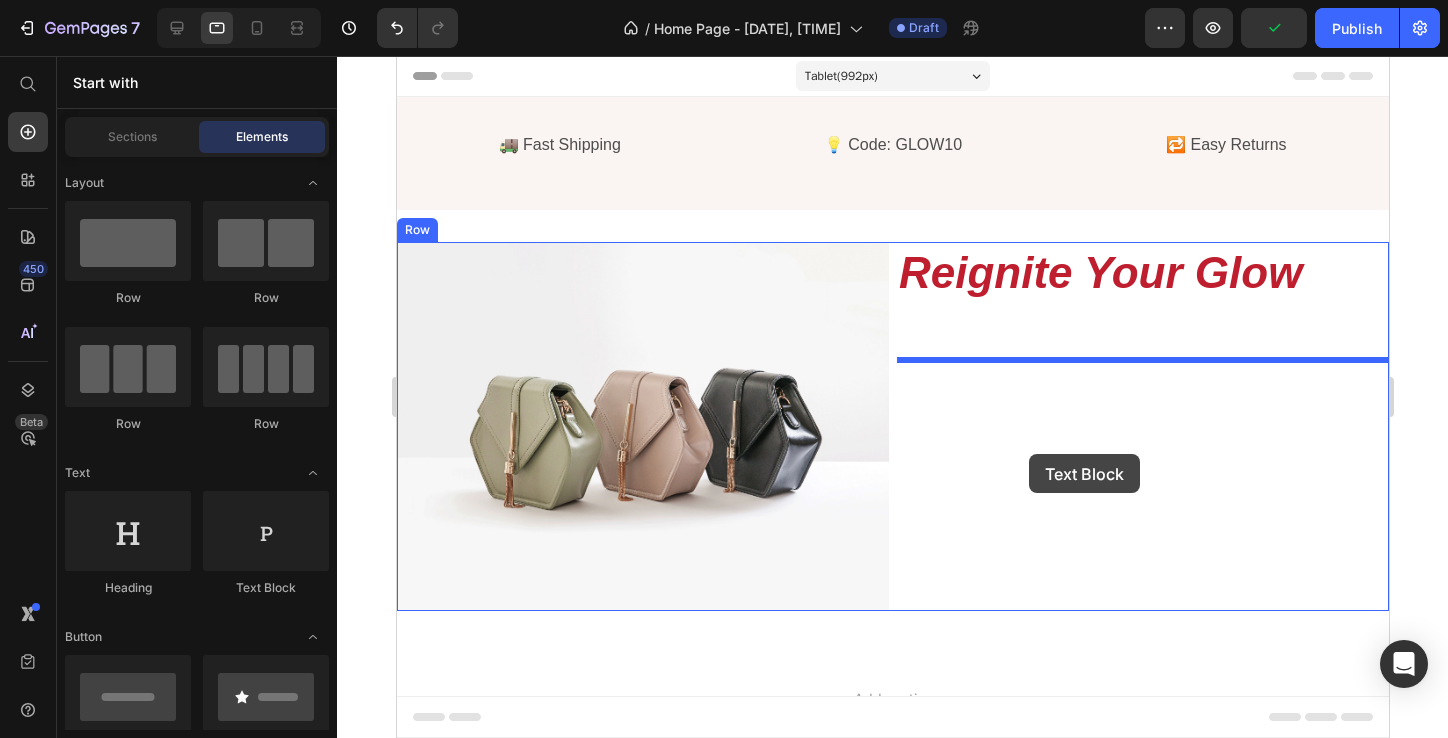 drag, startPoint x: 653, startPoint y: 579, endPoint x: 1032, endPoint y: 451, distance: 400.03125 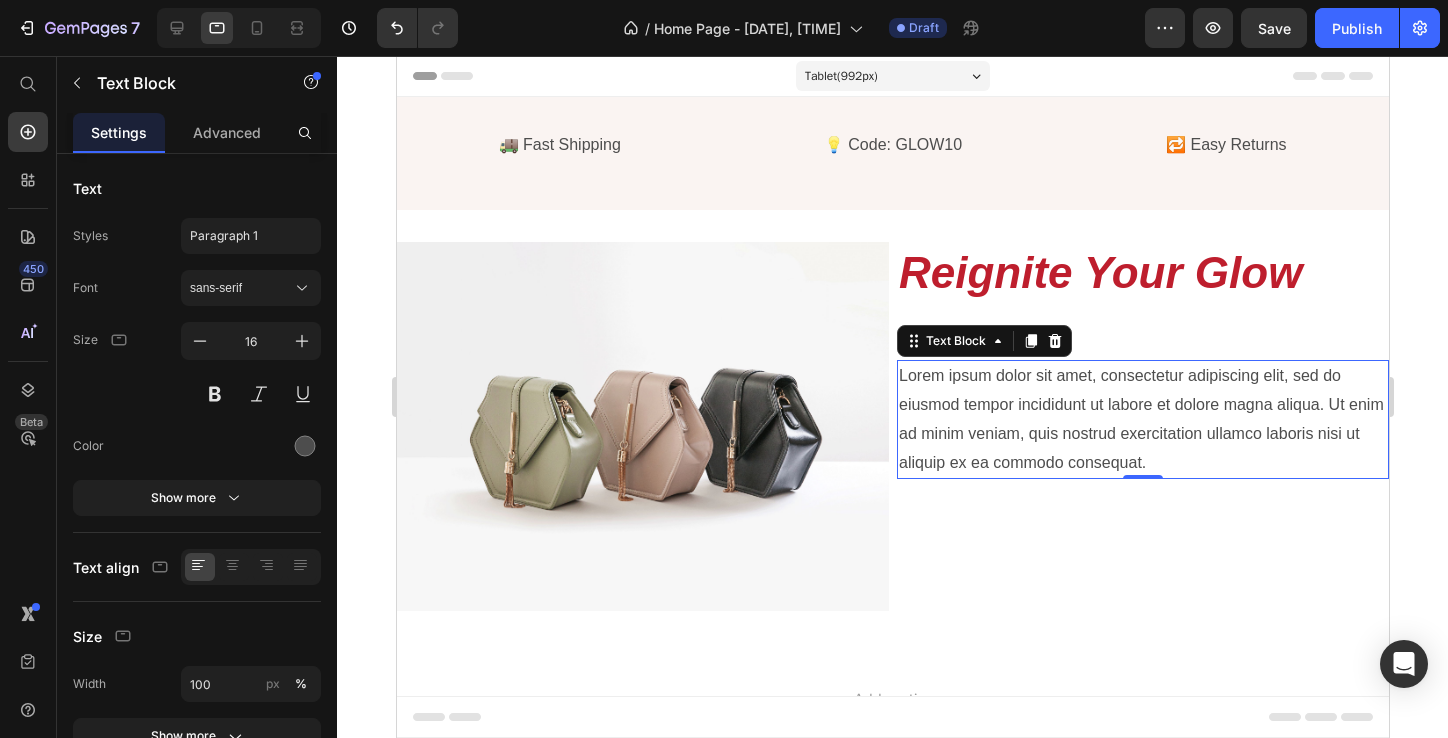 click on "Lorem ipsum dolor sit amet, consectetur adipiscing elit, sed do eiusmod tempor incididunt ut labore et dolore magna aliqua. Ut enim ad minim veniam, quis nostrud exercitation ullamco laboris nisi ut aliquip ex ea commodo consequat." at bounding box center (1142, 419) 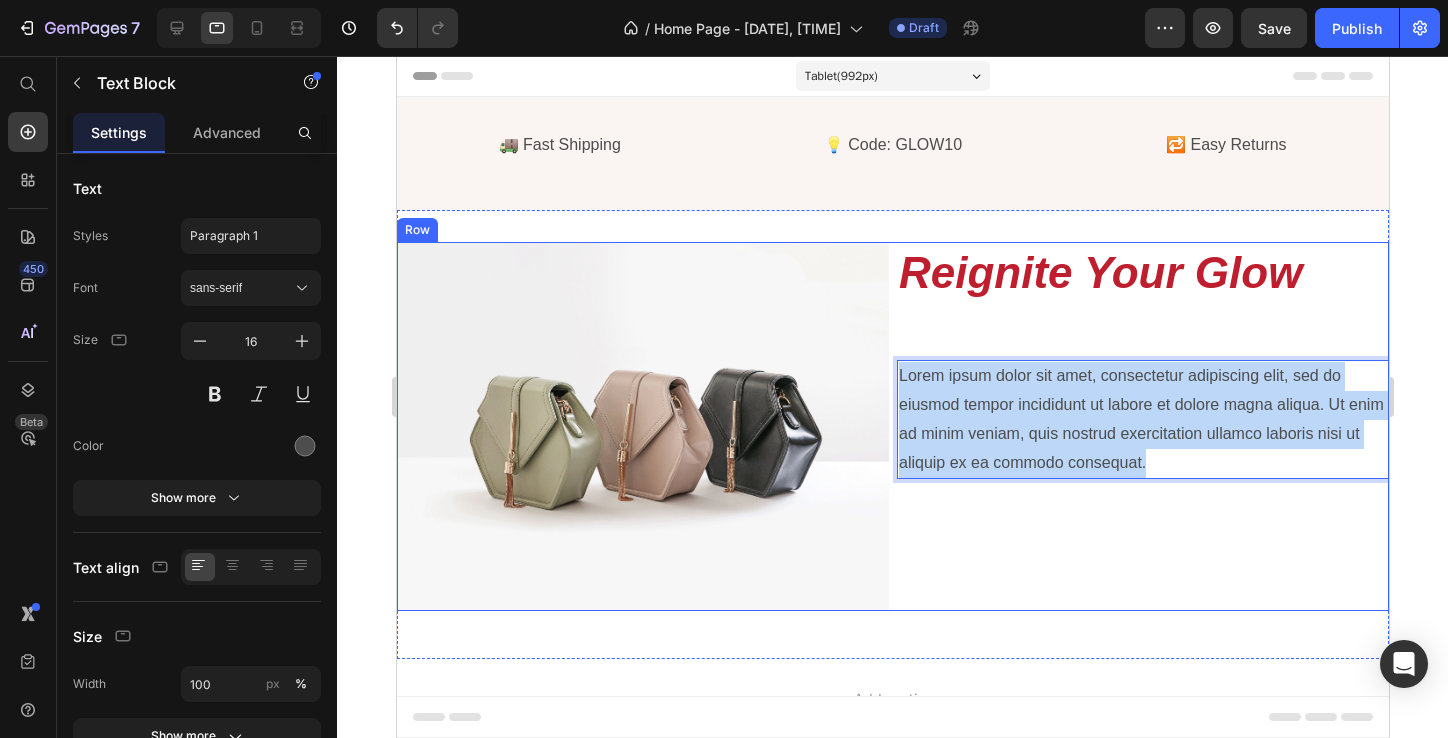 drag, startPoint x: 1150, startPoint y: 455, endPoint x: 893, endPoint y: 362, distance: 273.30936 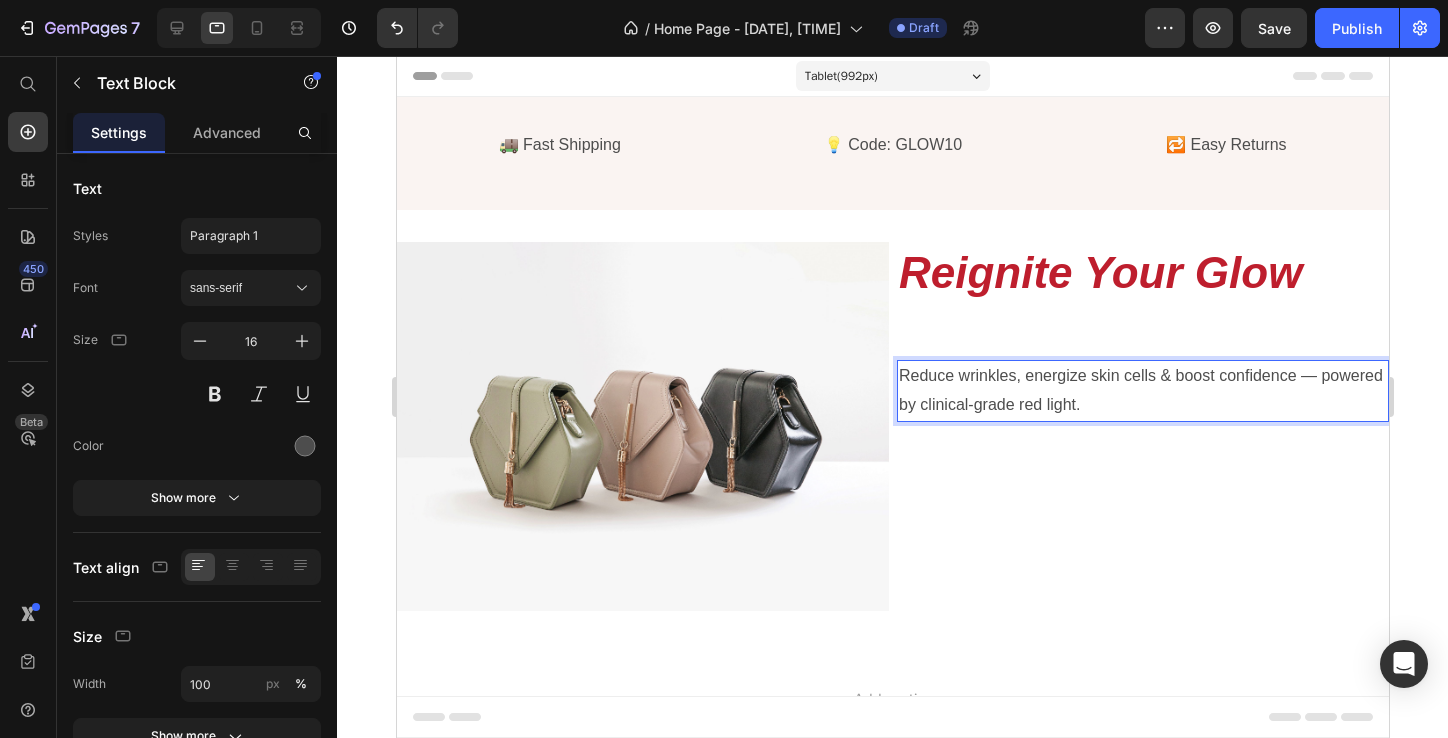 click on "Reduce wrinkles, energize skin cells & boost confidence — powered by clinical-grade red light." at bounding box center [1142, 391] 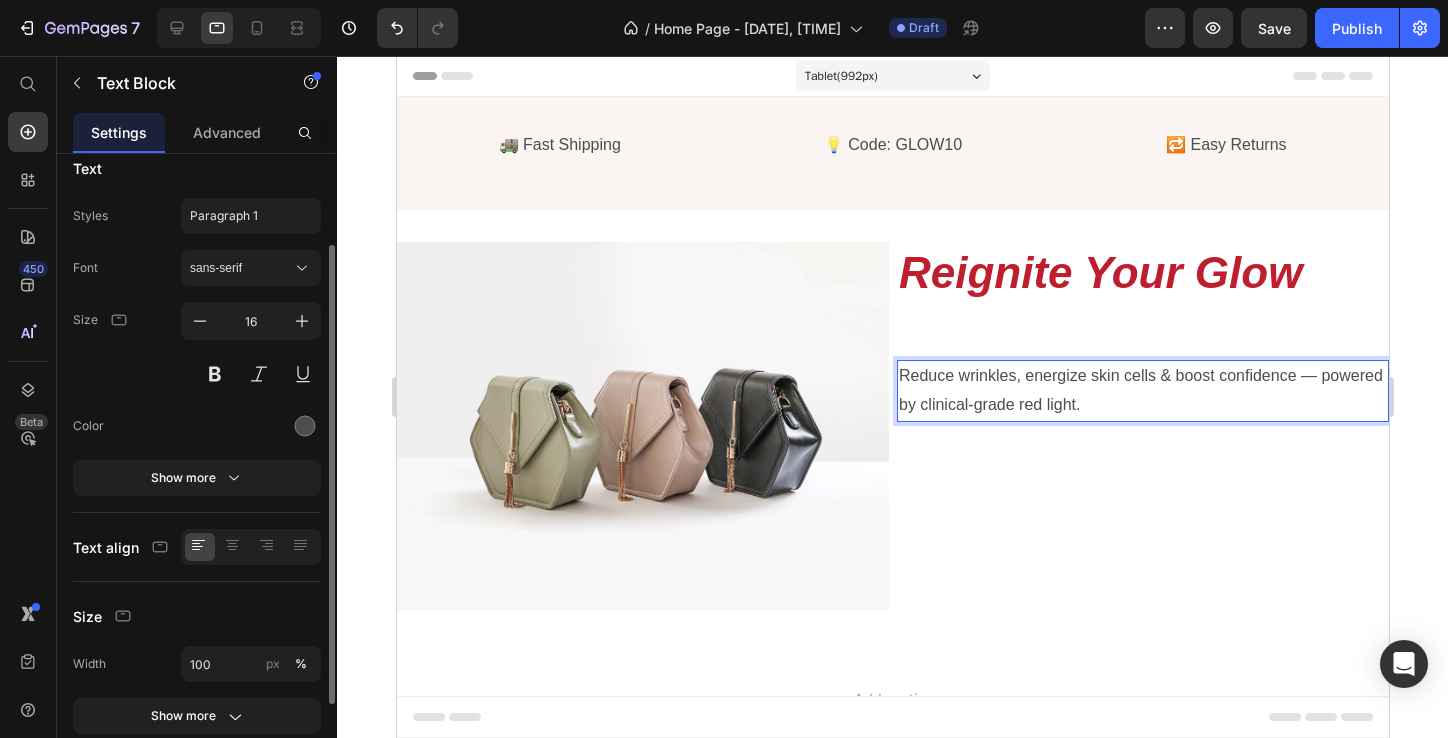 scroll, scrollTop: 0, scrollLeft: 0, axis: both 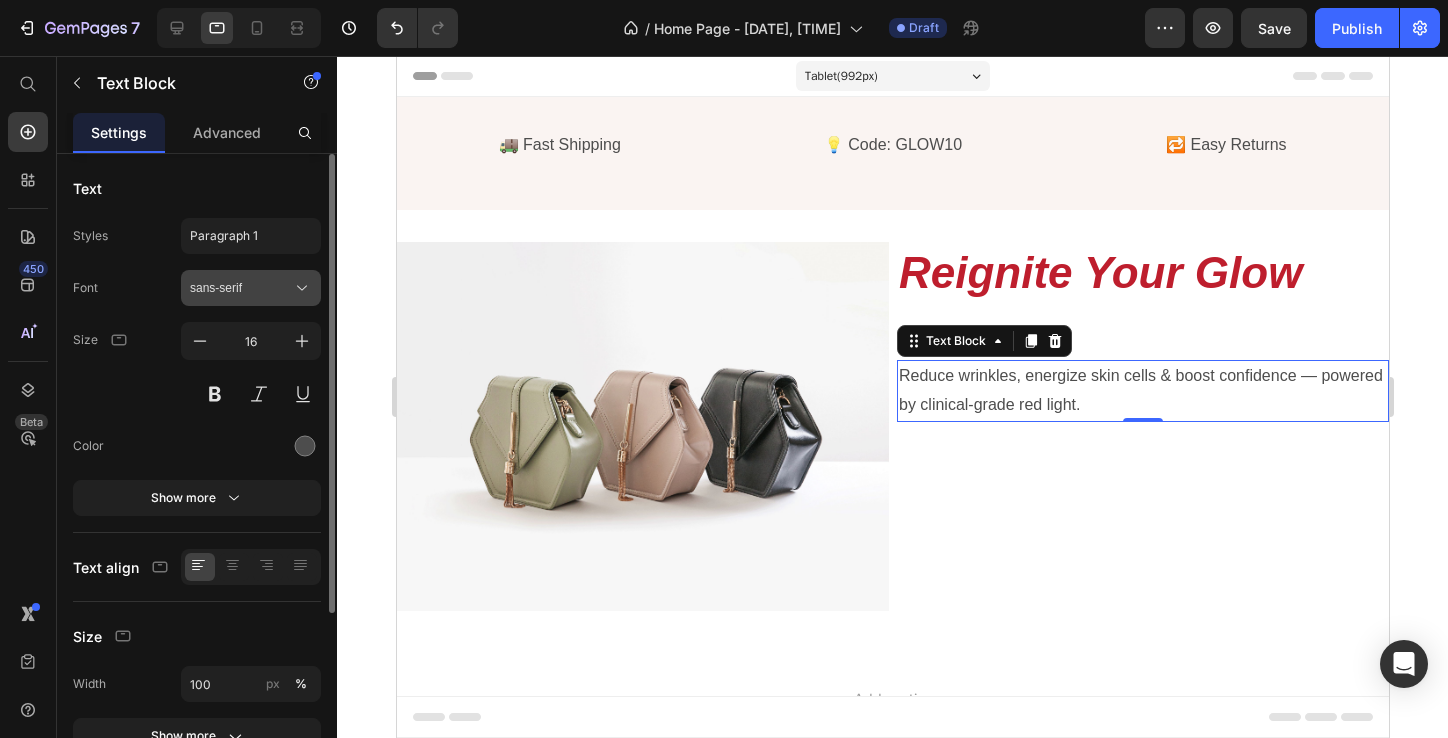 click on "sans-serif" at bounding box center [241, 288] 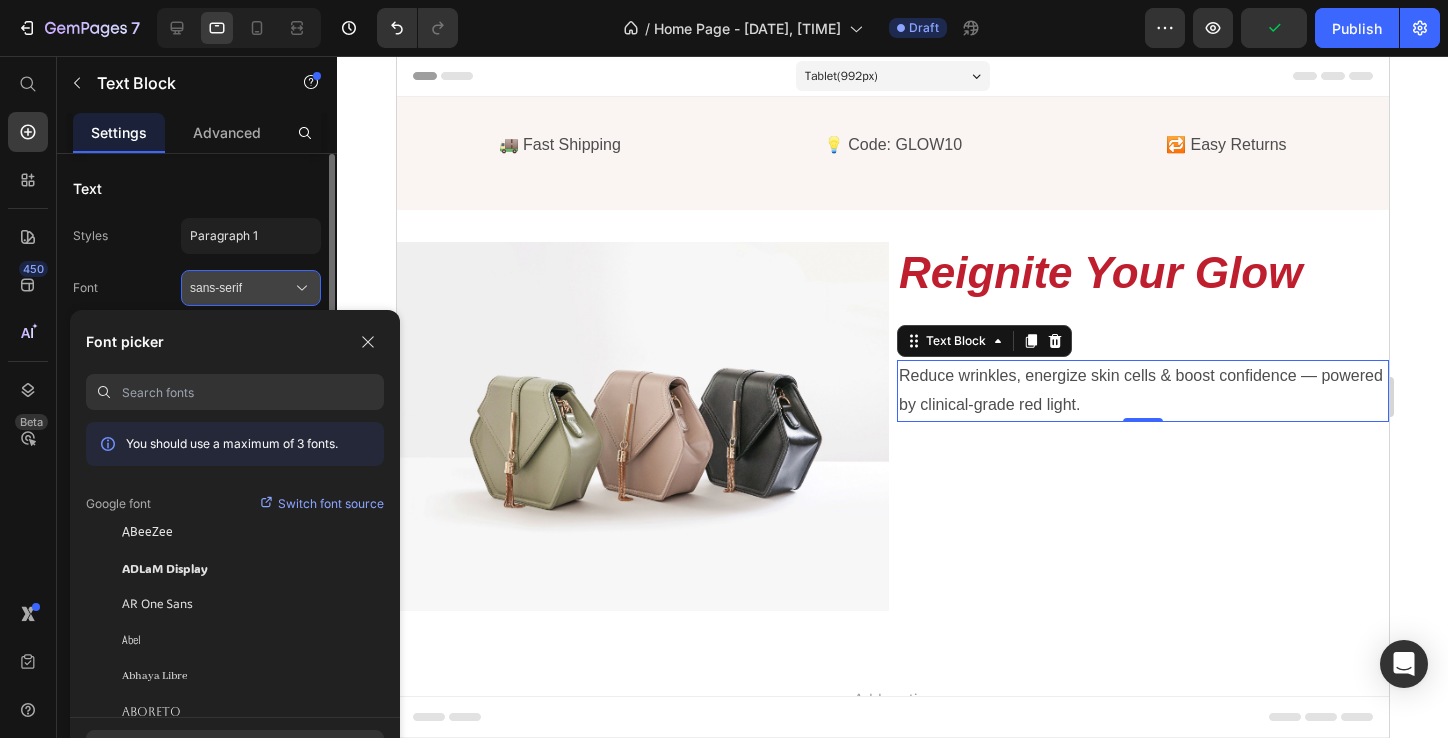 click on "sans-serif" at bounding box center (241, 288) 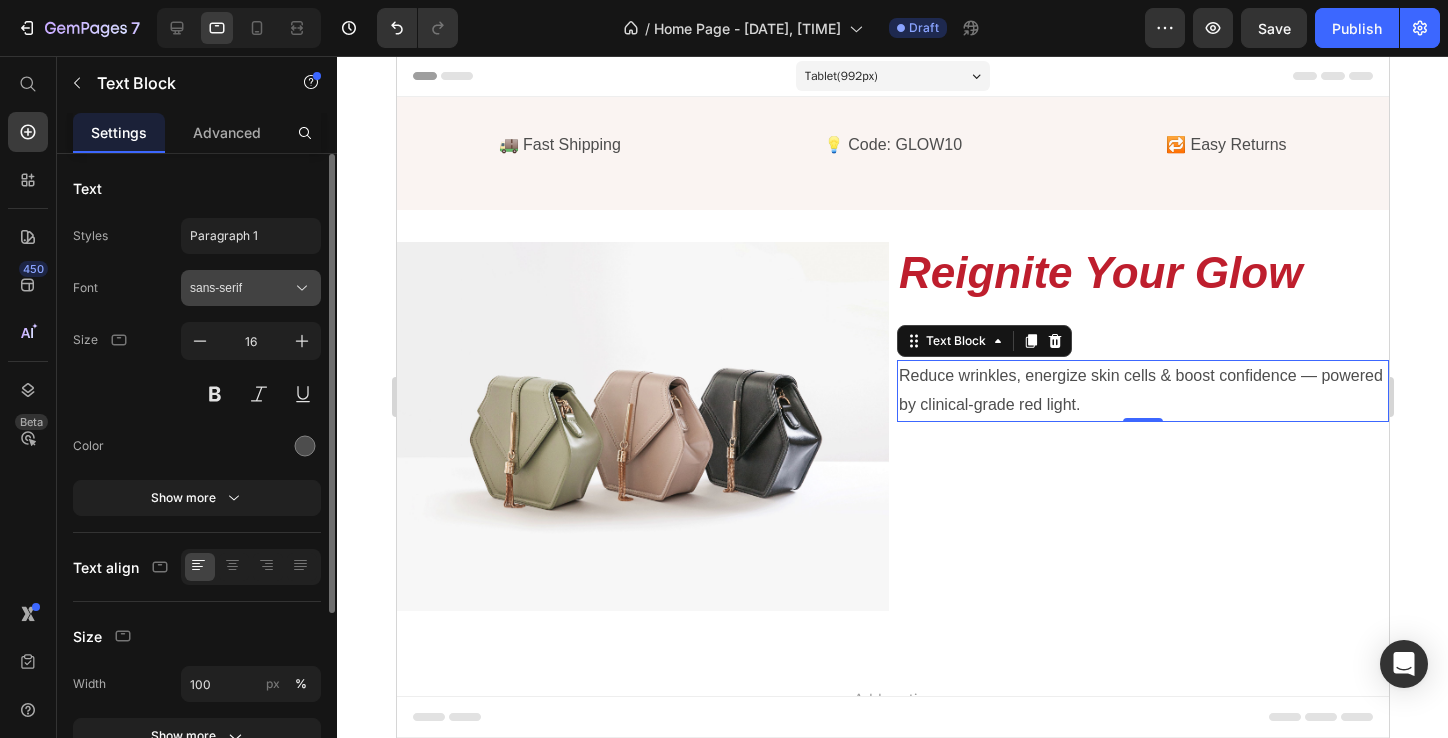 type 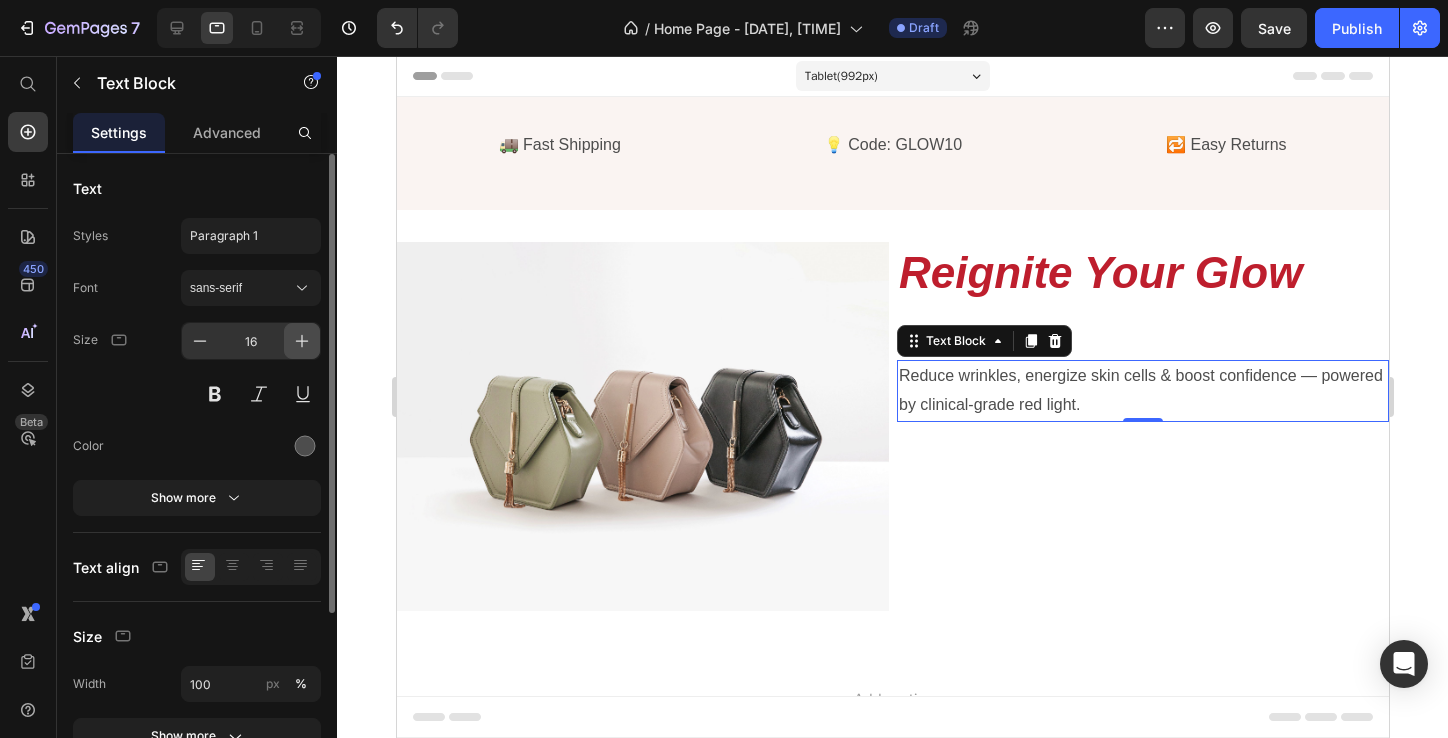 click at bounding box center (302, 341) 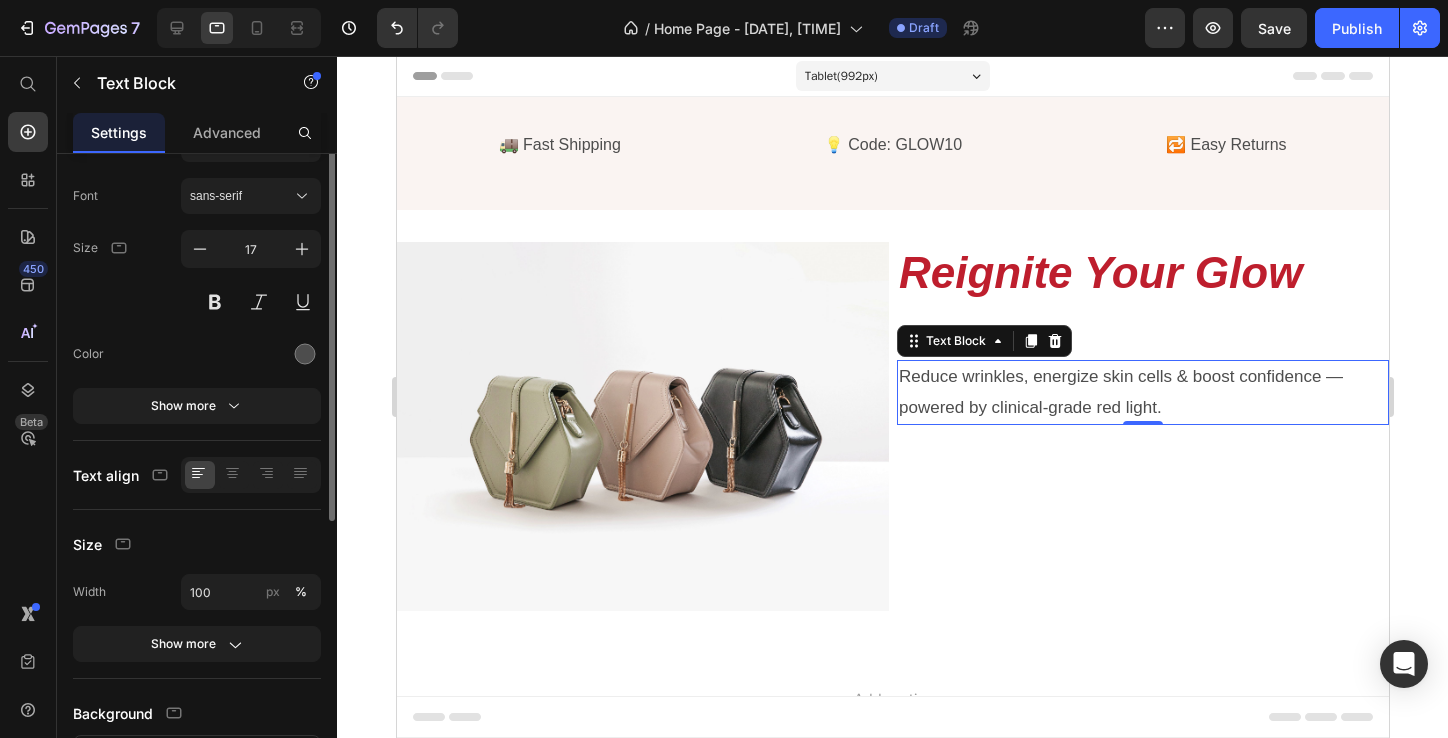 scroll, scrollTop: 0, scrollLeft: 0, axis: both 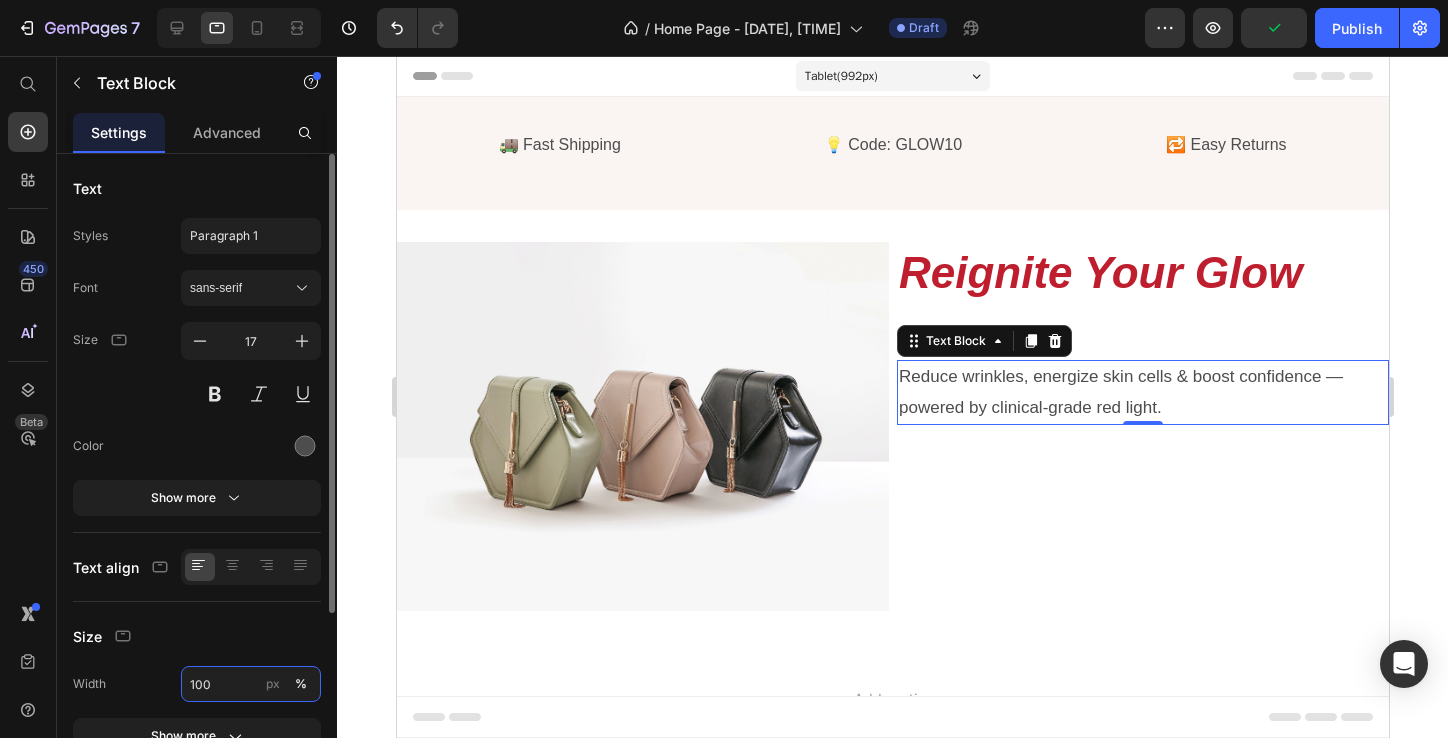 click on "100" at bounding box center (251, 684) 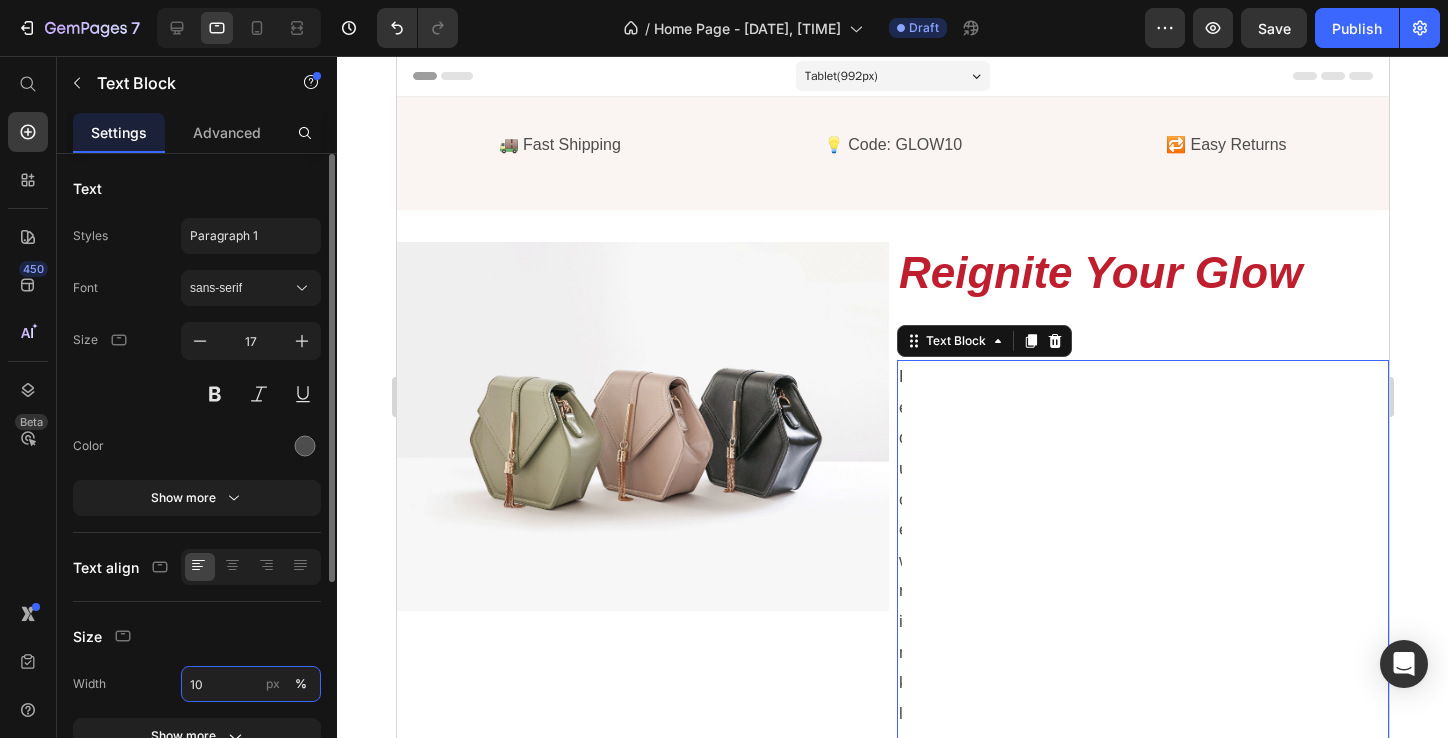 type on "100" 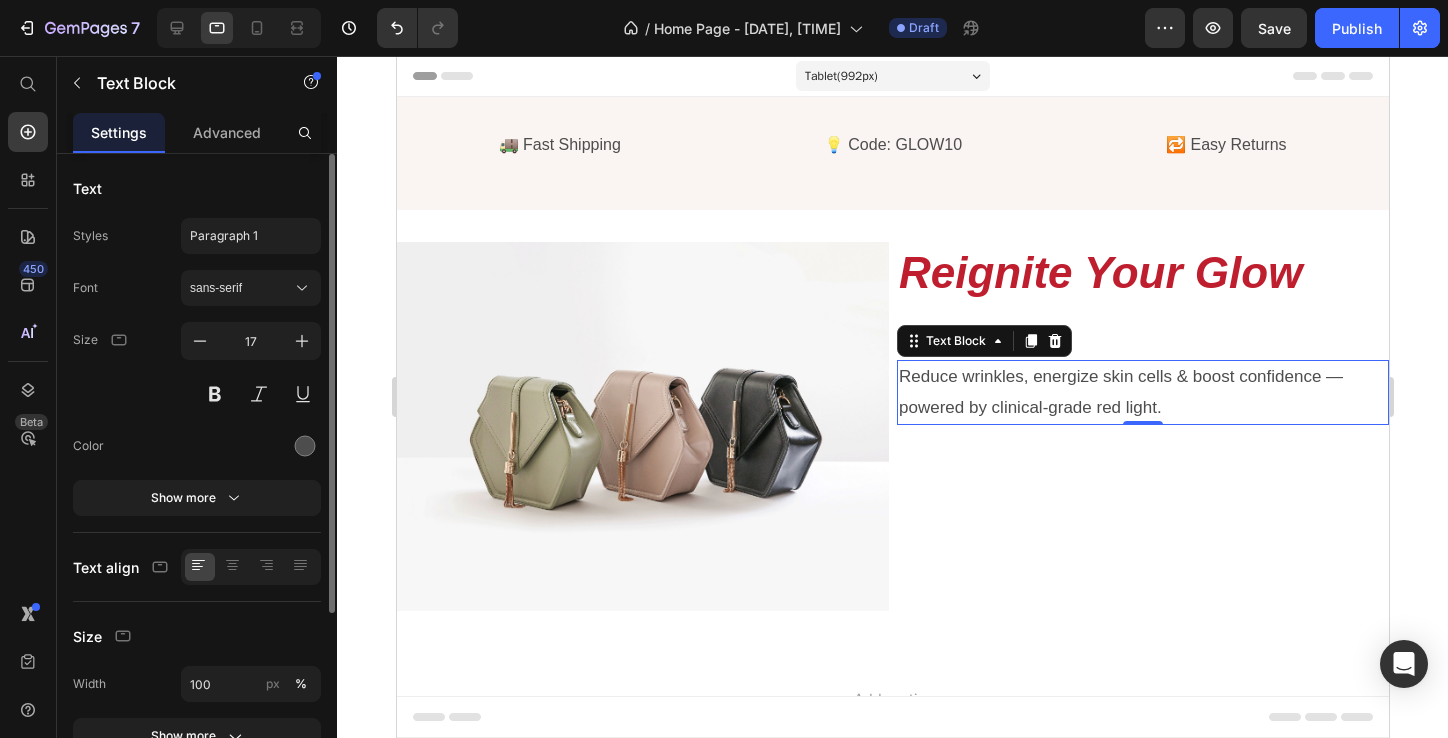 click on "Size" at bounding box center (197, 636) 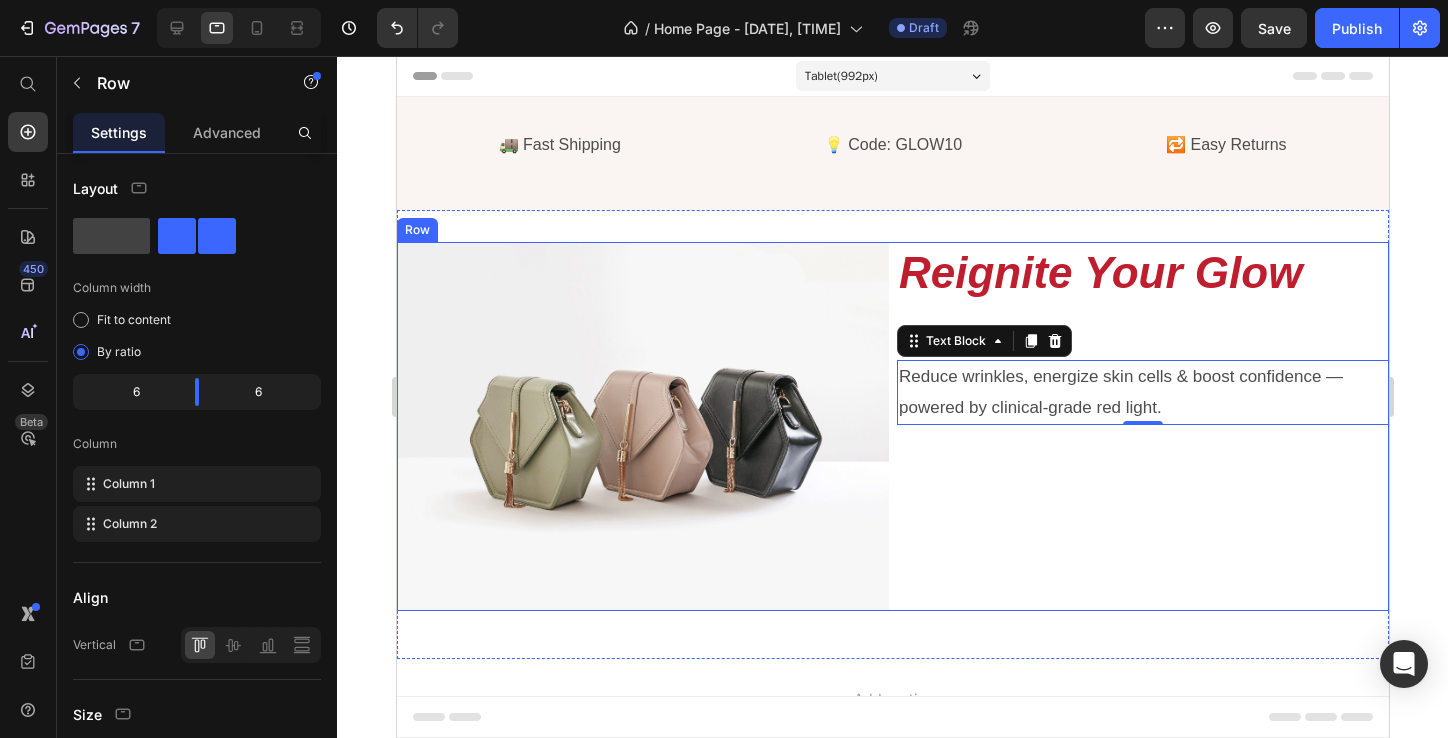 click on "Reignite Your Glow Heading Reduce wrinkles, energize skin cells & boost confidence — powered by clinical-grade red light. Text Block 0" at bounding box center [1142, 426] 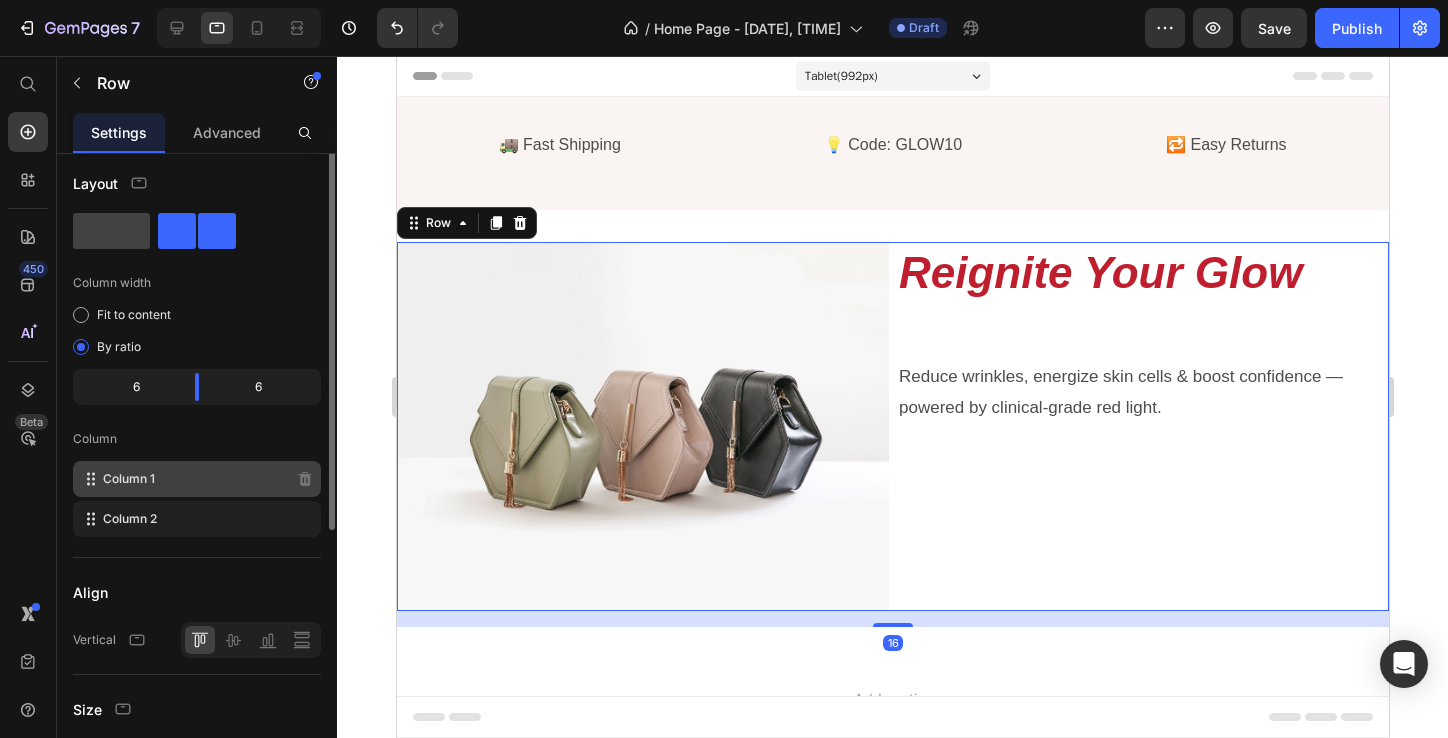 scroll, scrollTop: 0, scrollLeft: 0, axis: both 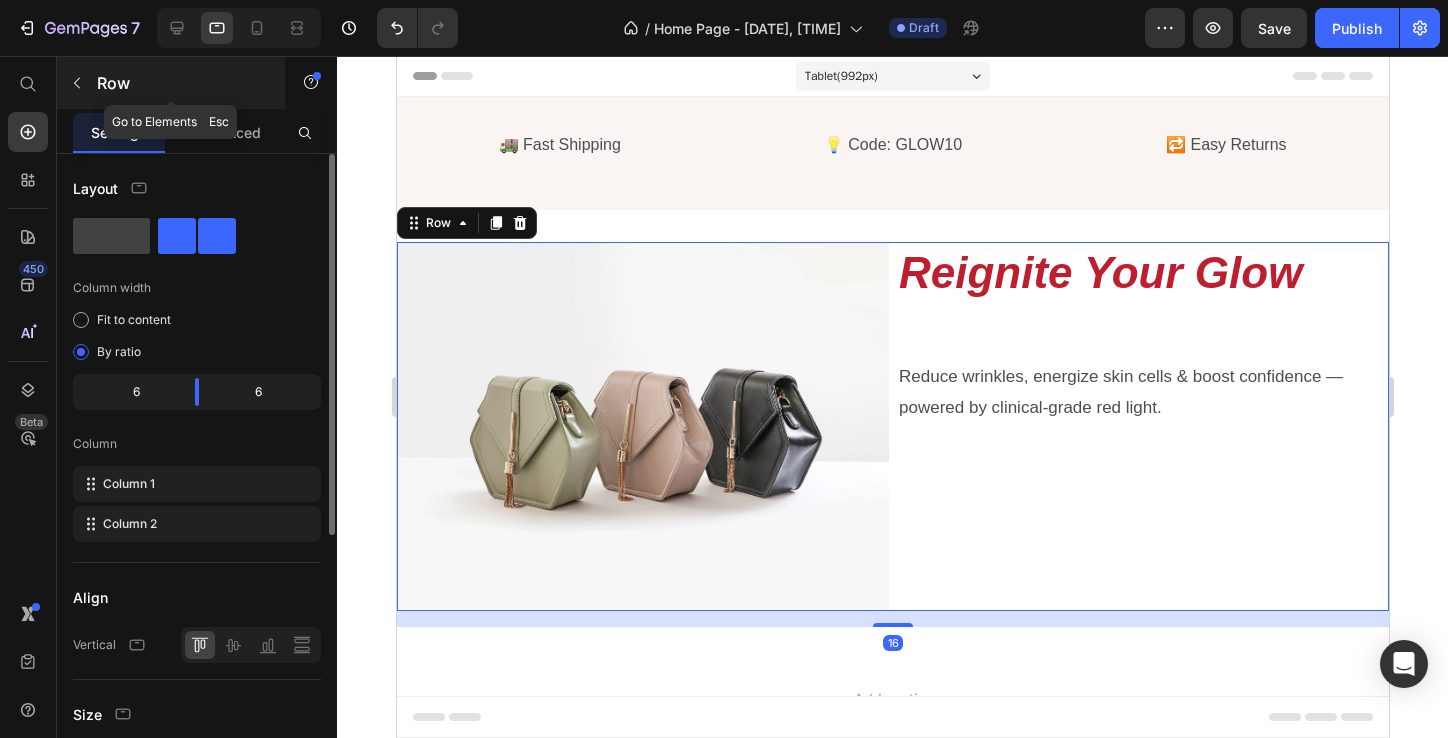 click at bounding box center (77, 83) 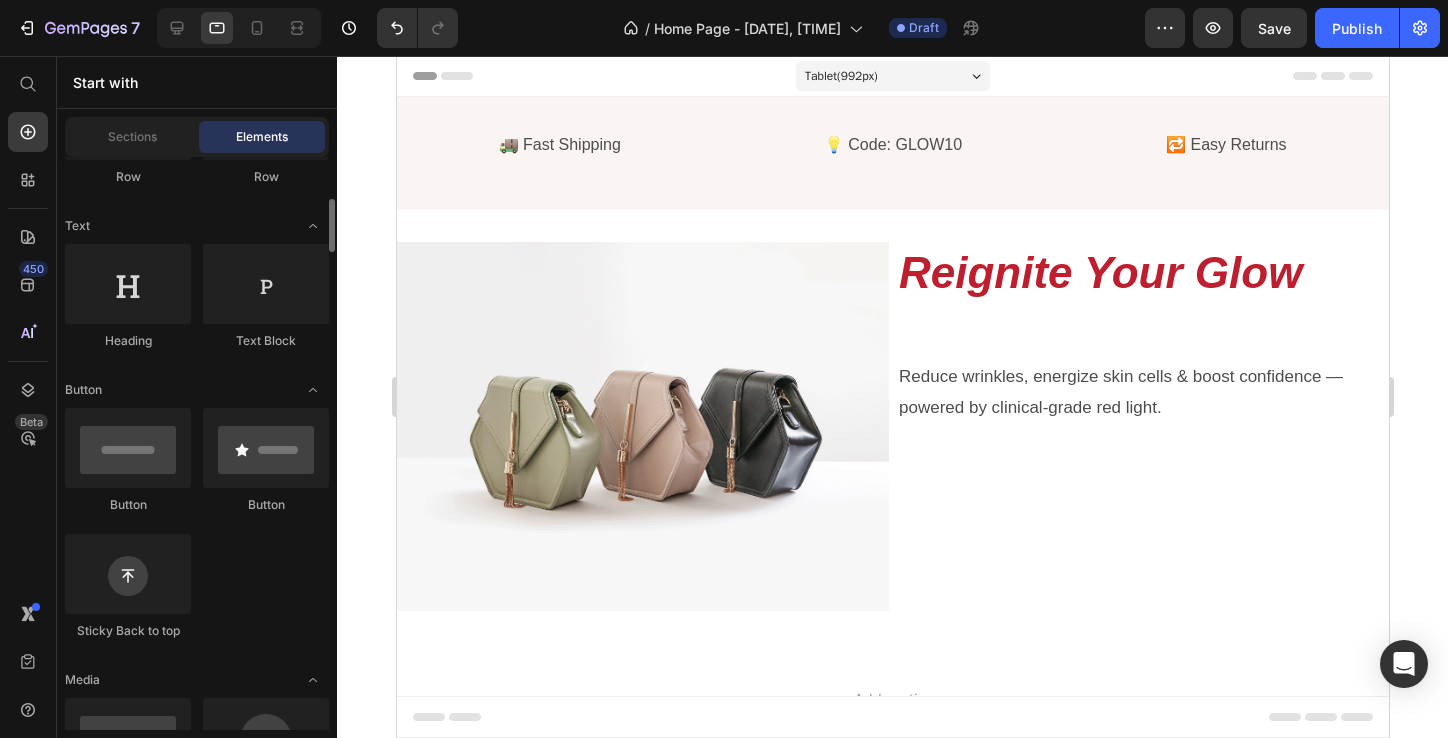 scroll, scrollTop: 276, scrollLeft: 0, axis: vertical 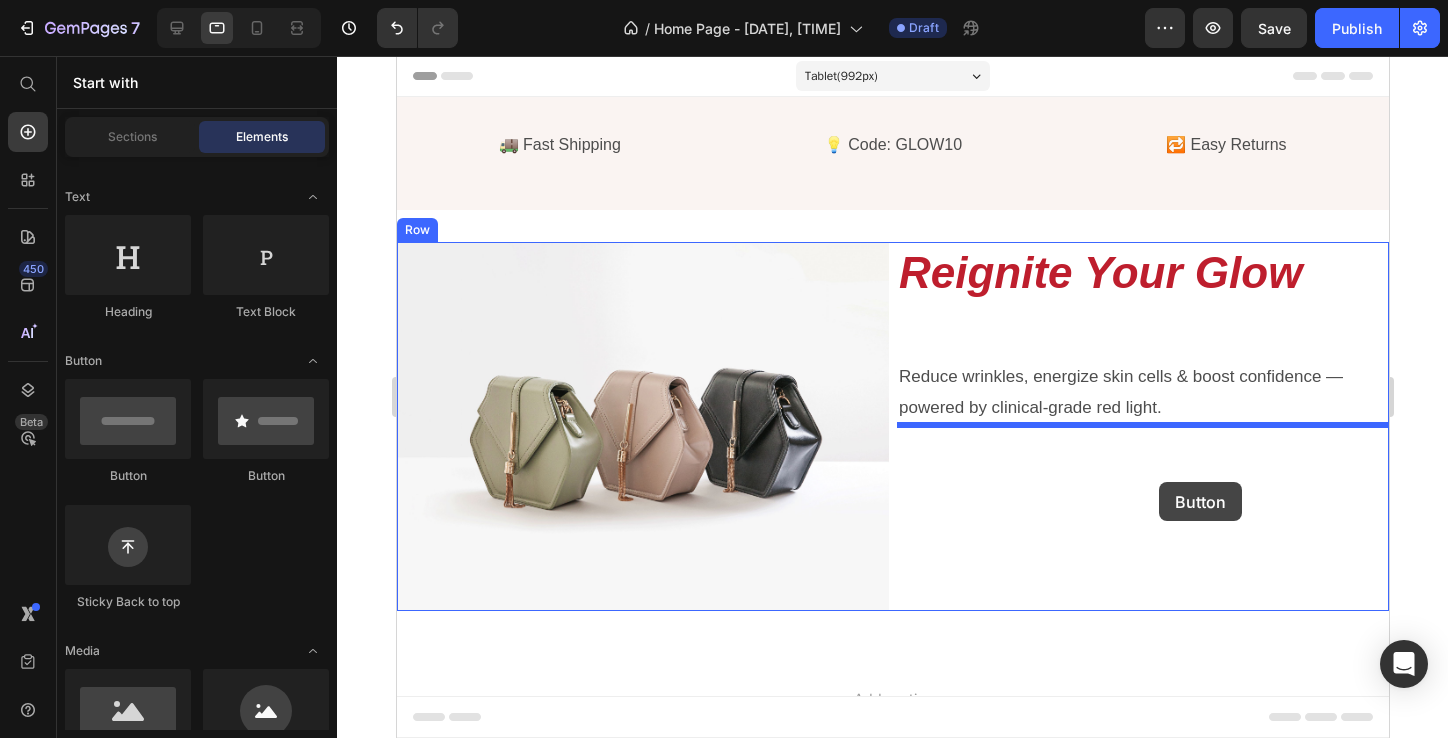 drag, startPoint x: 542, startPoint y: 491, endPoint x: 1157, endPoint y: 480, distance: 615.0984 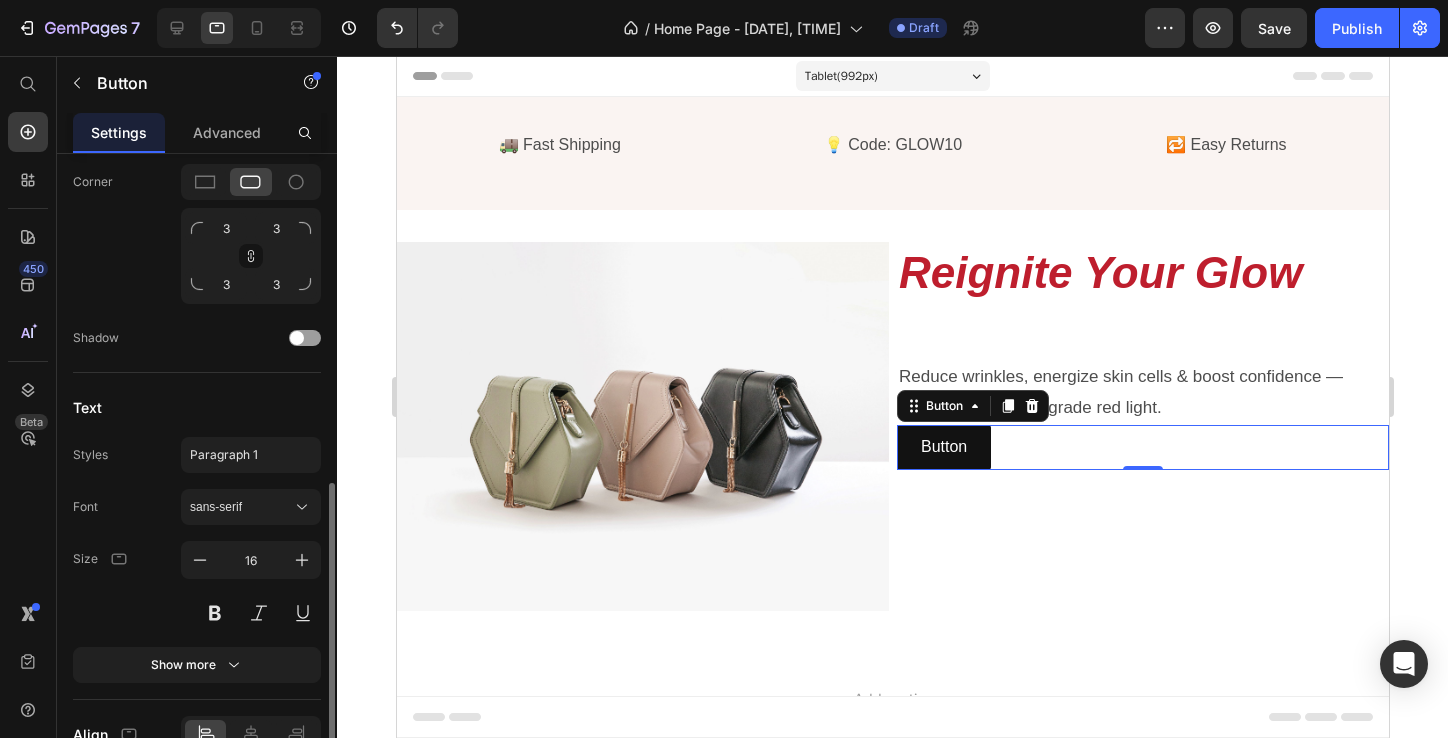 scroll, scrollTop: 738, scrollLeft: 0, axis: vertical 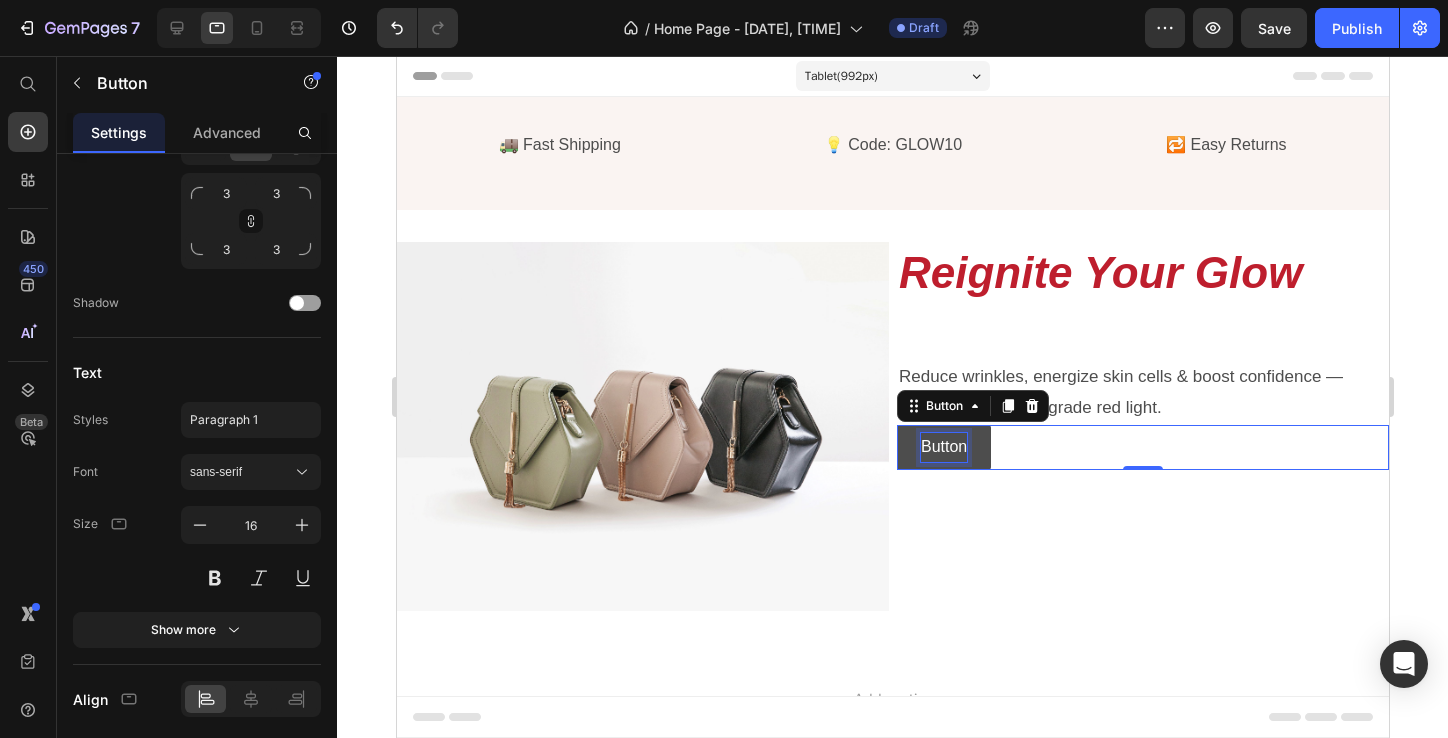 click on "Button" at bounding box center (943, 447) 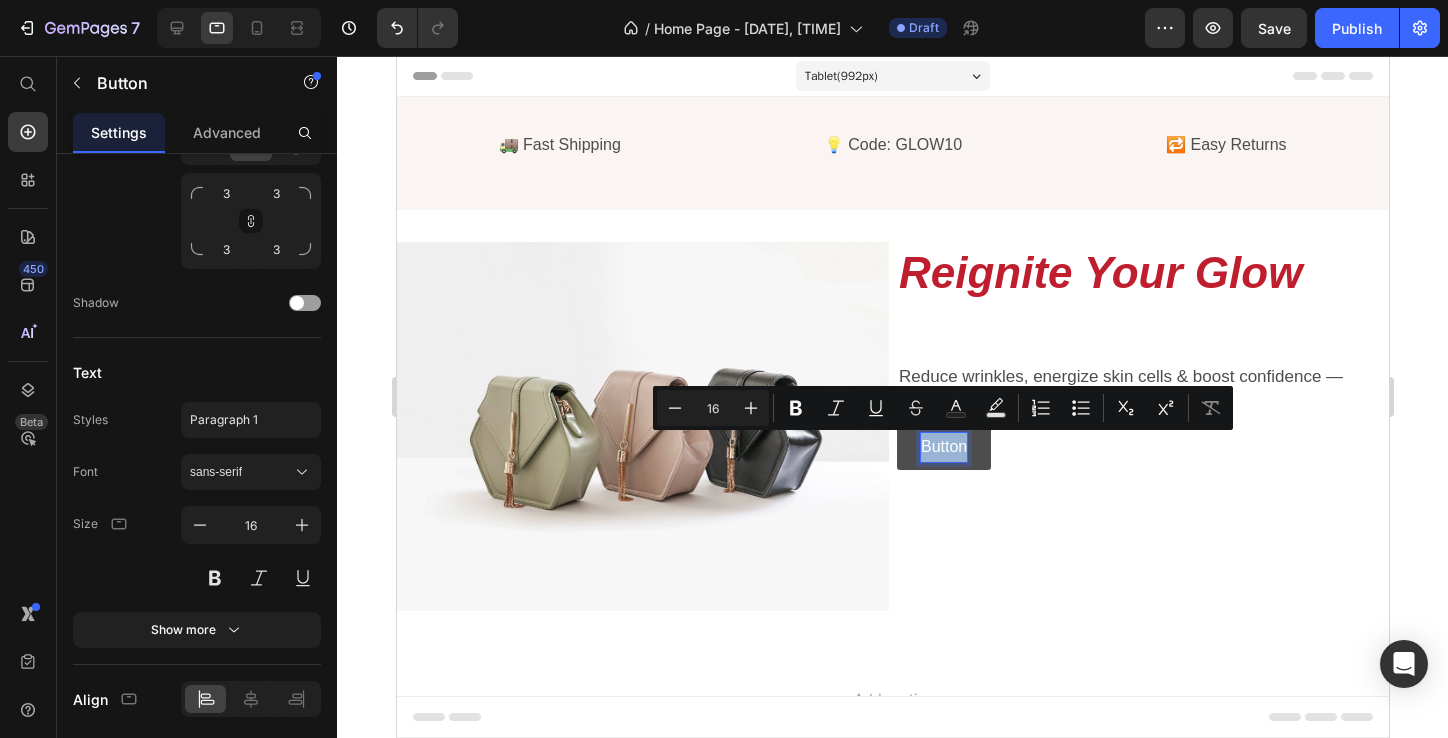 drag, startPoint x: 963, startPoint y: 445, endPoint x: 916, endPoint y: 448, distance: 47.095646 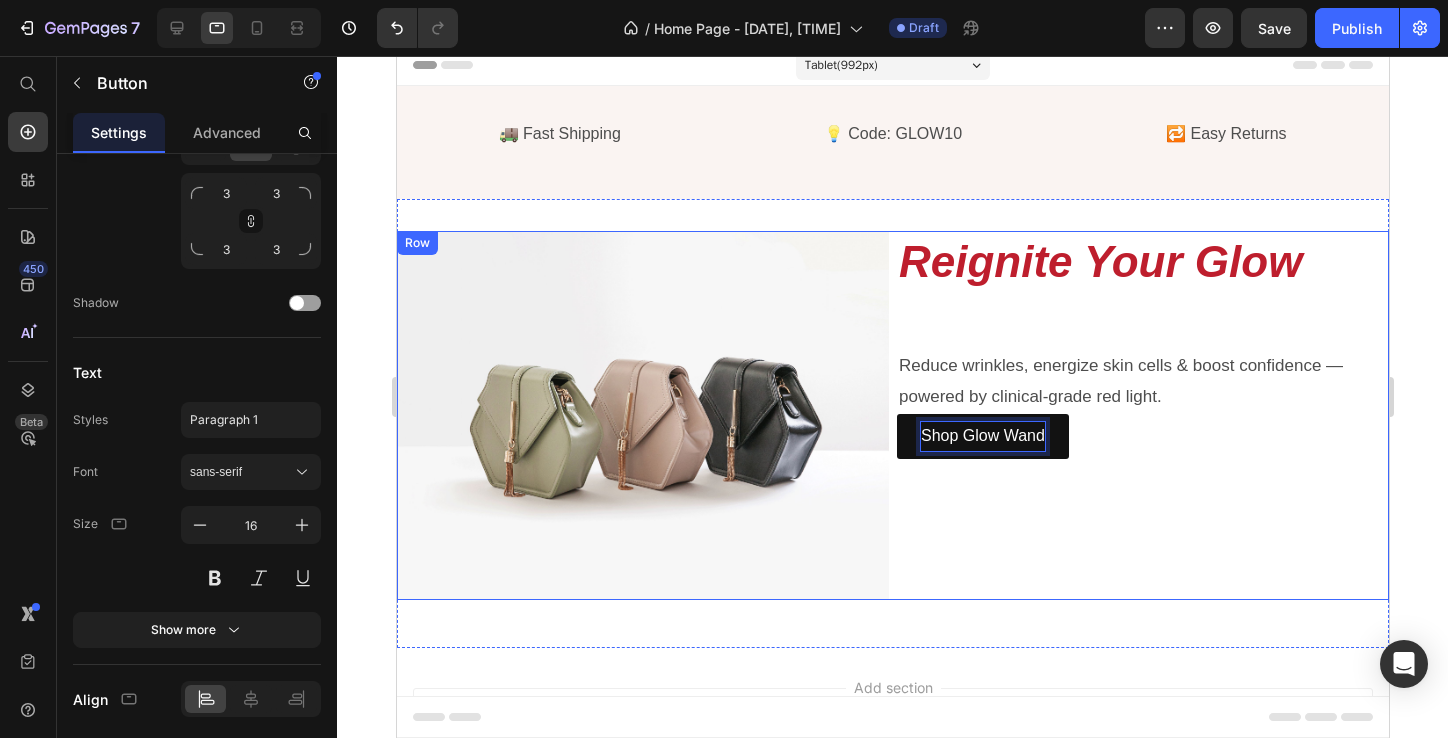 scroll, scrollTop: 8, scrollLeft: 0, axis: vertical 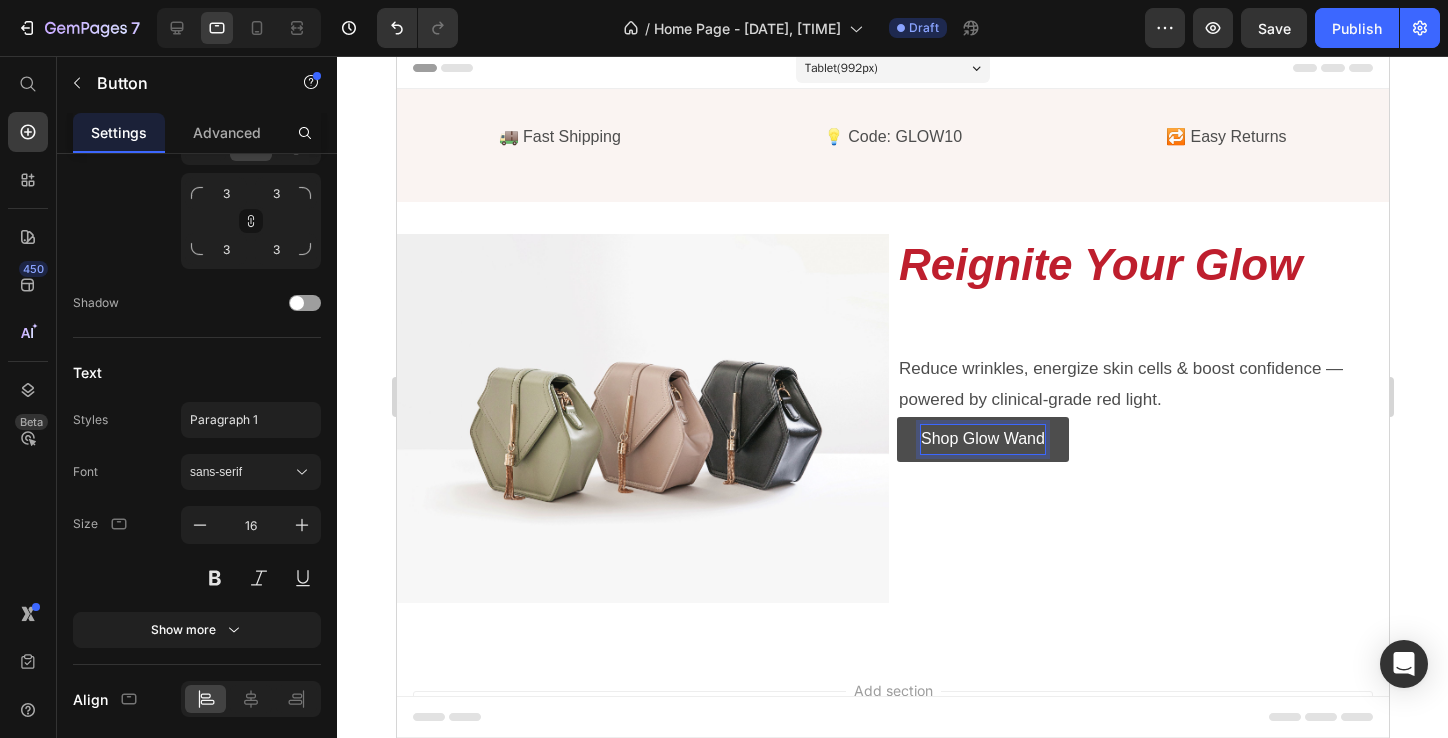 click on "Shop Glow Wand" at bounding box center (982, 439) 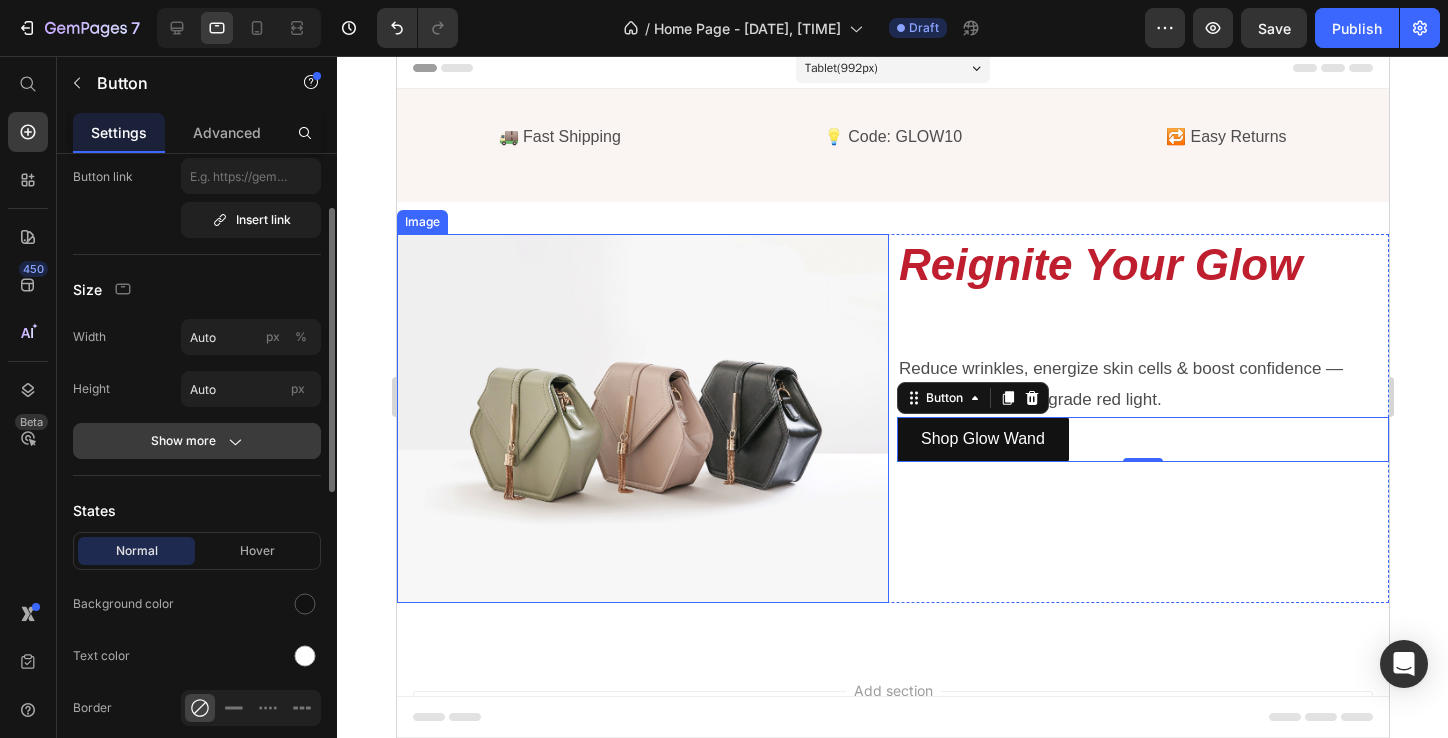 scroll, scrollTop: 0, scrollLeft: 0, axis: both 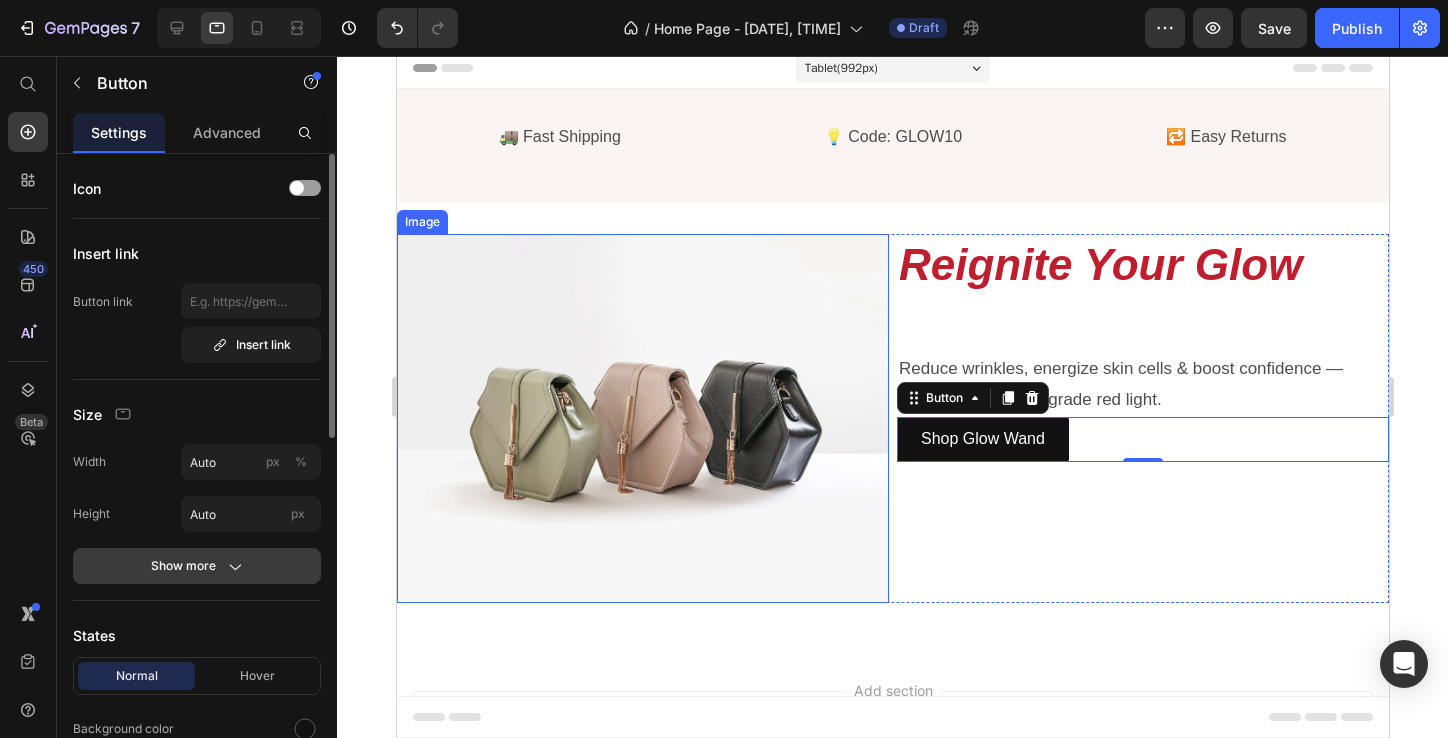 click on "Show more" 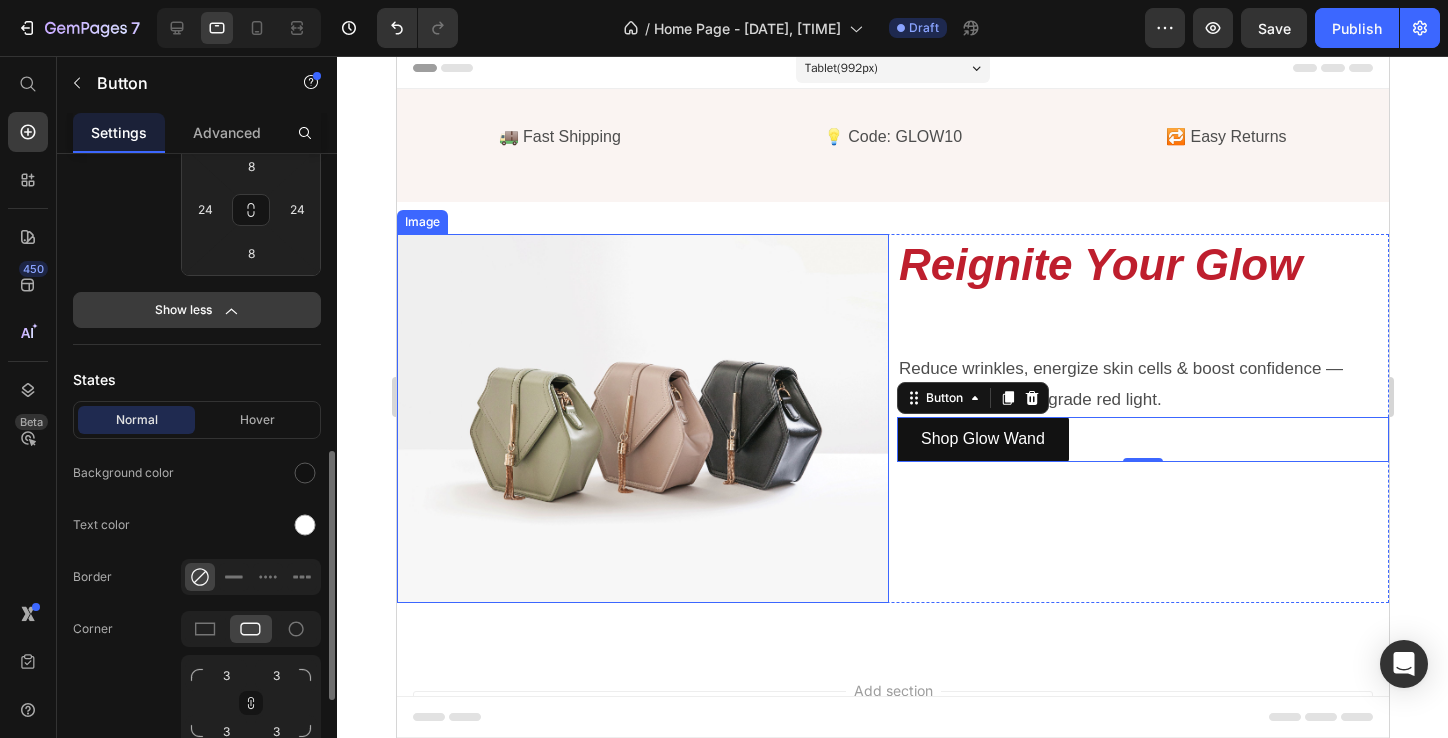 scroll, scrollTop: 542, scrollLeft: 0, axis: vertical 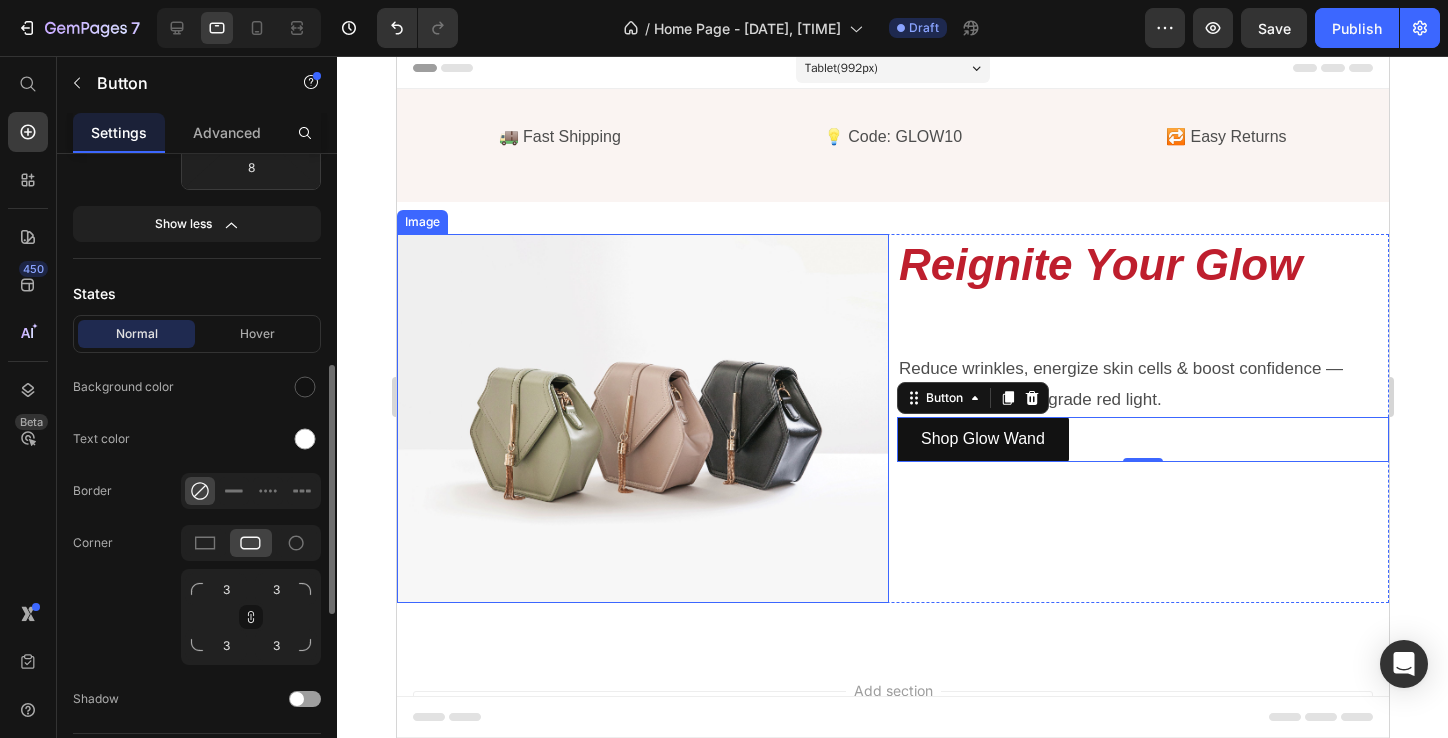 click on "Size Width Auto px % Height Auto px Padding S M L 8 24 8 24 Show less" 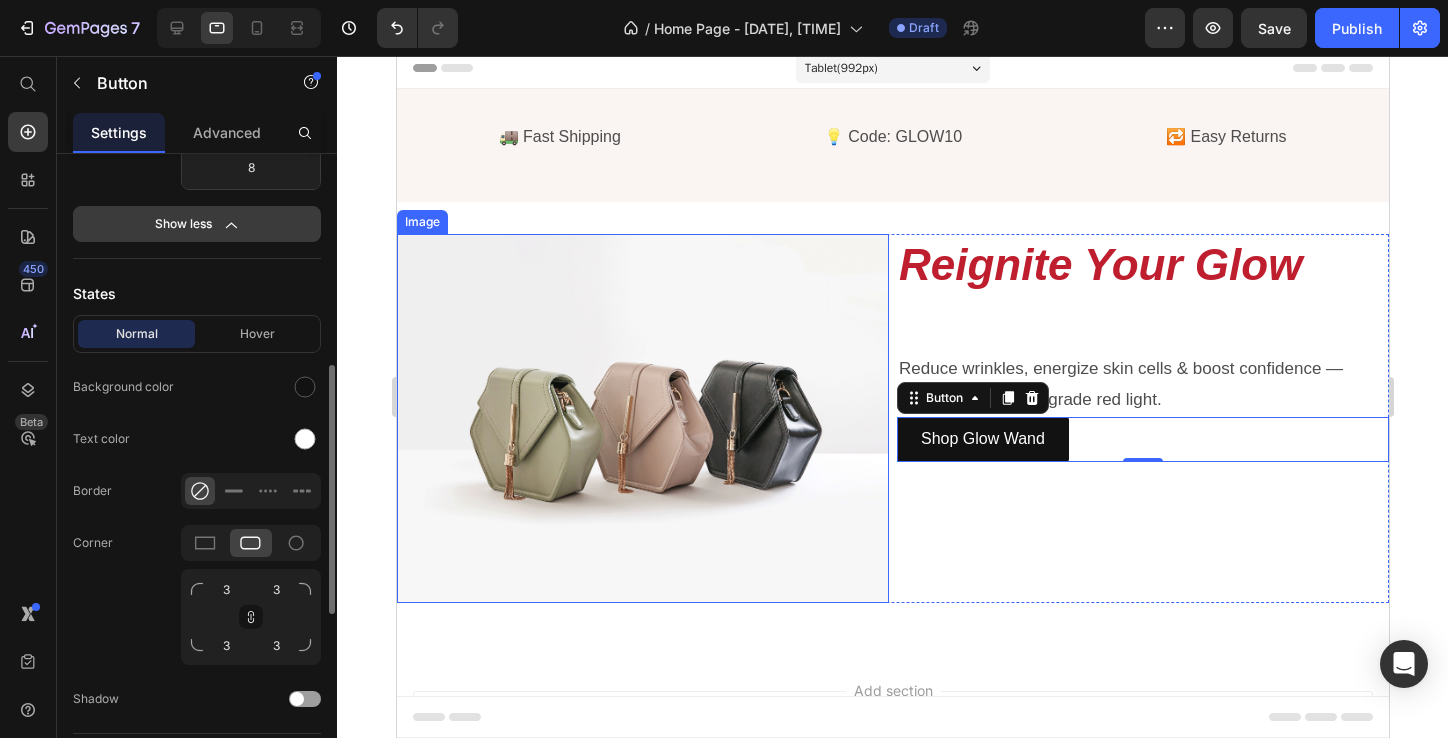 click on "Show less" 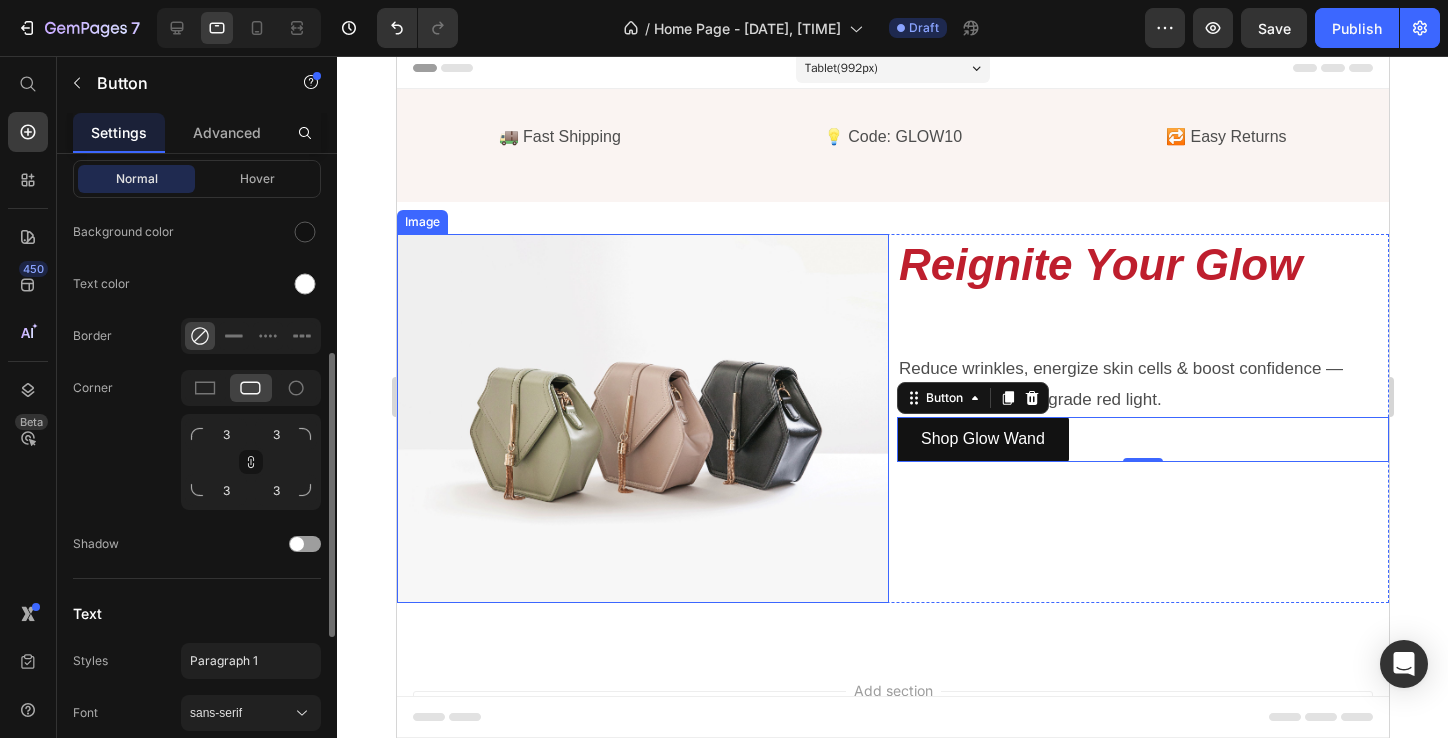 scroll, scrollTop: 477, scrollLeft: 0, axis: vertical 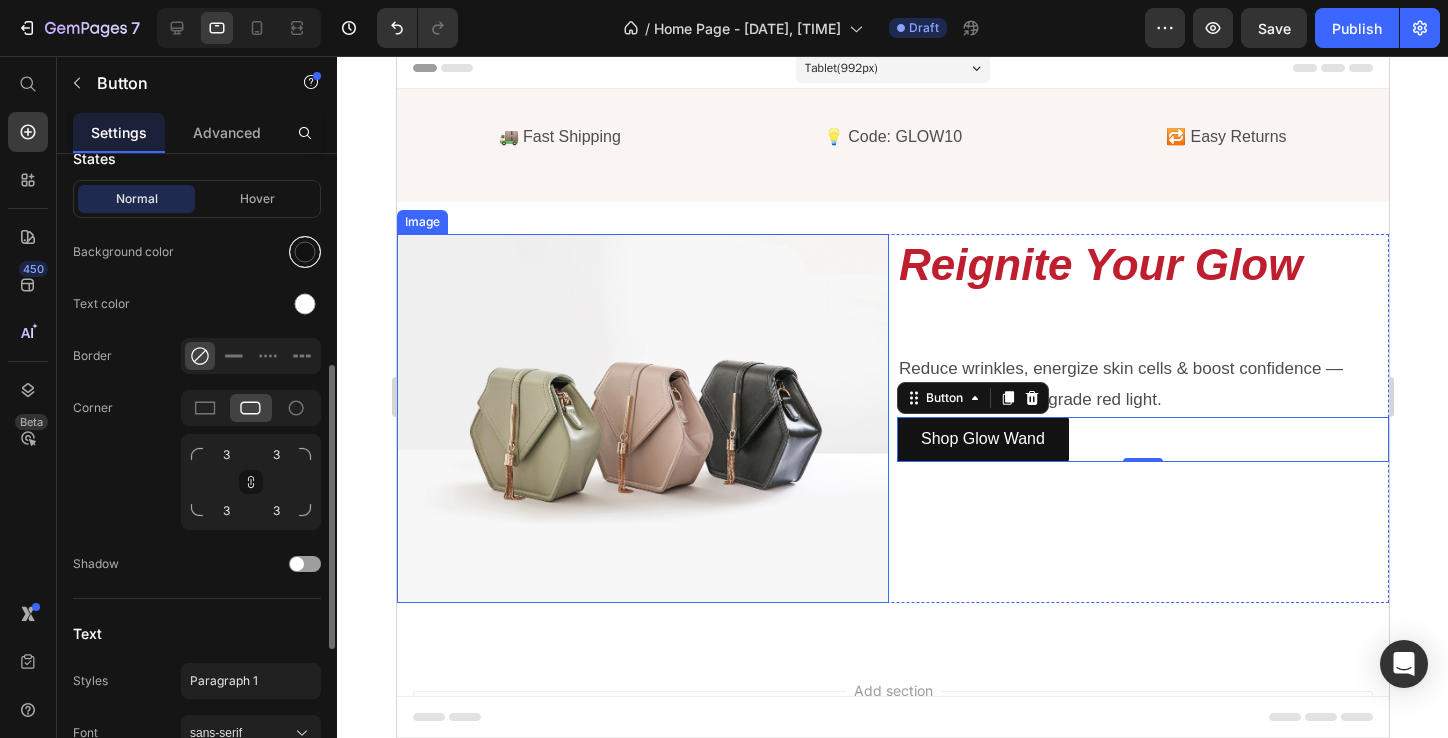 click at bounding box center [305, 252] 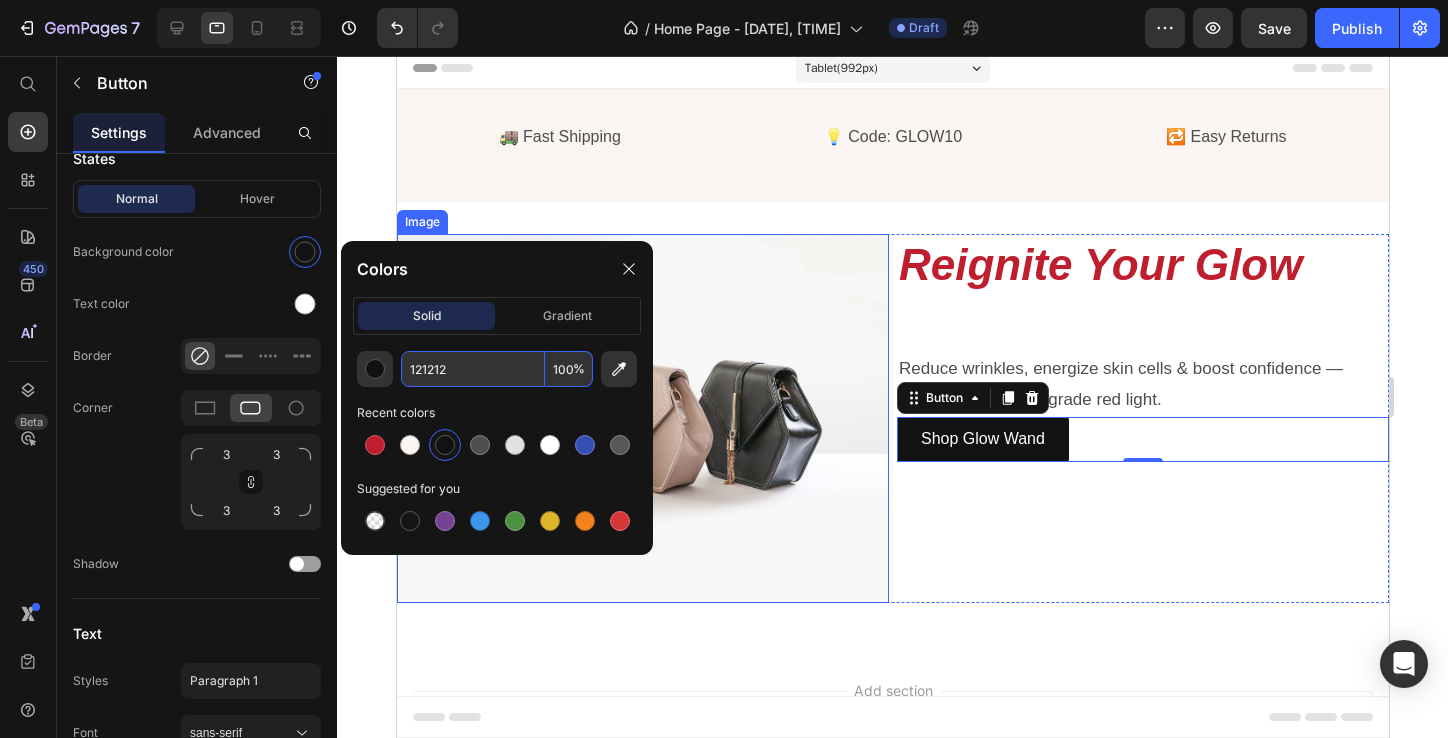 drag, startPoint x: 479, startPoint y: 363, endPoint x: 446, endPoint y: 363, distance: 33 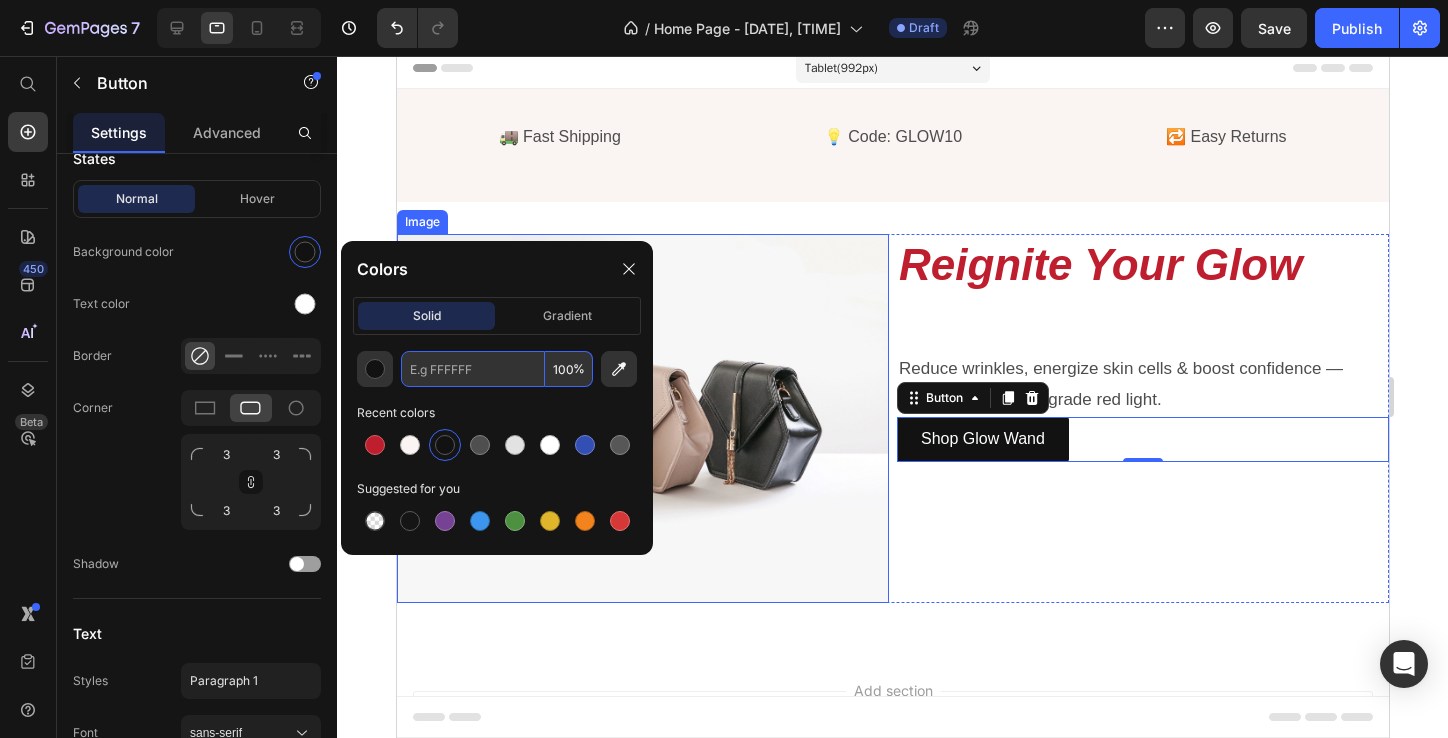 paste on "#BE1E2D" 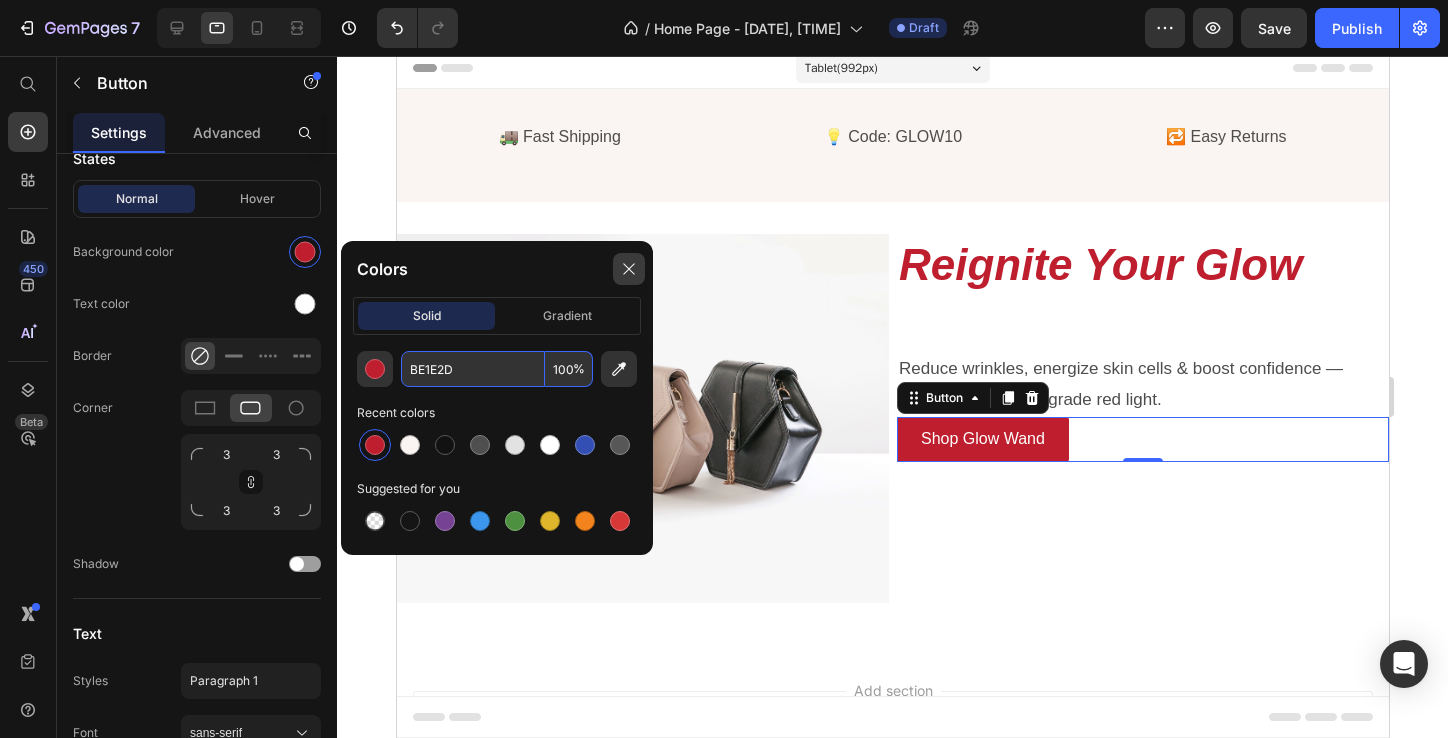 type on "BE1E2D" 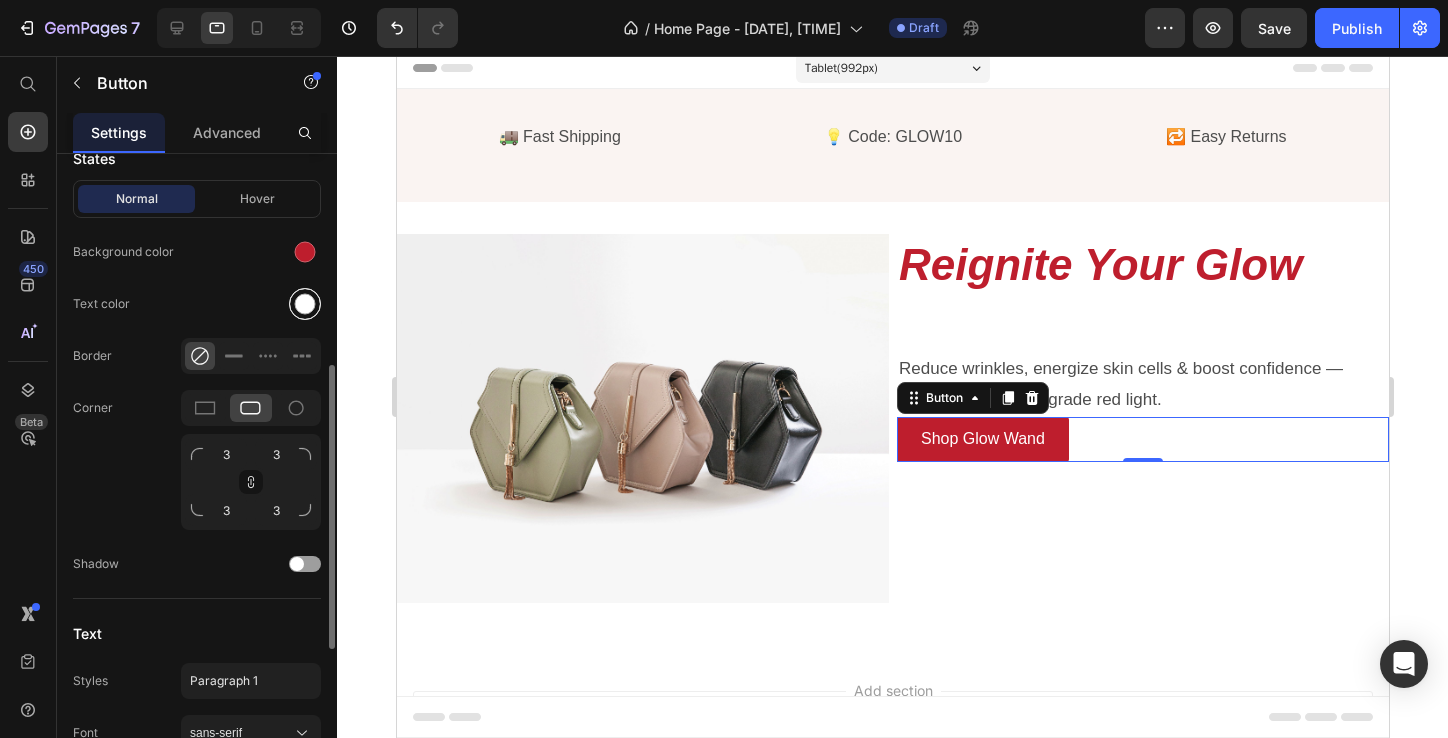 click at bounding box center (305, 304) 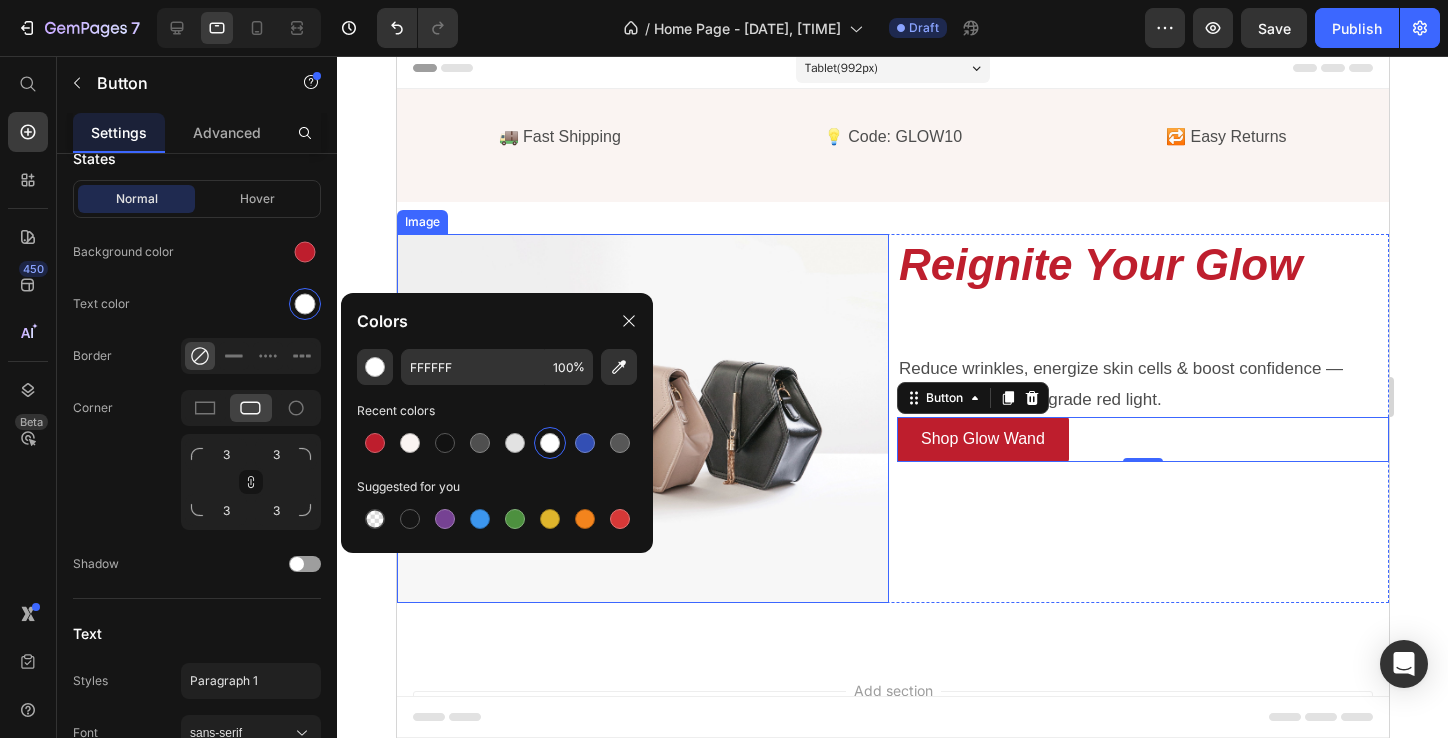 click at bounding box center [642, 418] 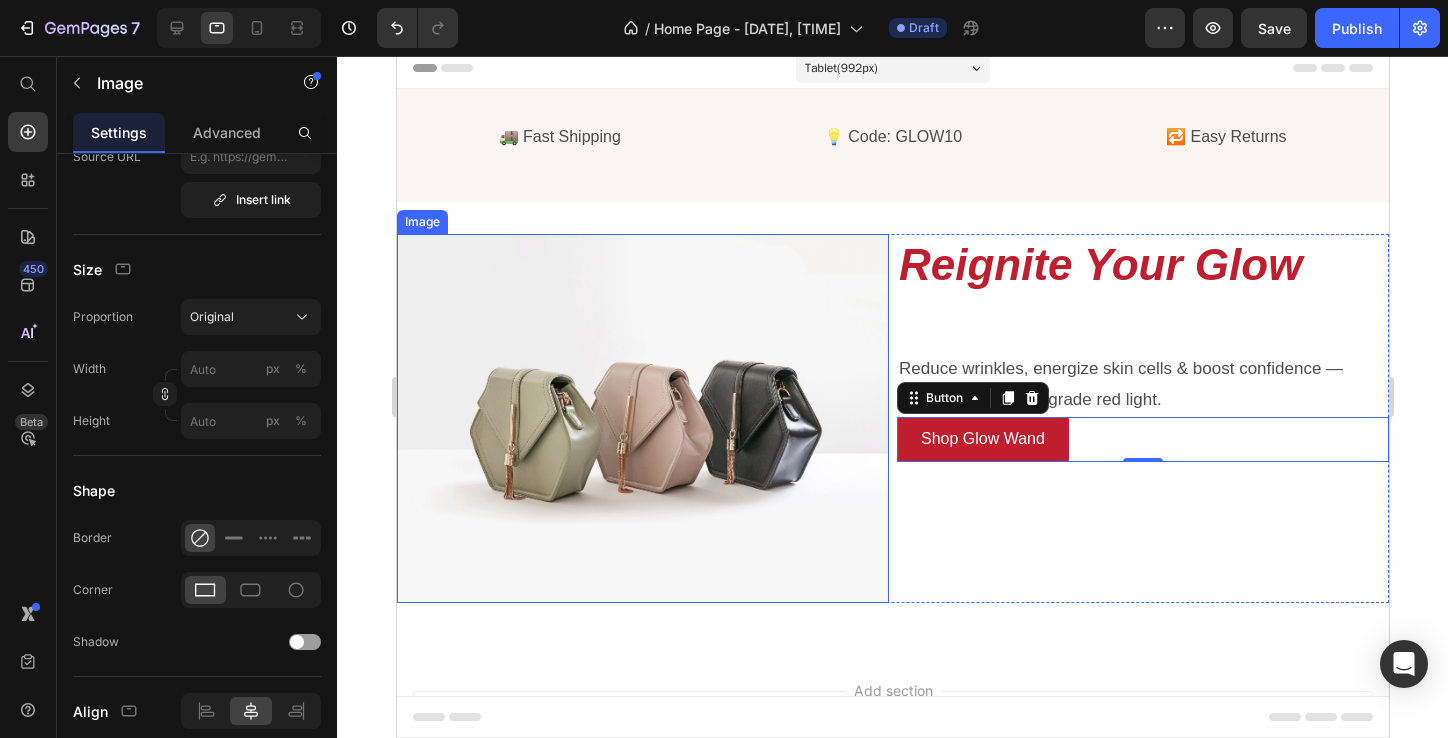 scroll, scrollTop: 0, scrollLeft: 0, axis: both 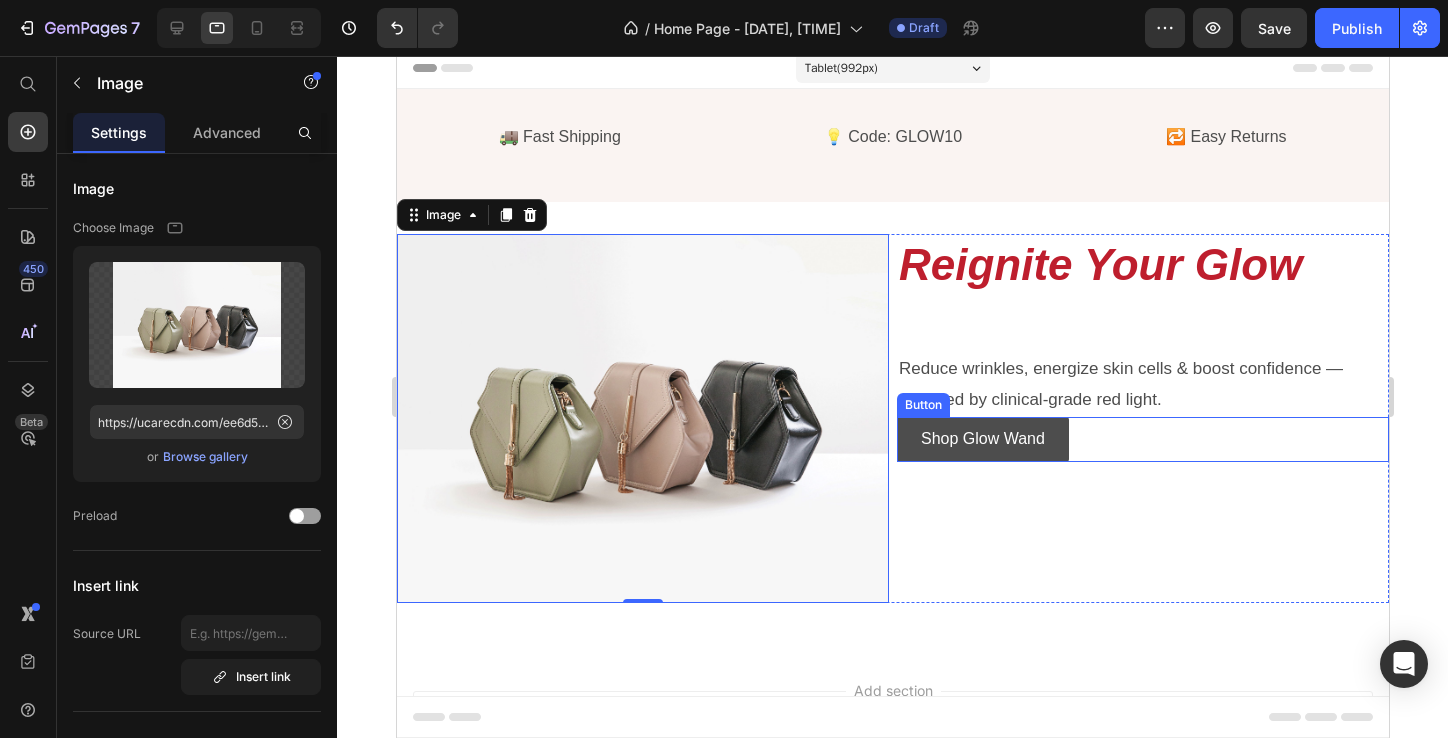 click on "Shop Glow Wand" at bounding box center [982, 439] 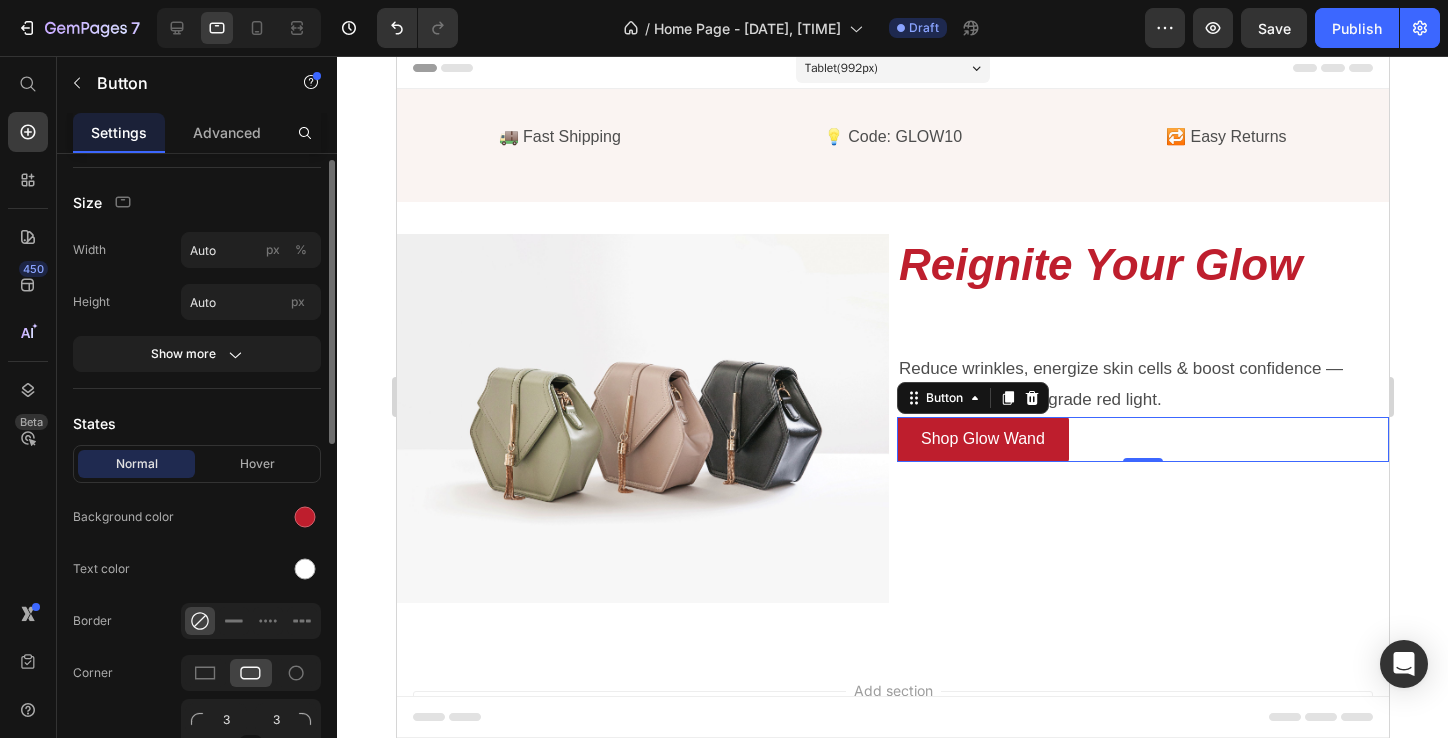 scroll, scrollTop: 0, scrollLeft: 0, axis: both 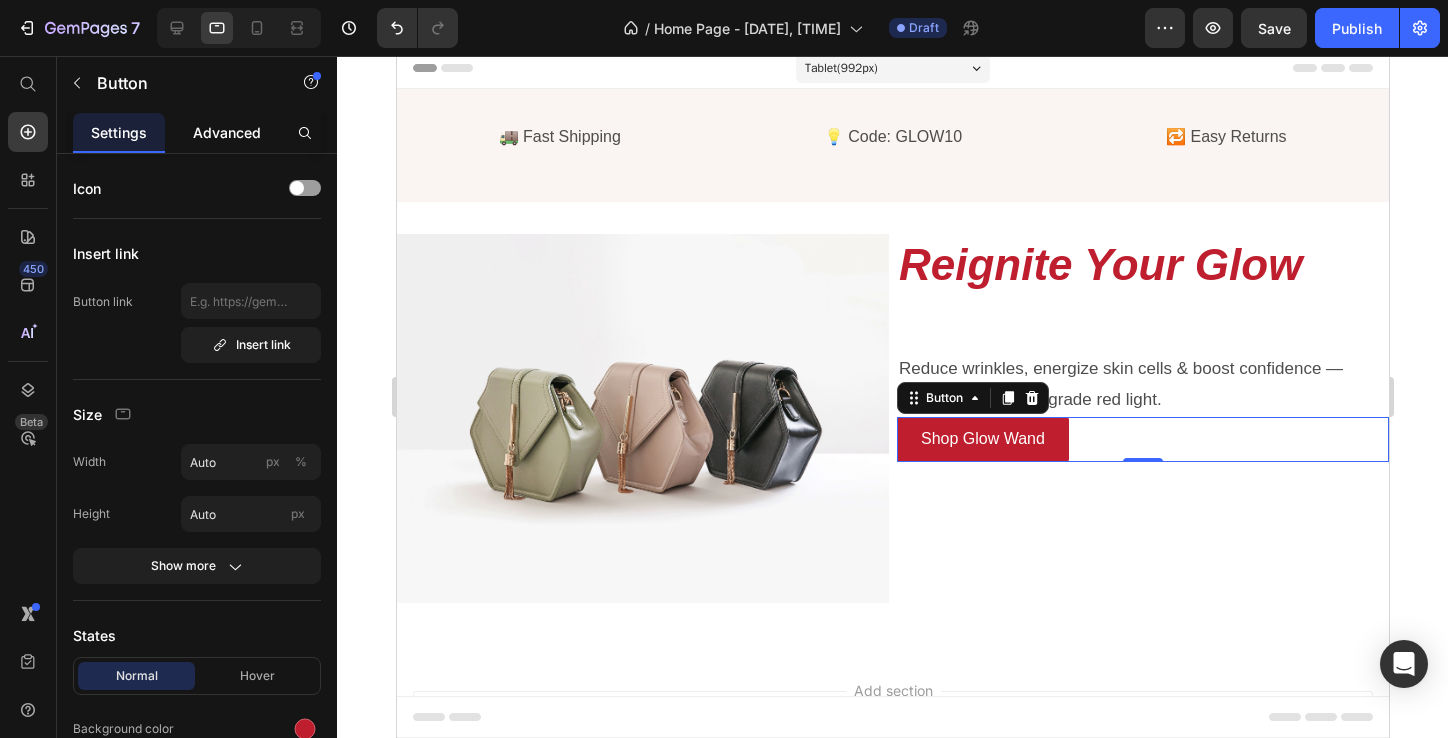 click on "Advanced" 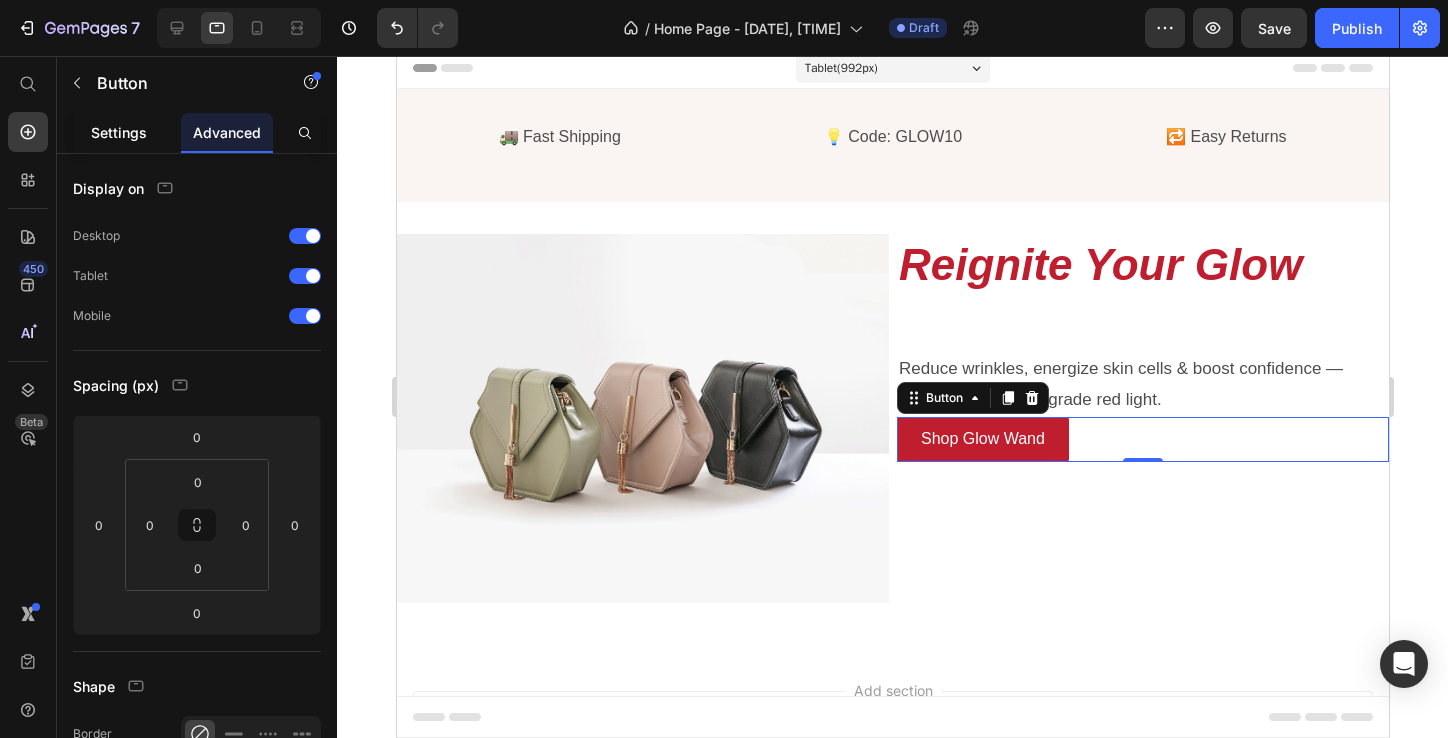 click on "Settings" at bounding box center [119, 132] 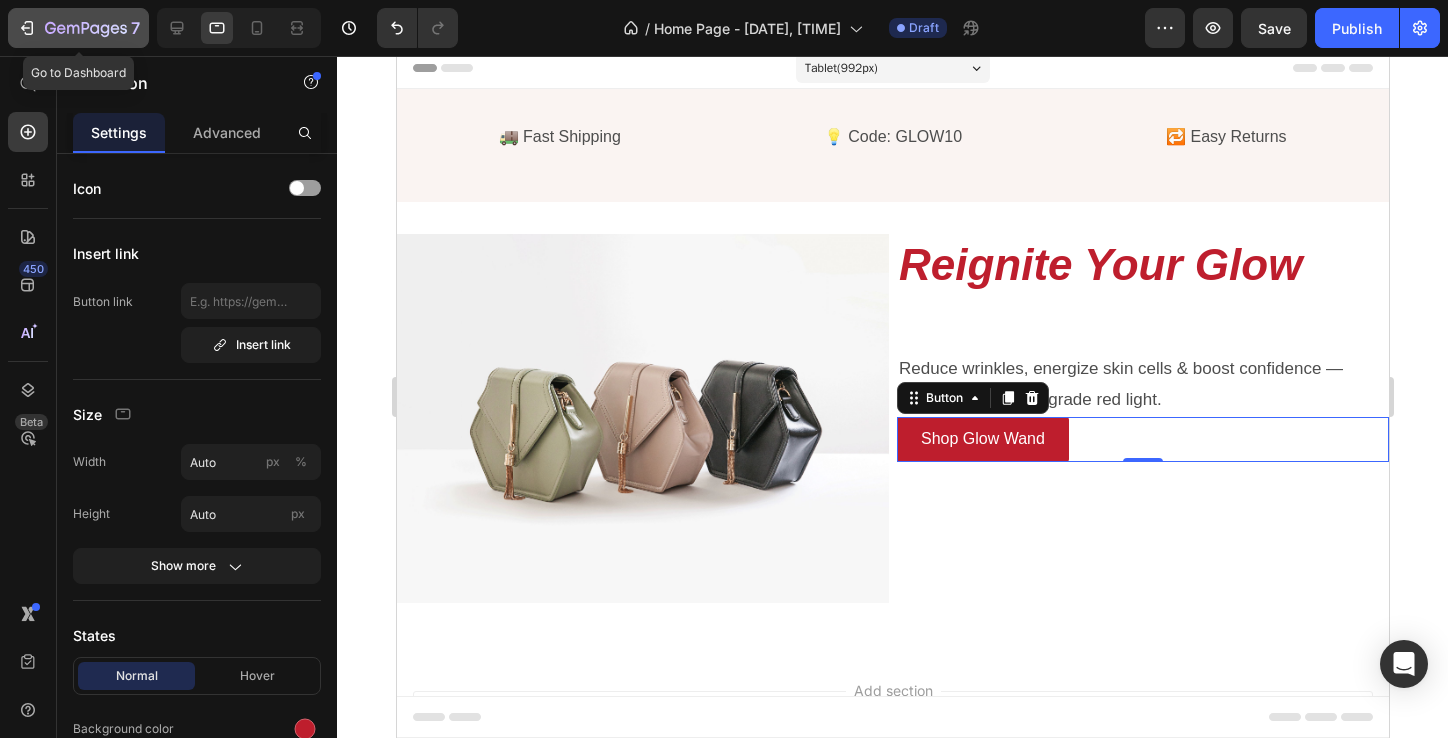 click 